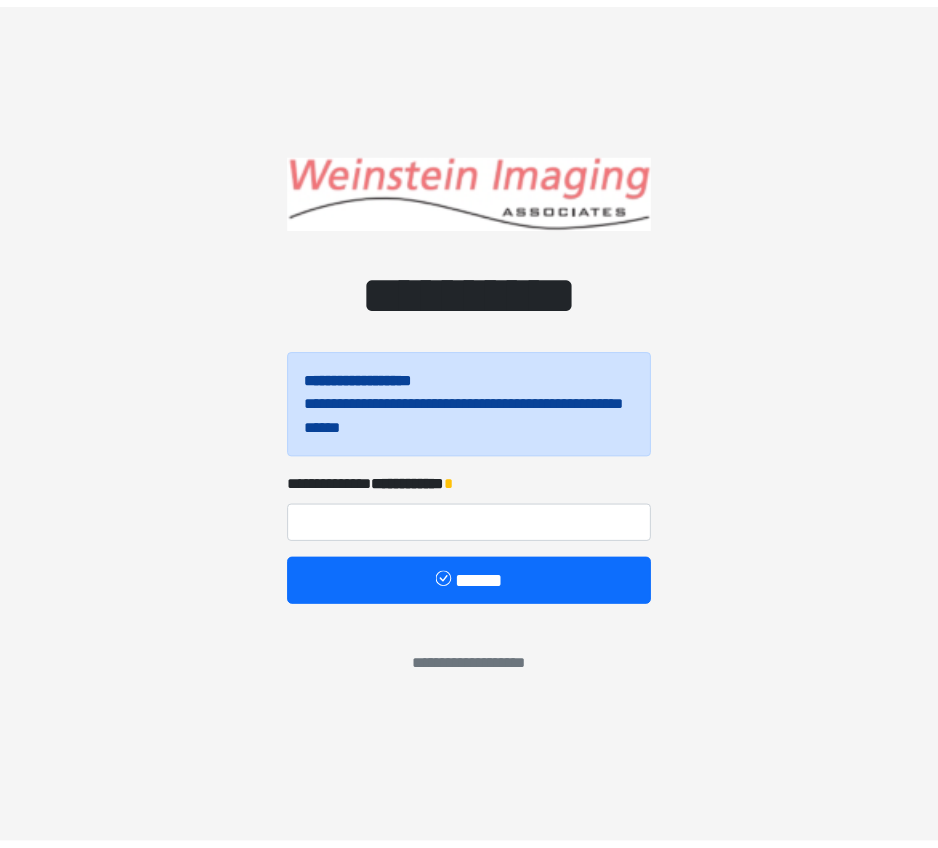 scroll, scrollTop: 0, scrollLeft: 0, axis: both 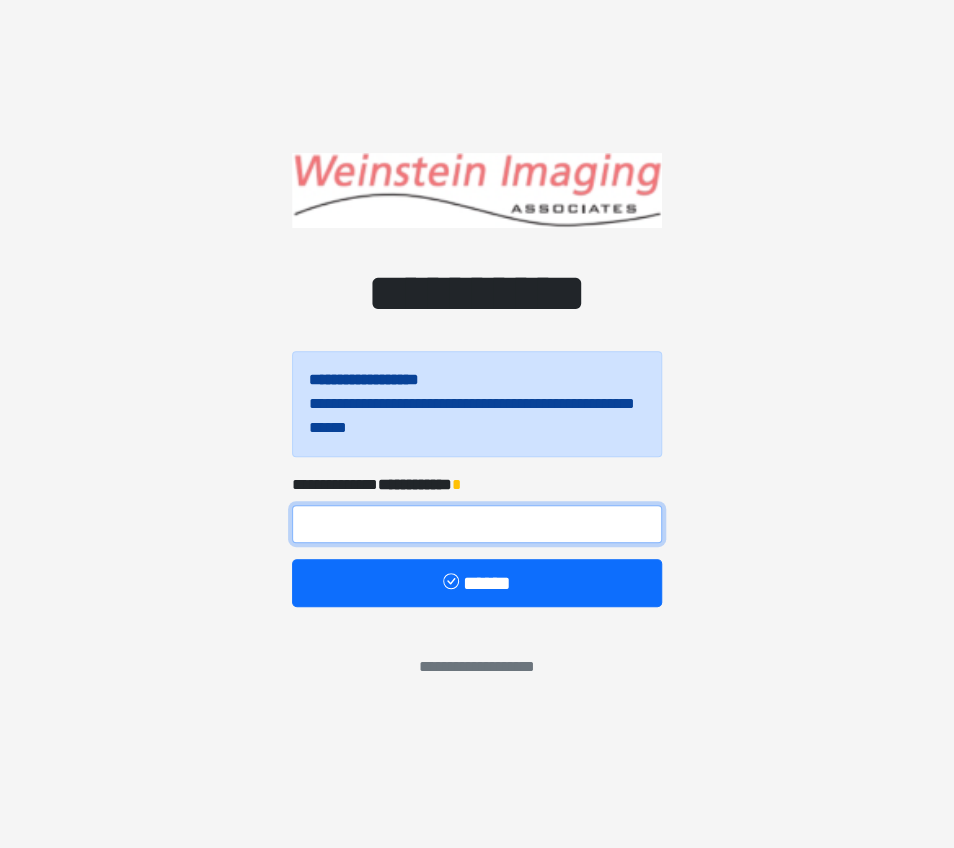 click at bounding box center [477, 524] 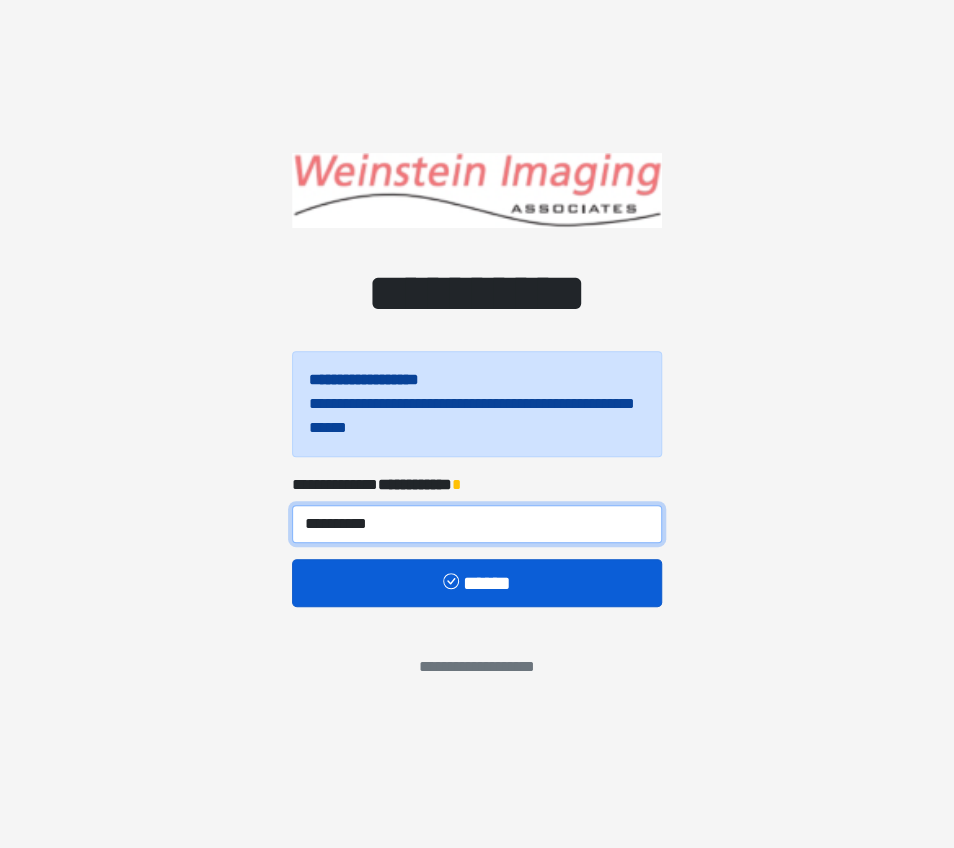 type on "**********" 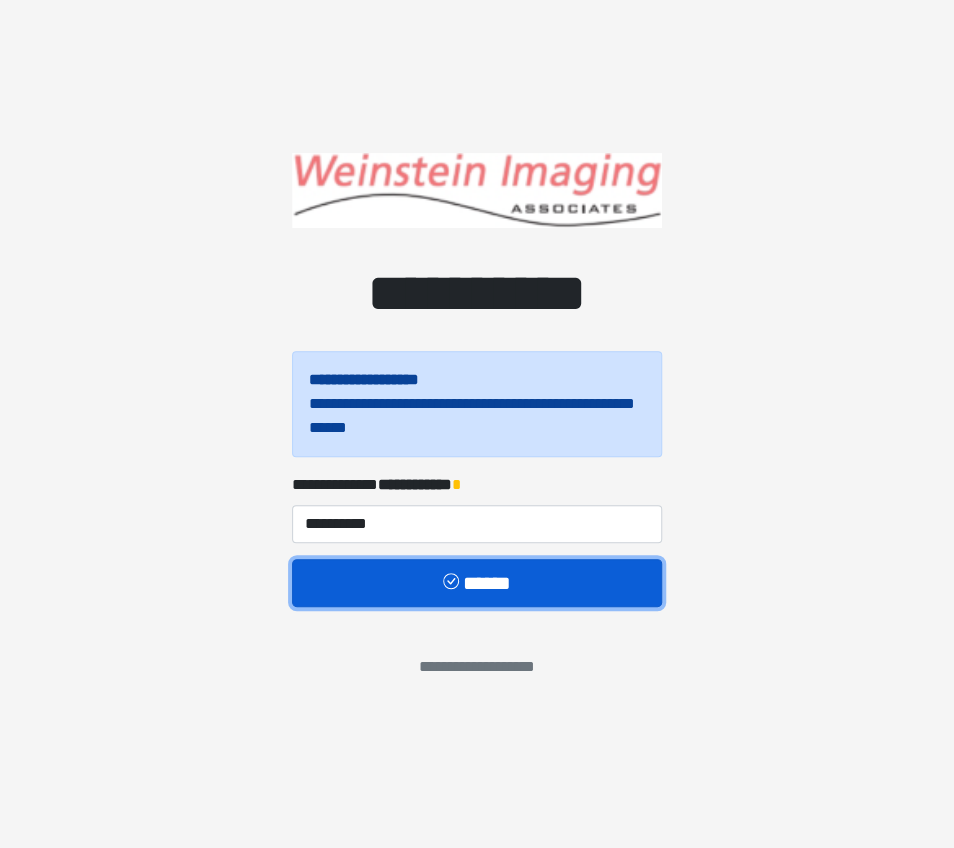 click on "******" at bounding box center [477, 583] 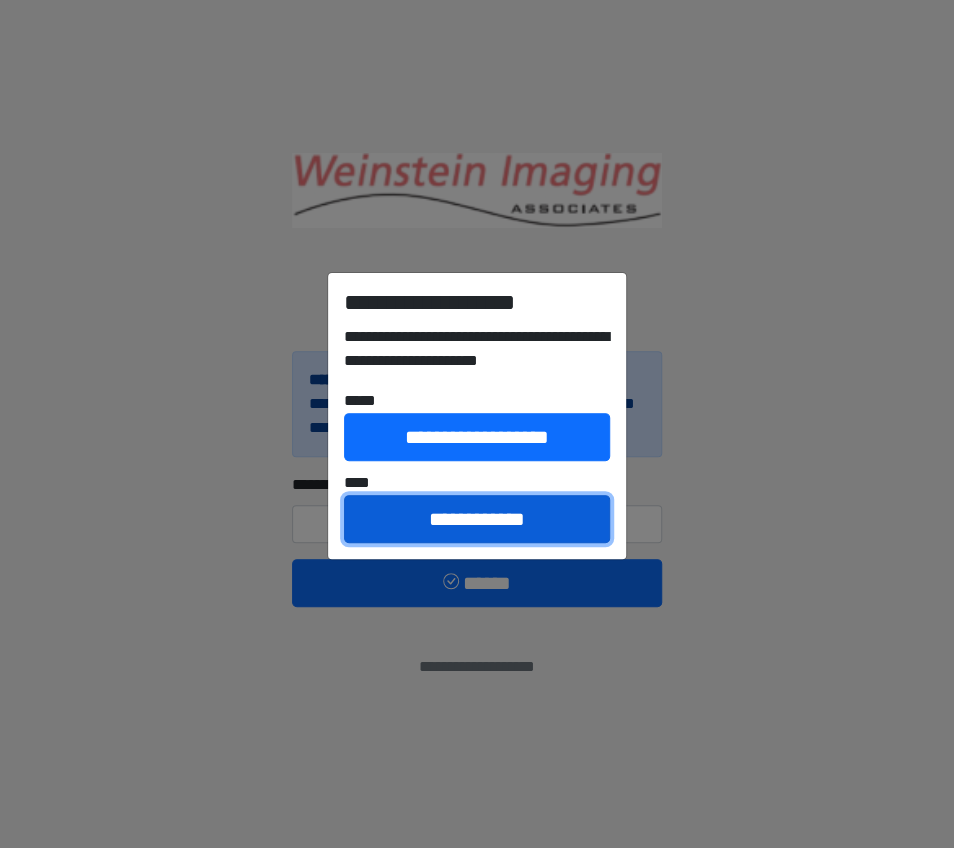 click on "**********" at bounding box center [477, 519] 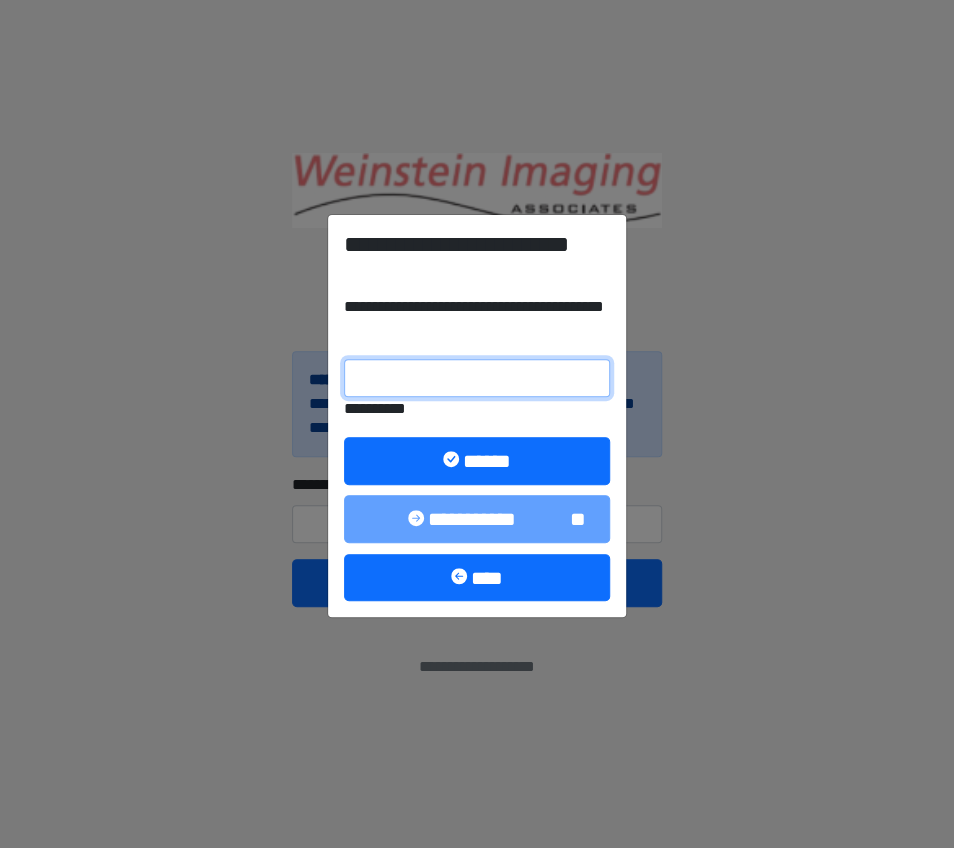 click on "**********" at bounding box center (477, 378) 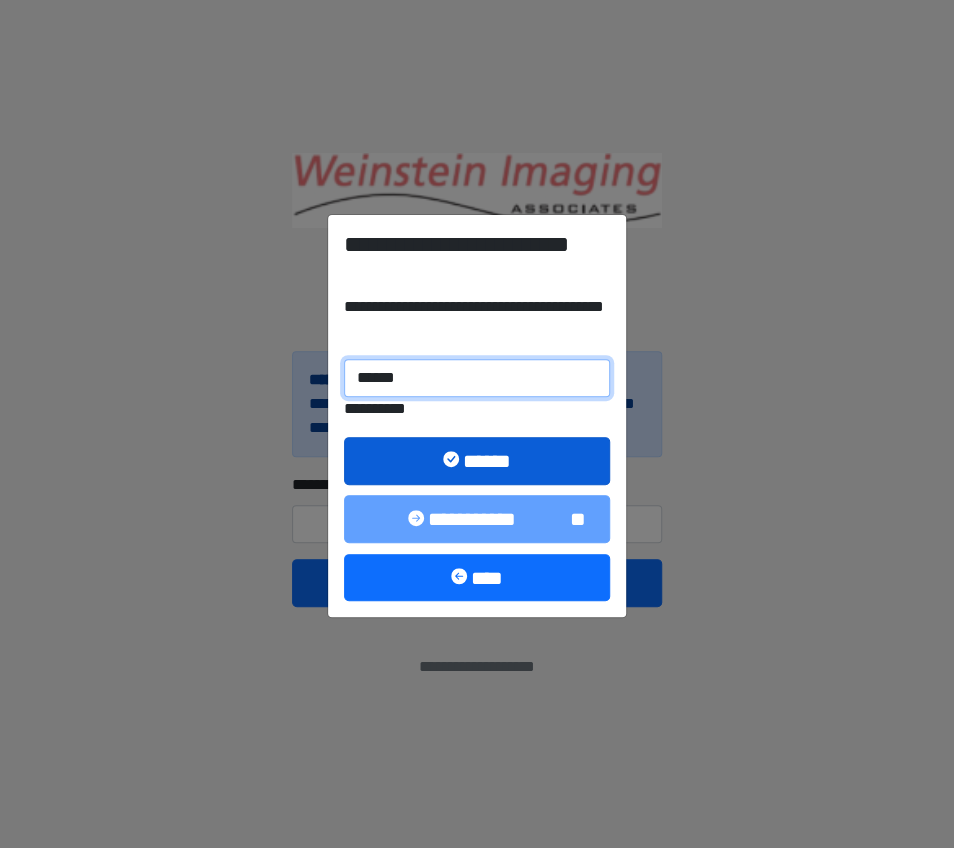 type on "******" 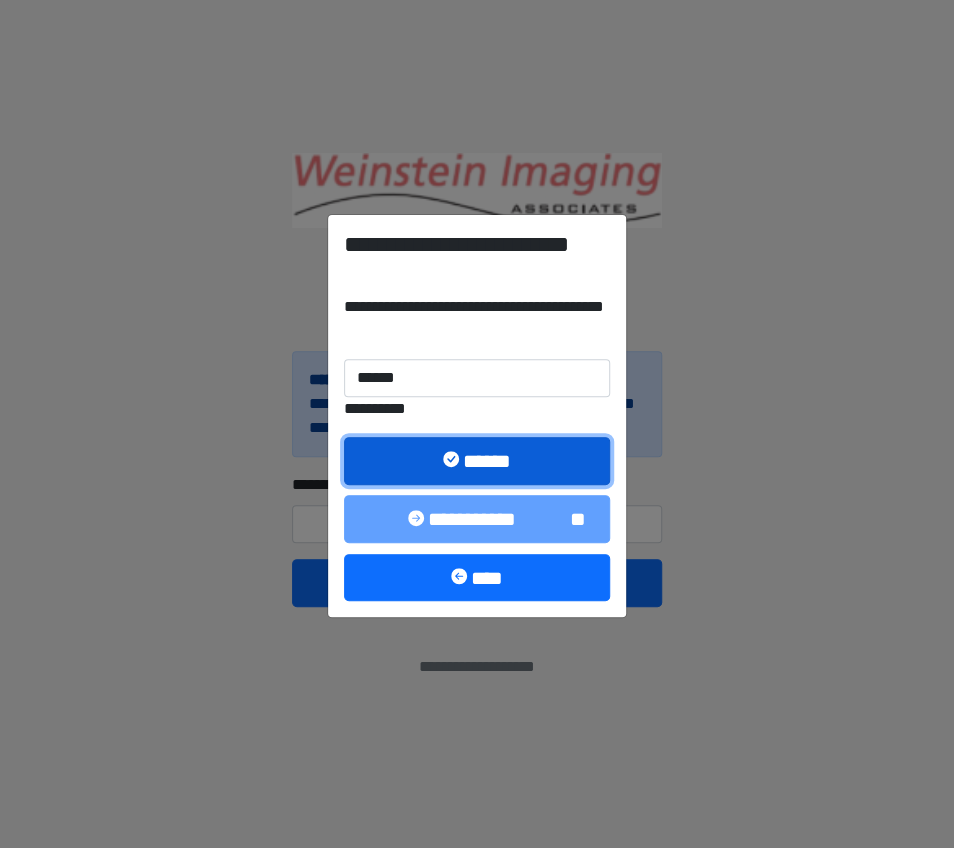 click on "******" at bounding box center [477, 461] 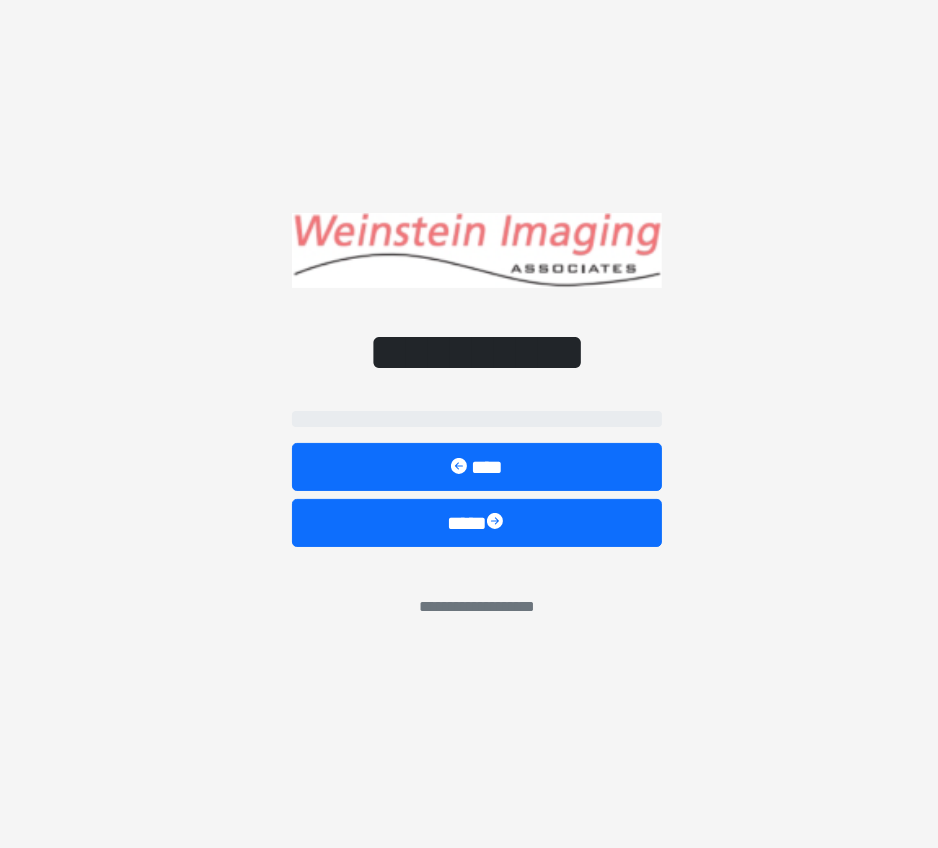 select on "*****" 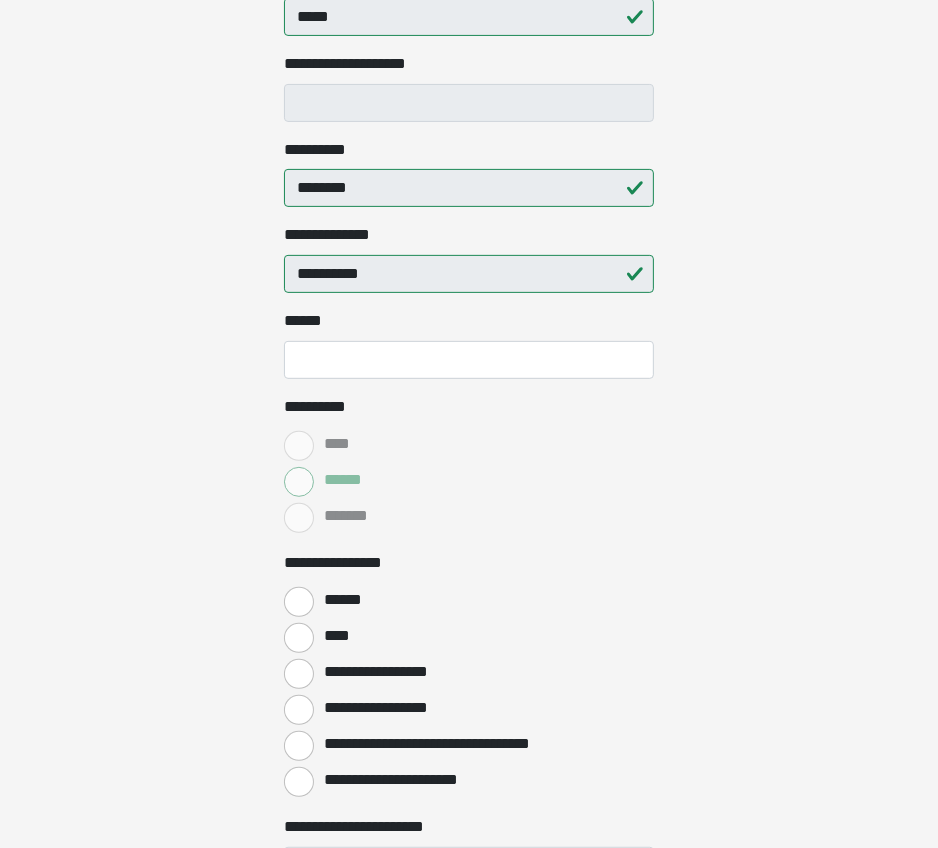 scroll, scrollTop: 400, scrollLeft: 0, axis: vertical 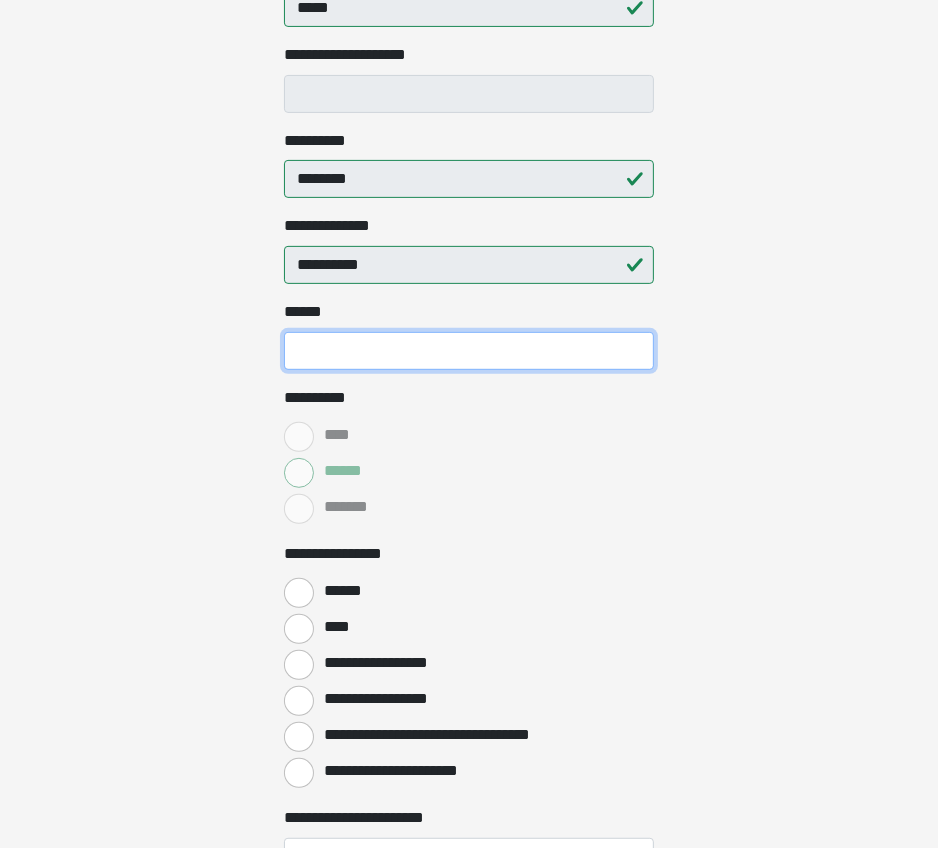 click on "**** *" at bounding box center (469, 351) 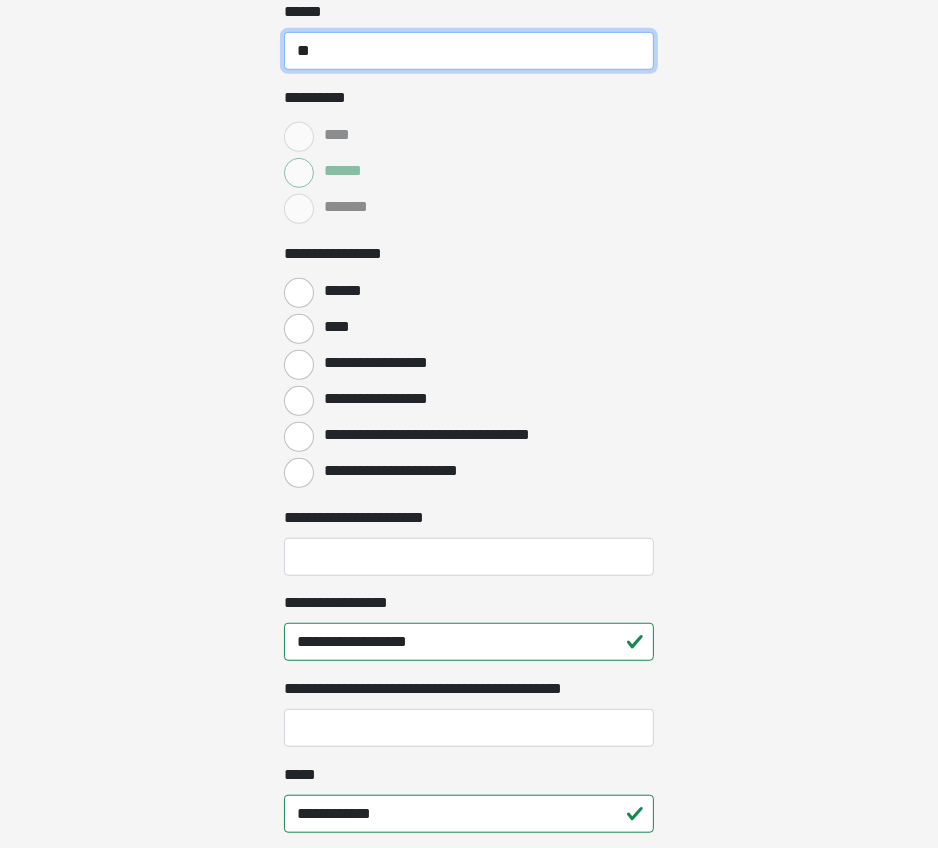 scroll, scrollTop: 700, scrollLeft: 0, axis: vertical 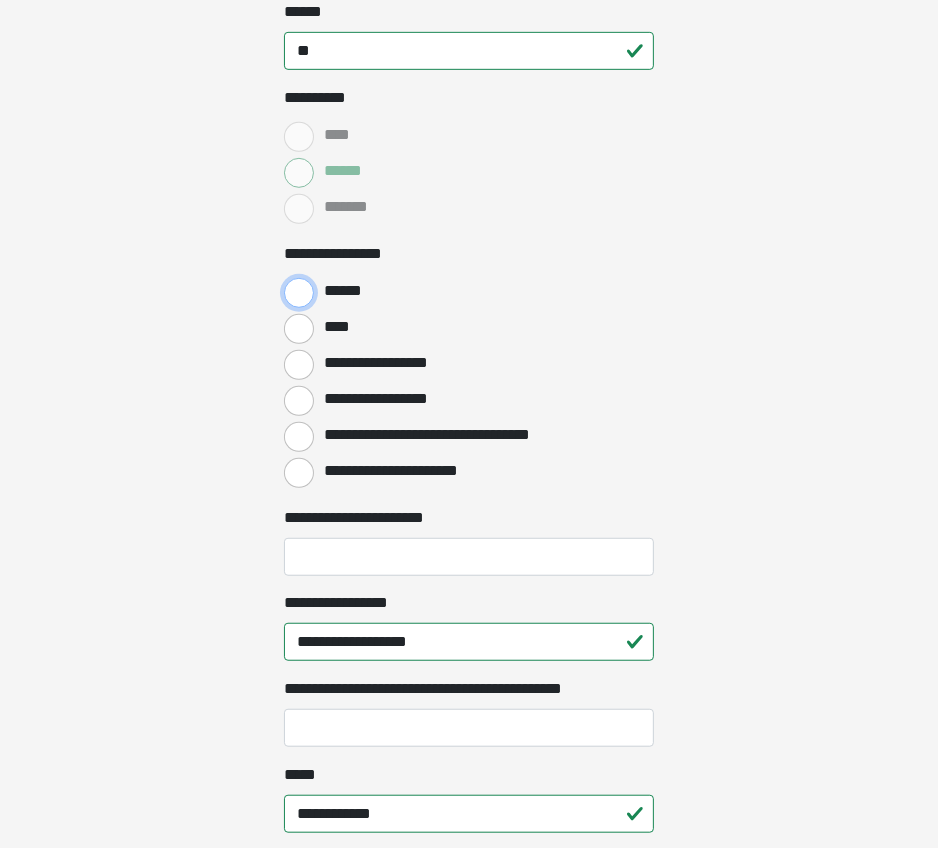 click on "******" at bounding box center [299, 293] 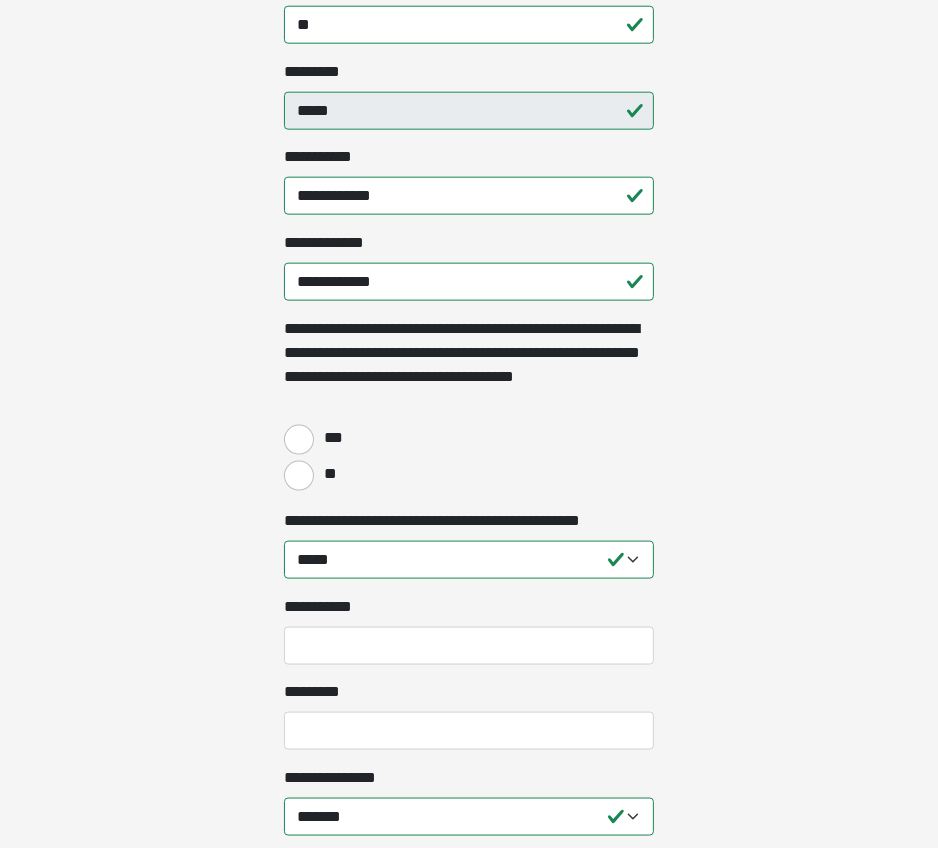 scroll, scrollTop: 1600, scrollLeft: 0, axis: vertical 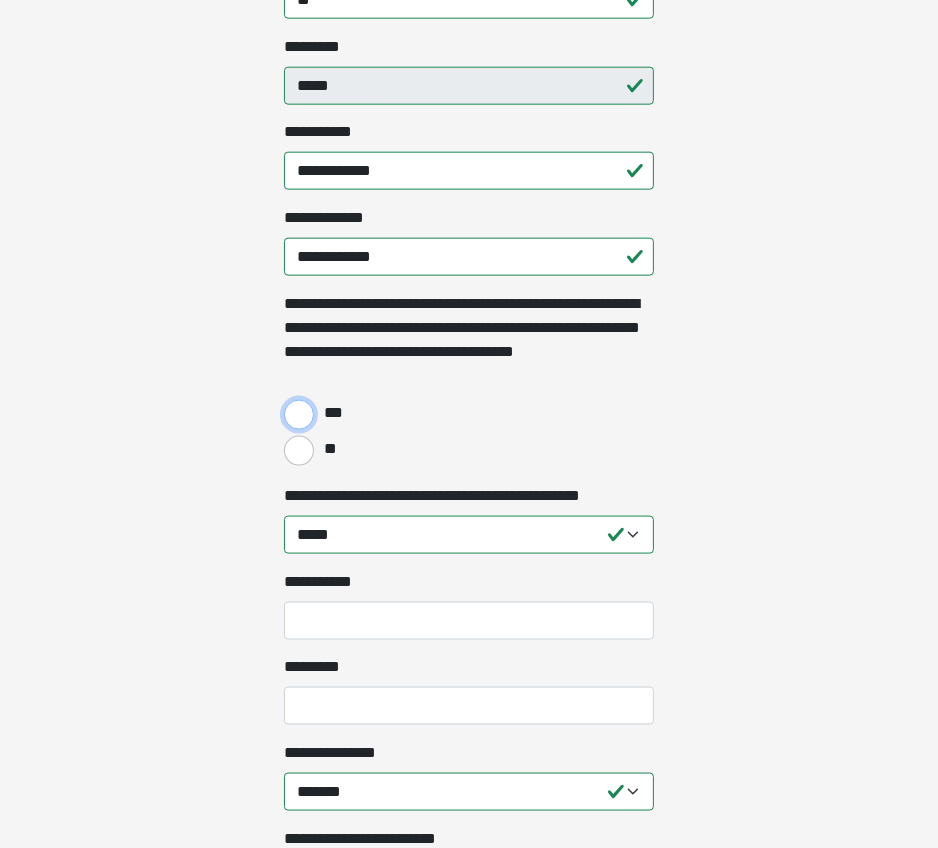 click on "***" at bounding box center (299, 415) 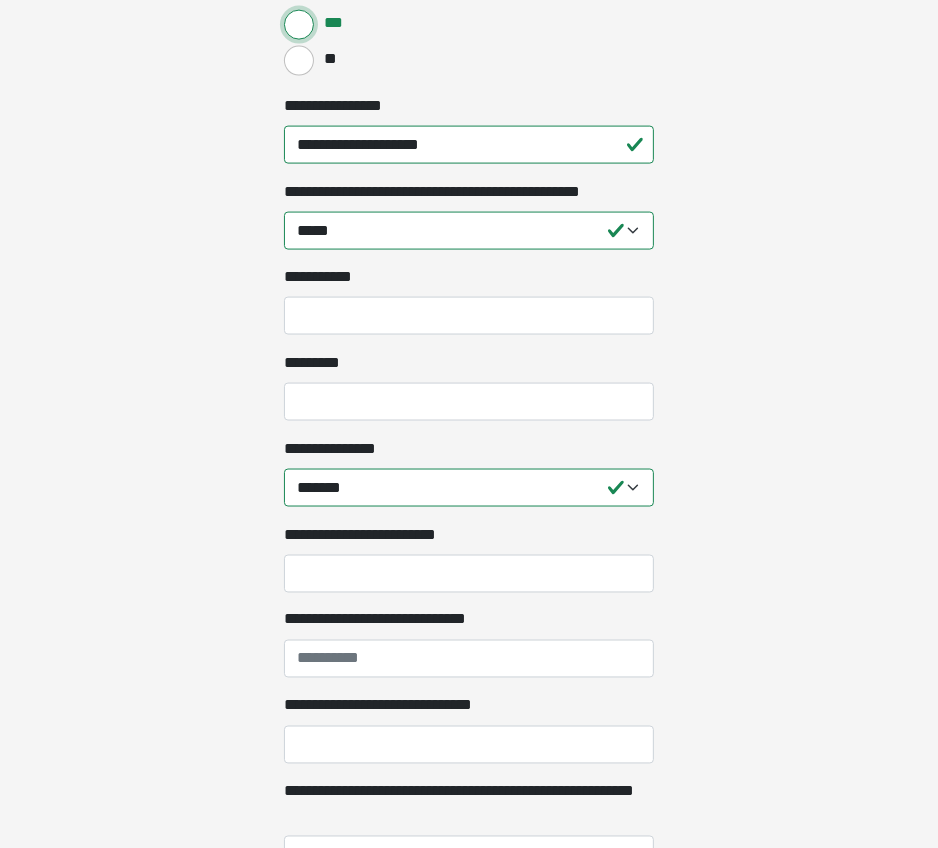 scroll, scrollTop: 2000, scrollLeft: 0, axis: vertical 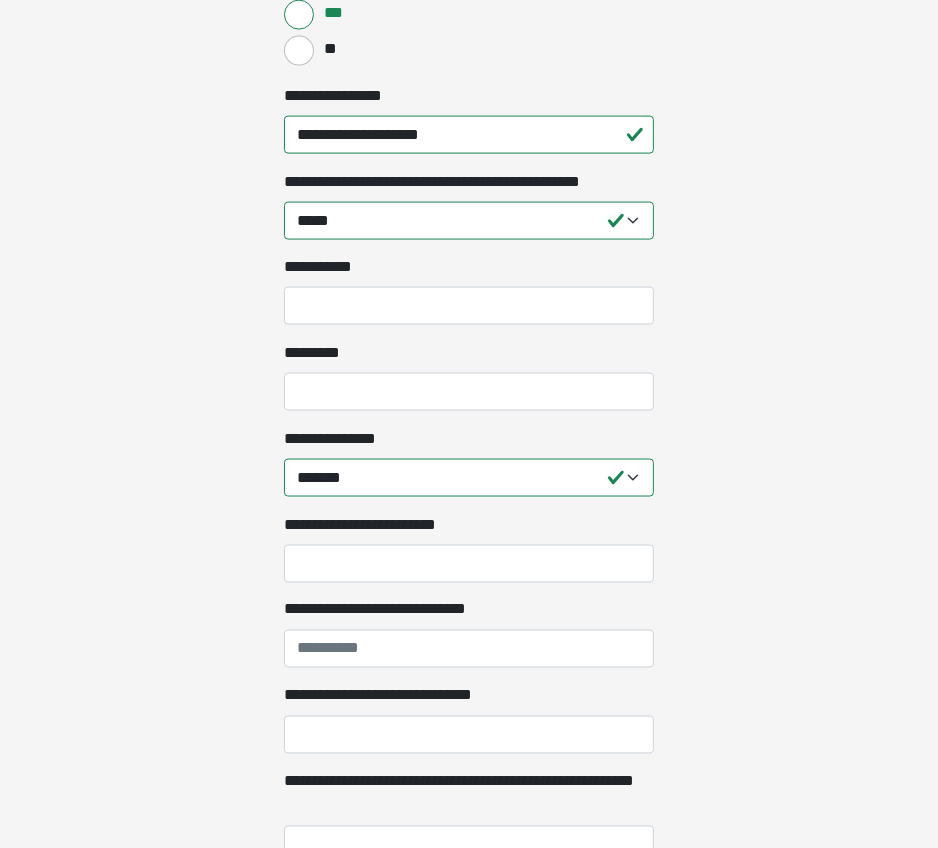 click on "**********" at bounding box center (469, 544) 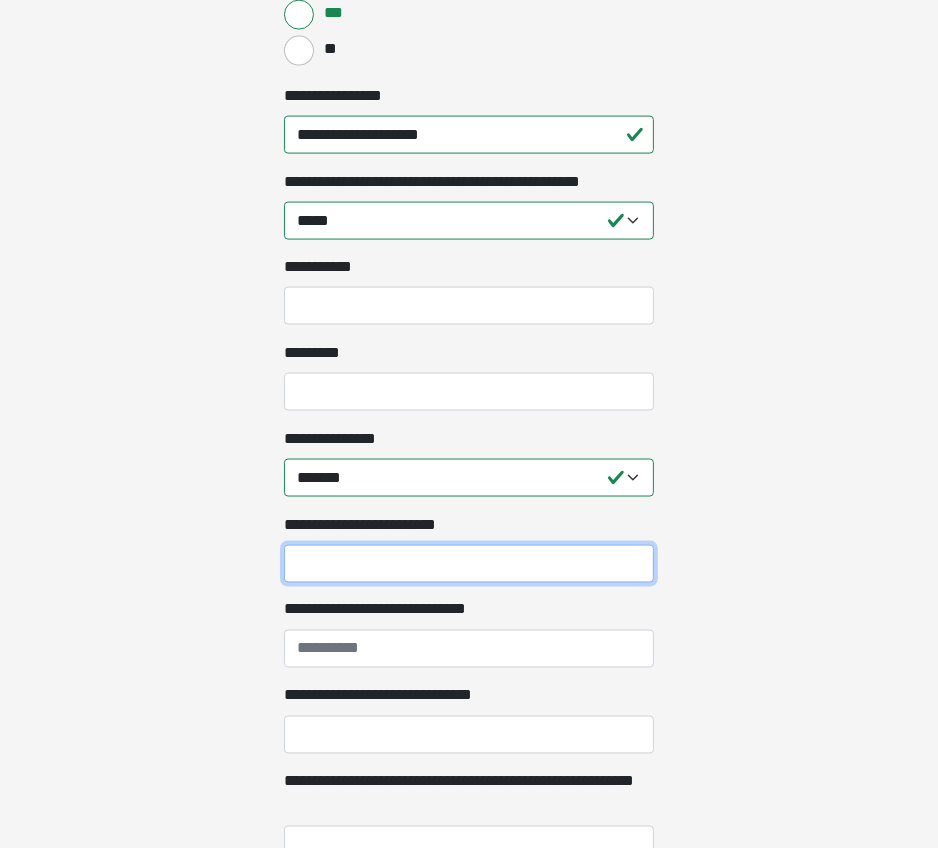click on "**********" at bounding box center (469, 564) 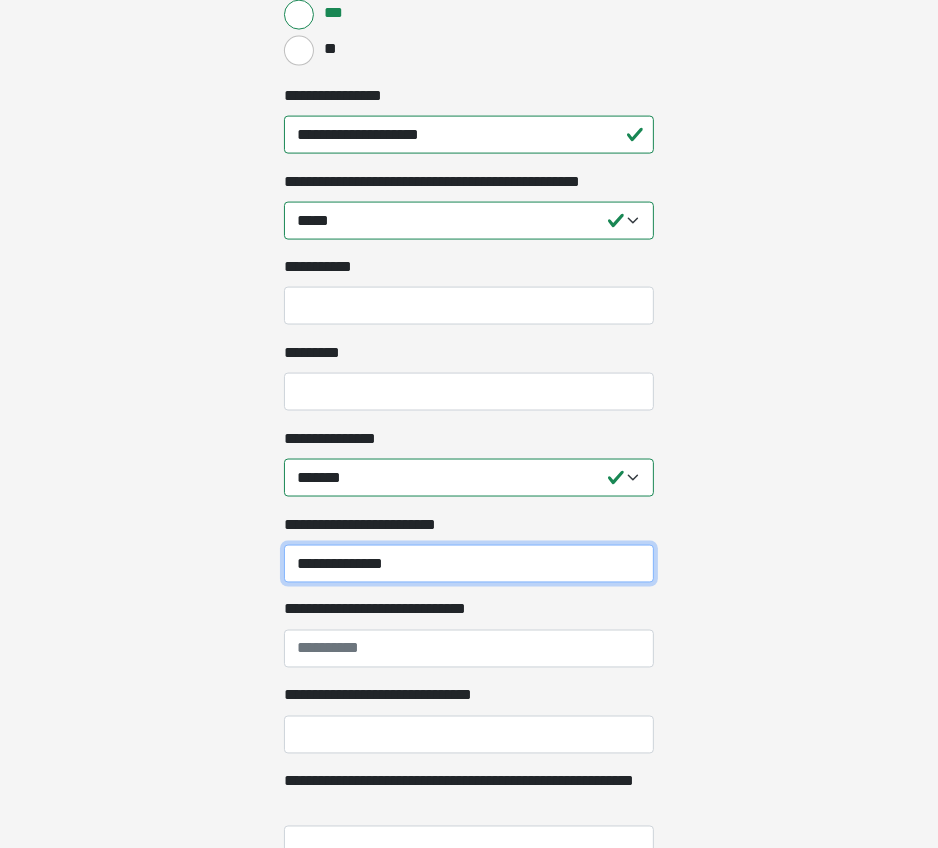 type on "**********" 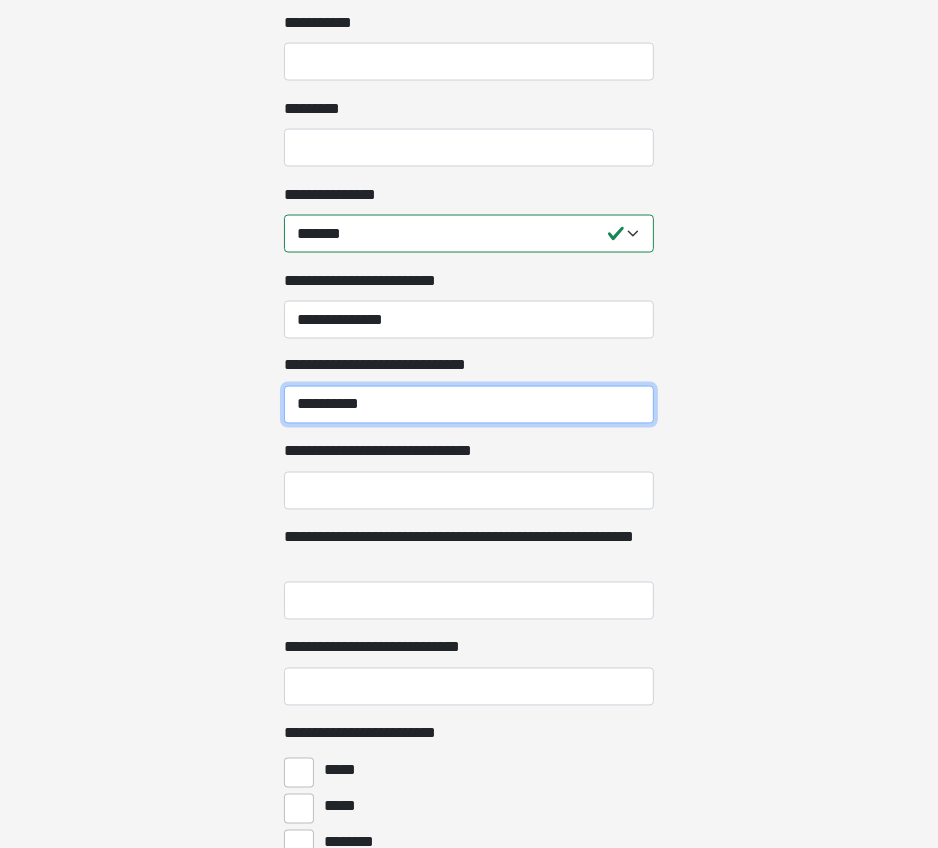 scroll, scrollTop: 2300, scrollLeft: 0, axis: vertical 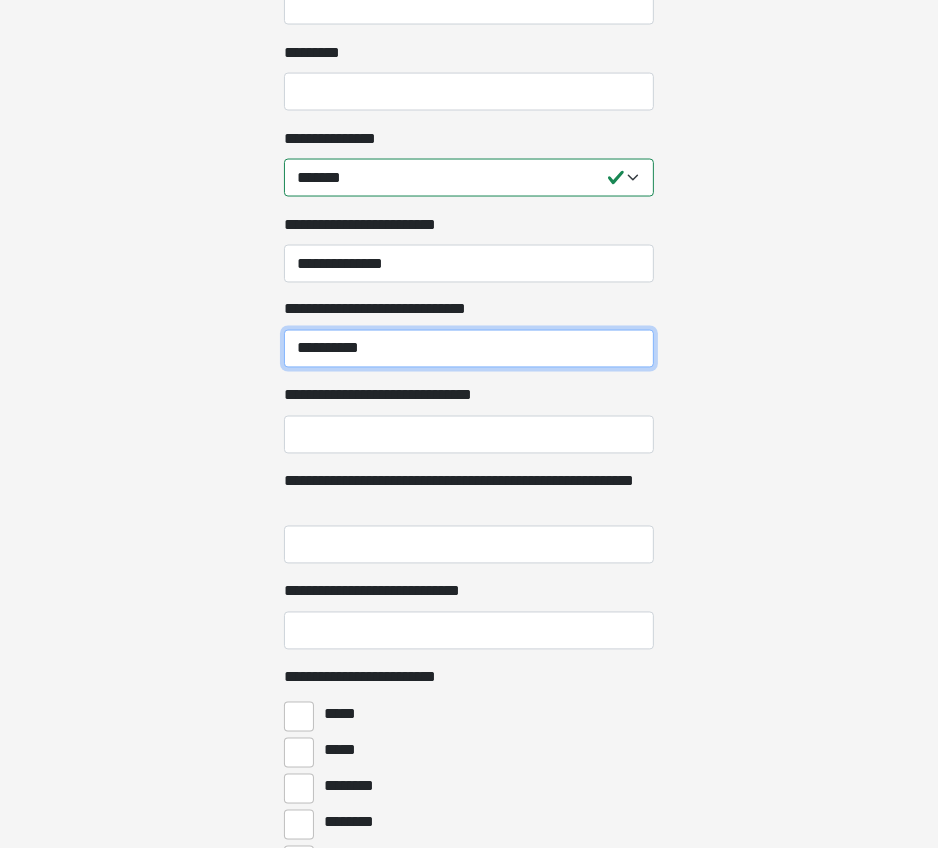 type on "**********" 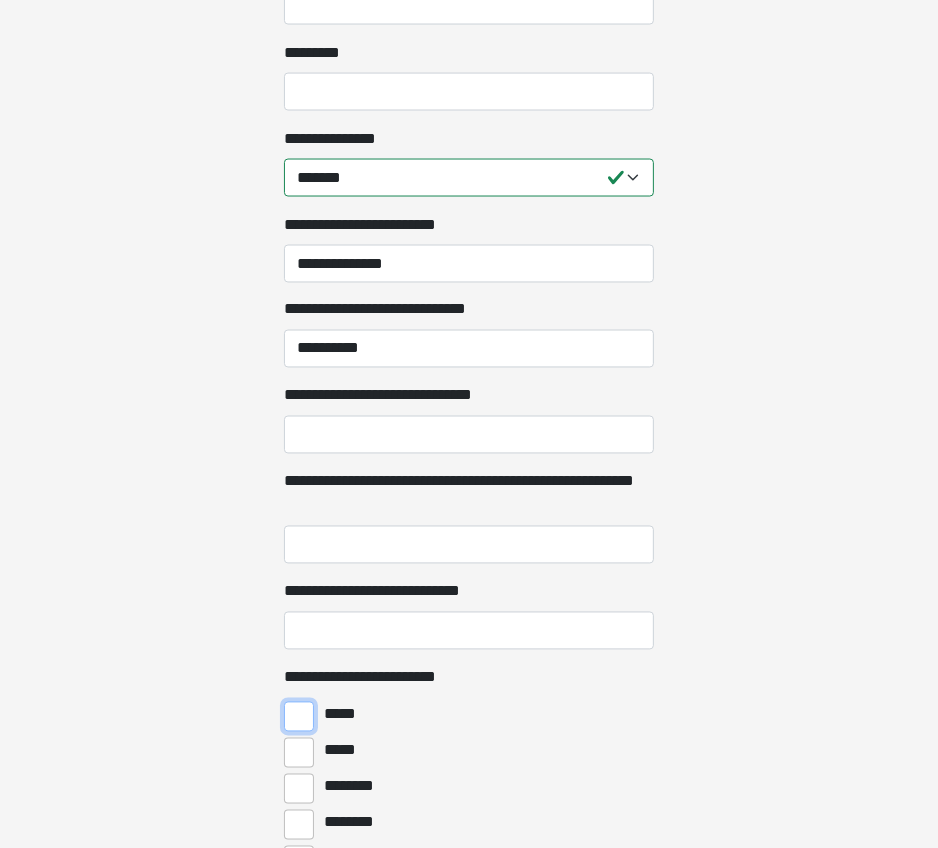 click on "*****" at bounding box center [299, 717] 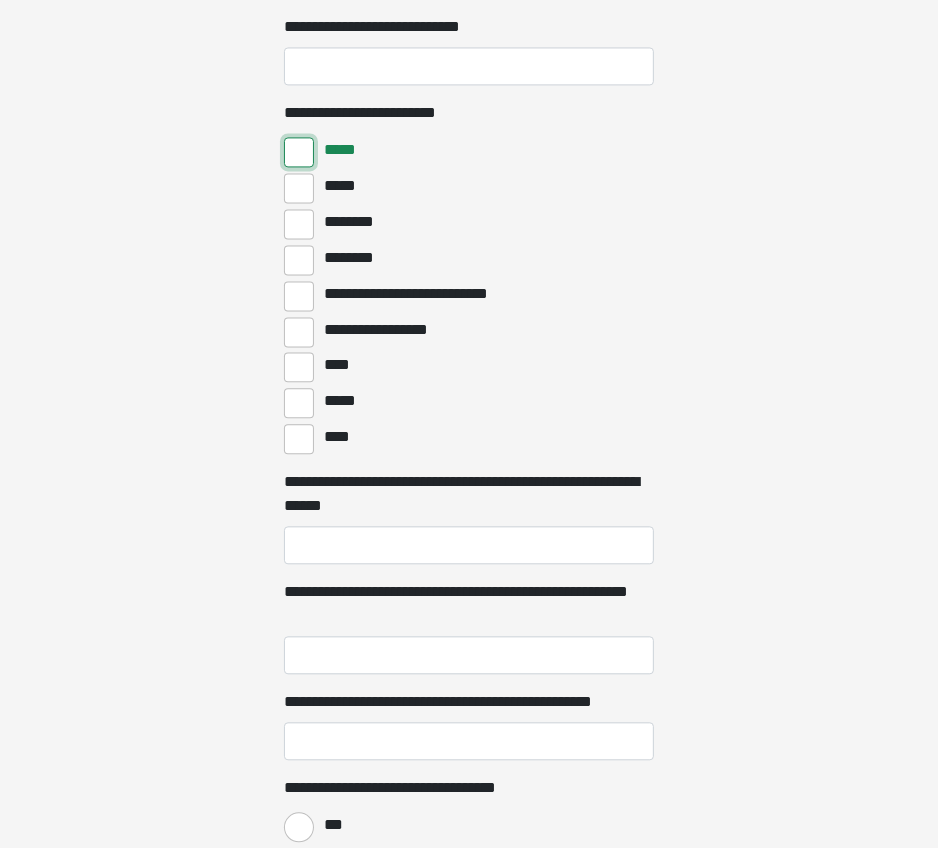 scroll, scrollTop: 2900, scrollLeft: 0, axis: vertical 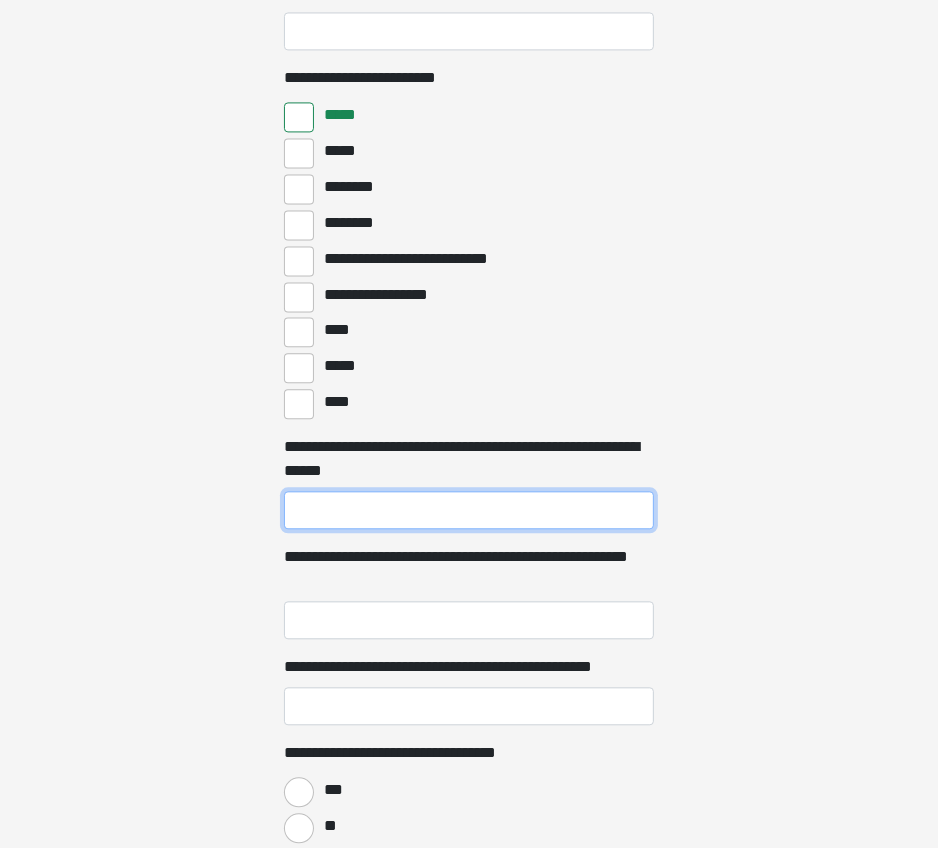 click on "**********" at bounding box center (469, 510) 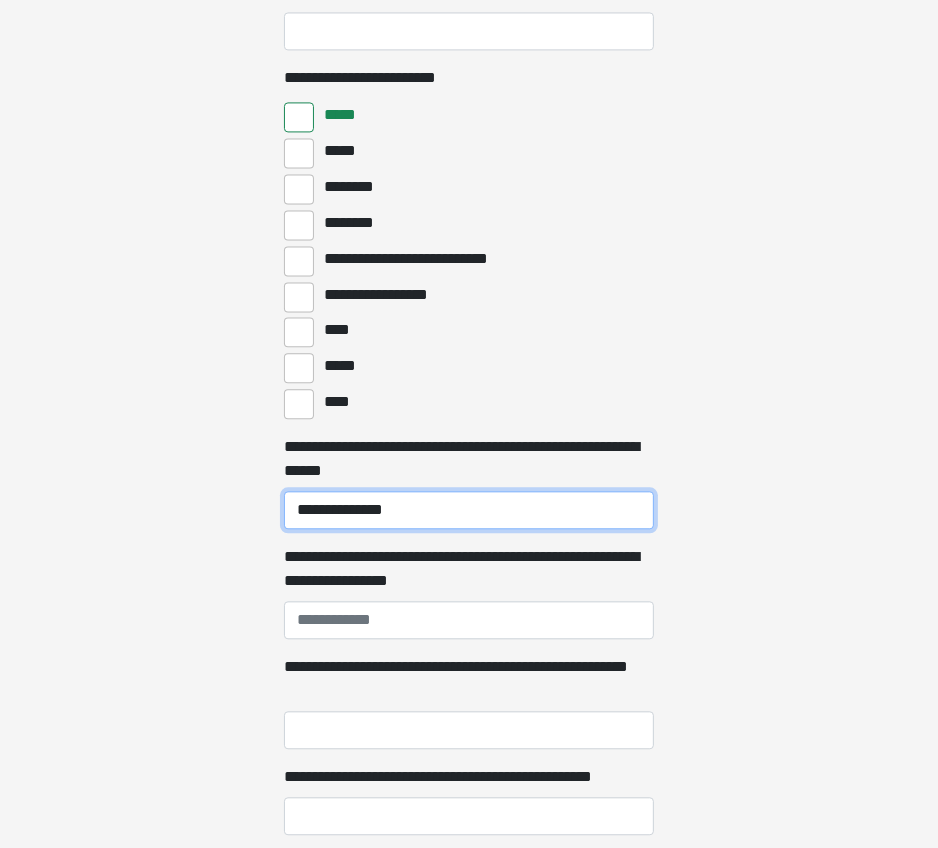 click on "**********" at bounding box center [469, 510] 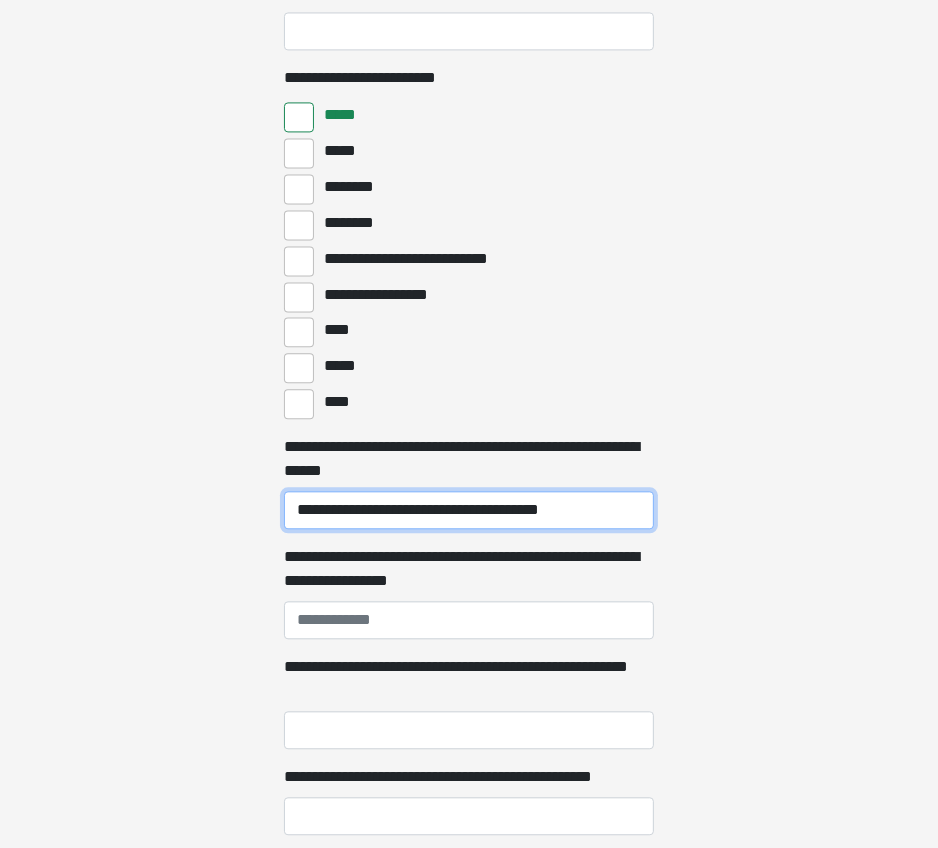 type on "**********" 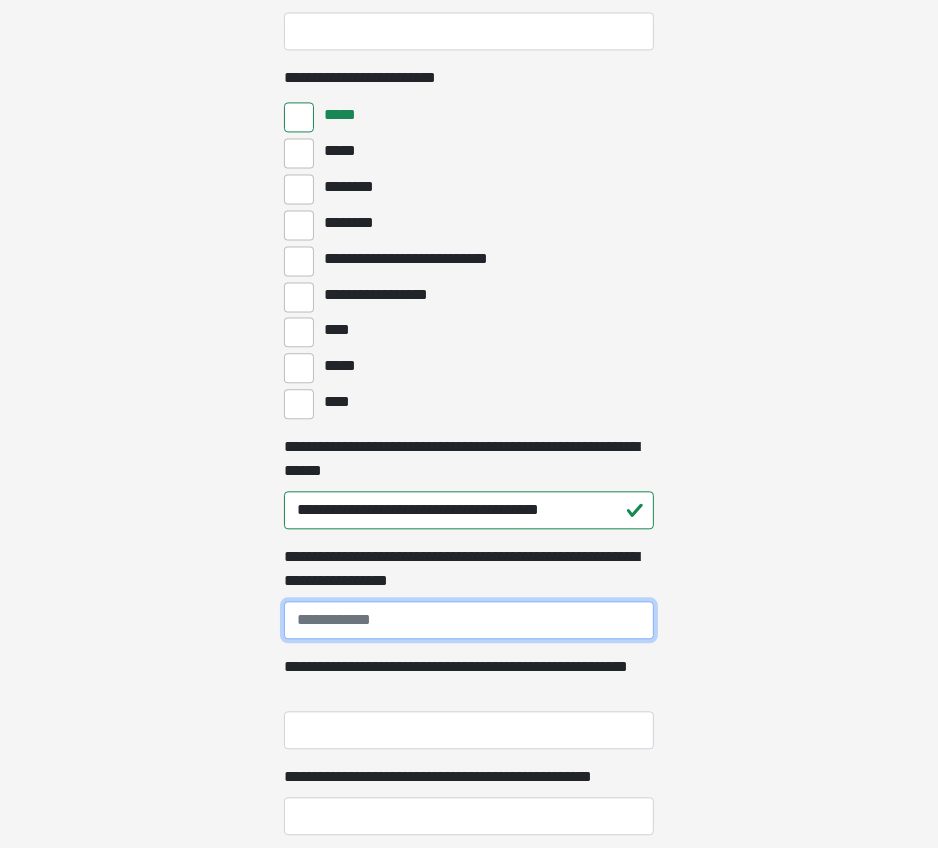 click on "**********" at bounding box center [469, 620] 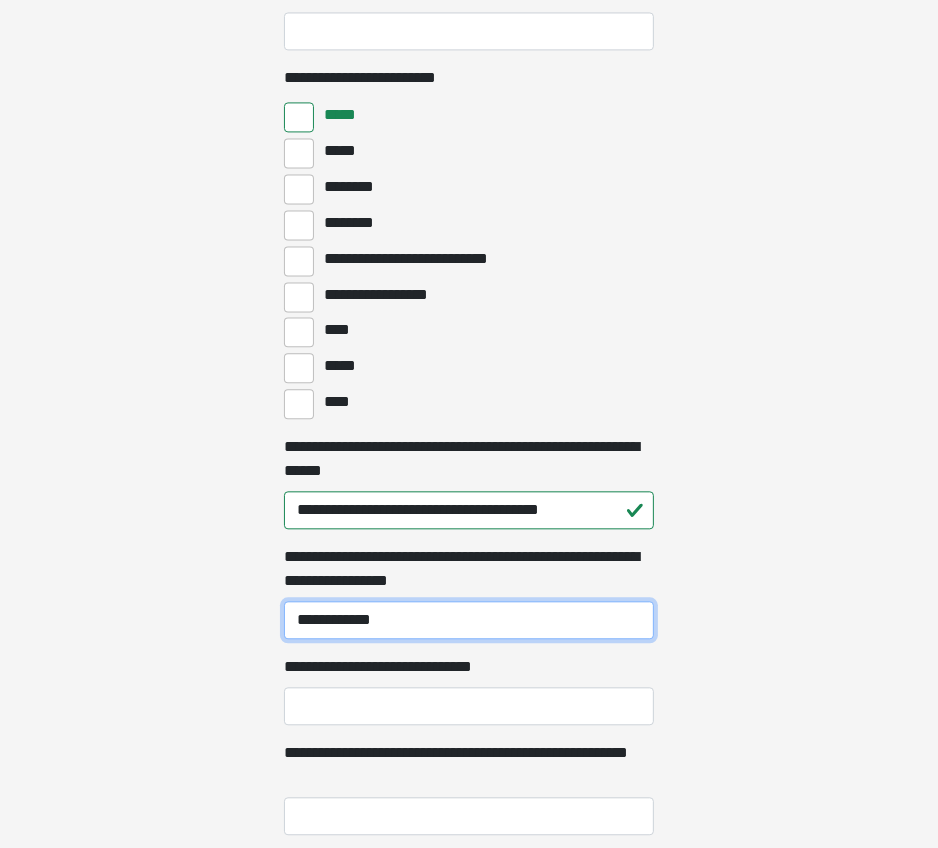 type on "**********" 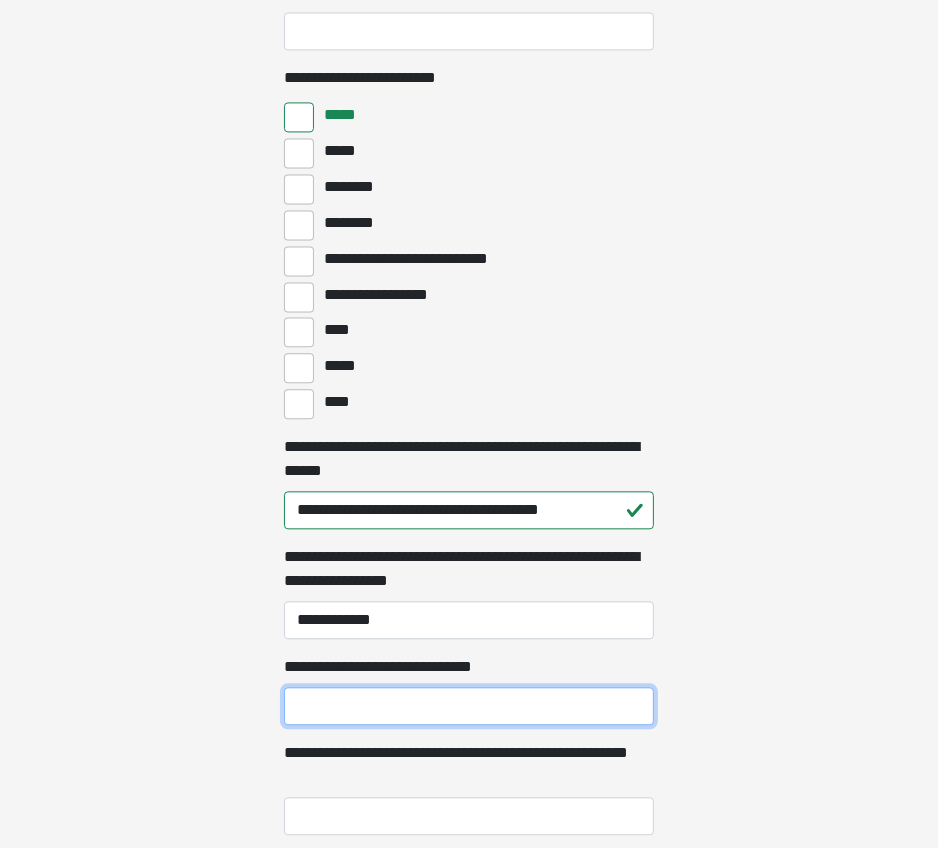 click on "**********" at bounding box center [469, 706] 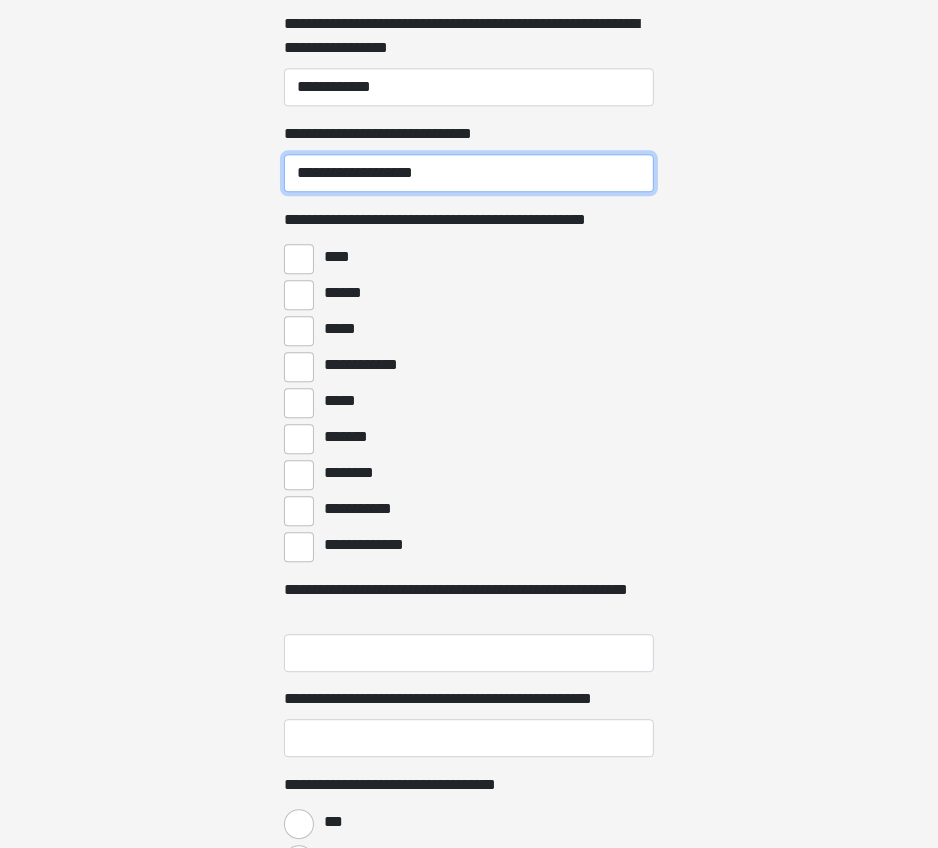 scroll, scrollTop: 3500, scrollLeft: 0, axis: vertical 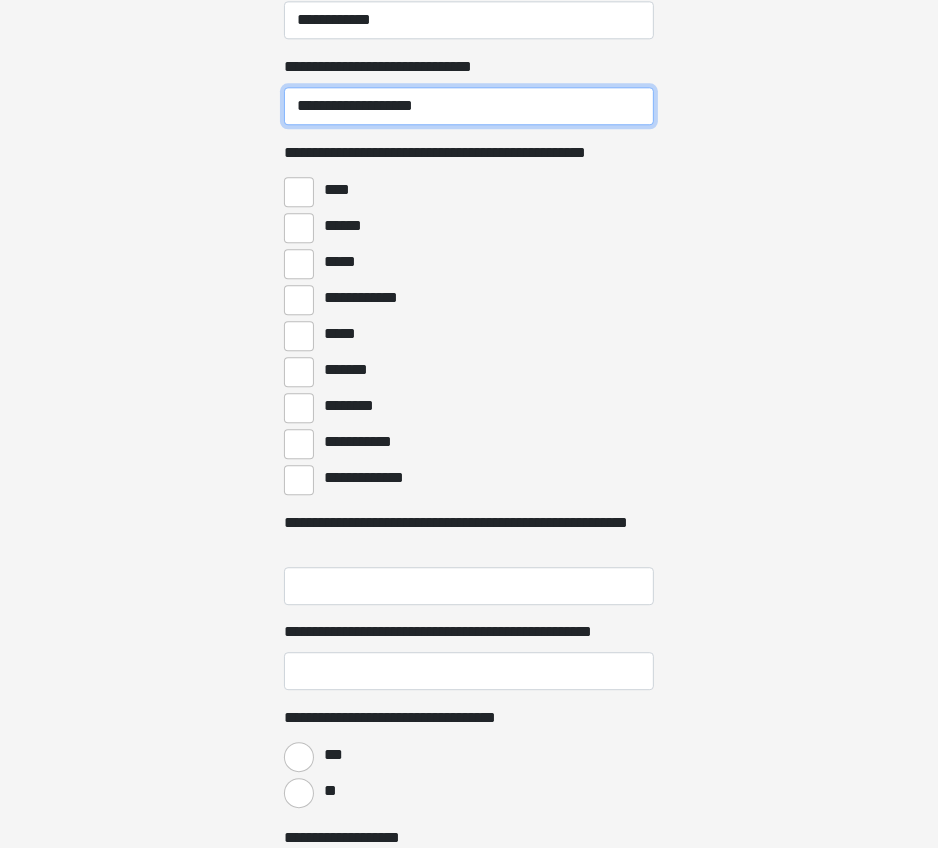 type on "**********" 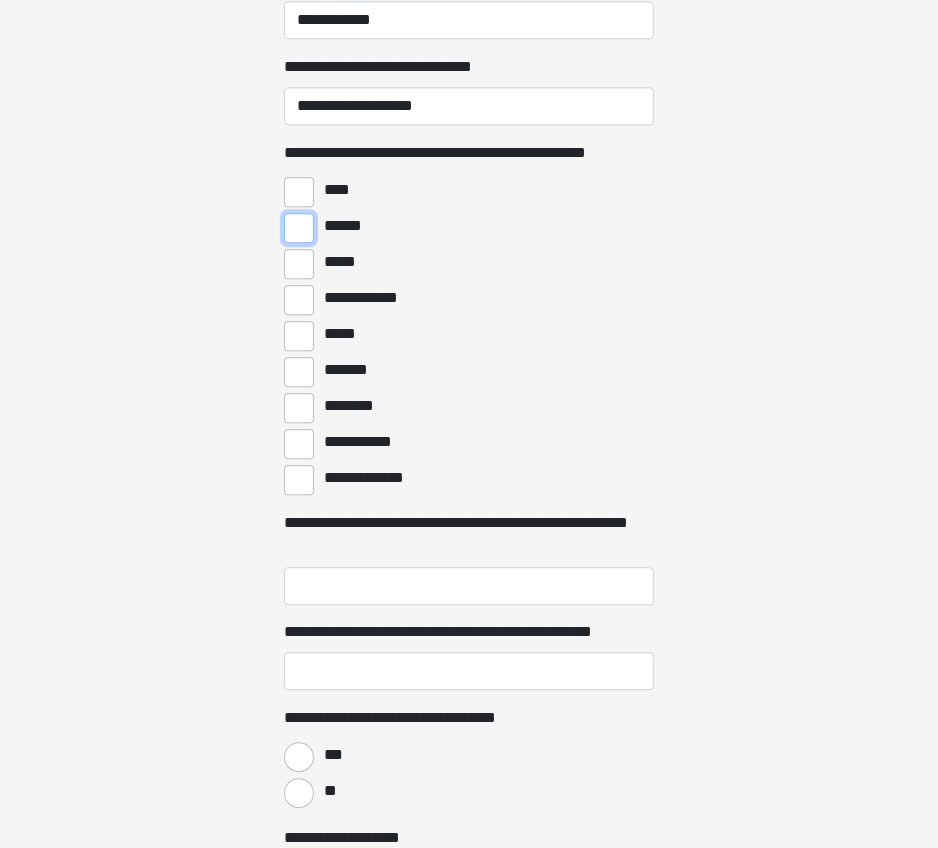 click on "******" at bounding box center (299, 228) 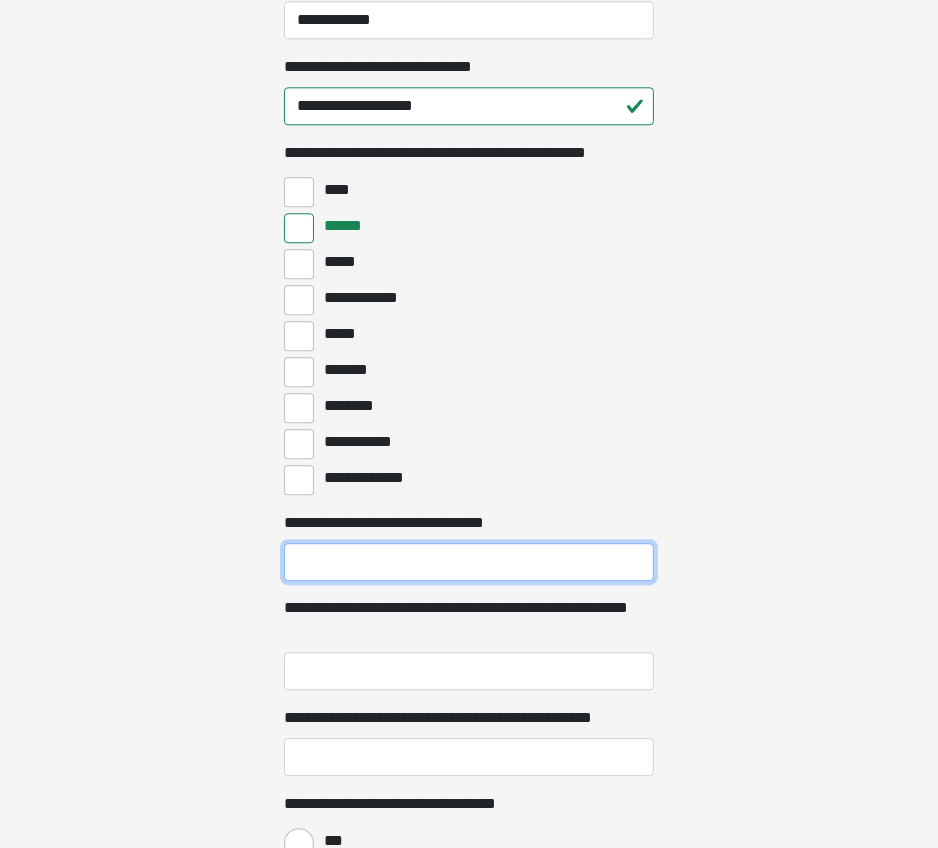 click on "**********" at bounding box center [469, 562] 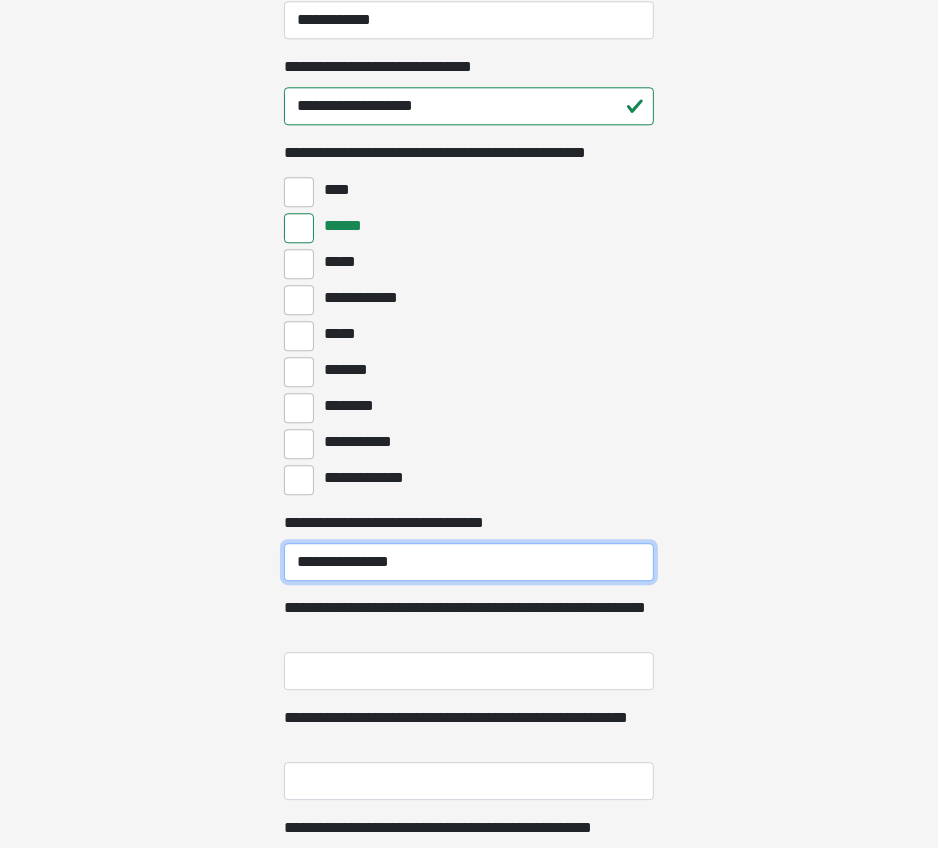 type on "**********" 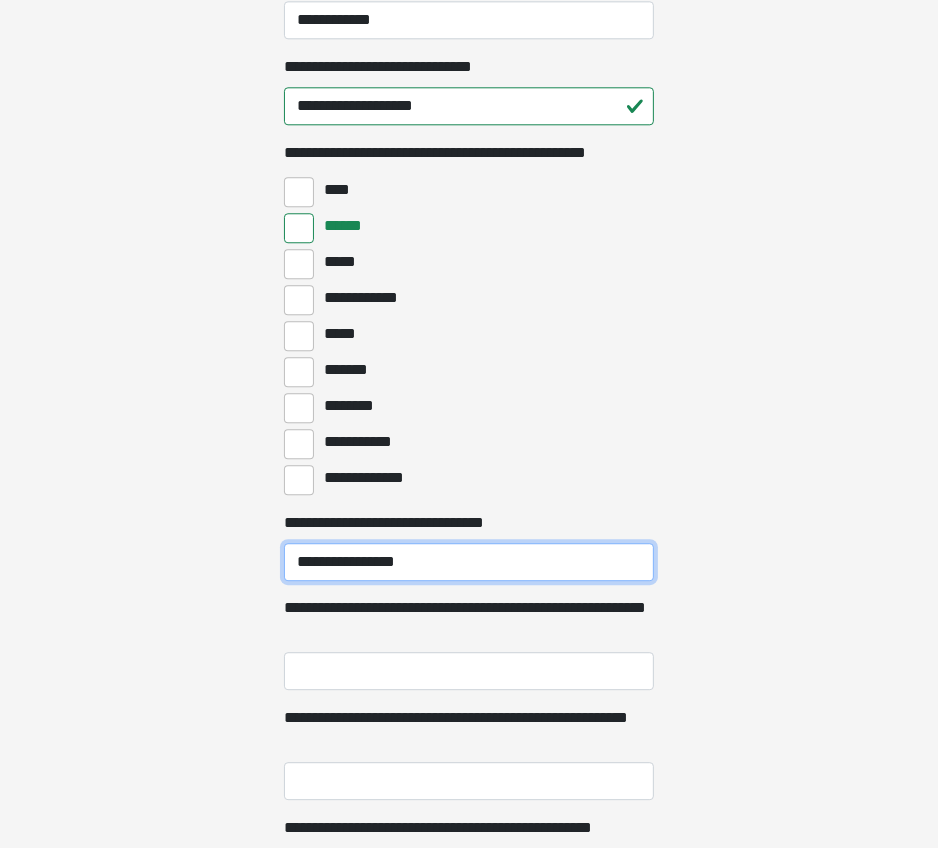 drag, startPoint x: 464, startPoint y: 555, endPoint x: 261, endPoint y: 569, distance: 203.4822 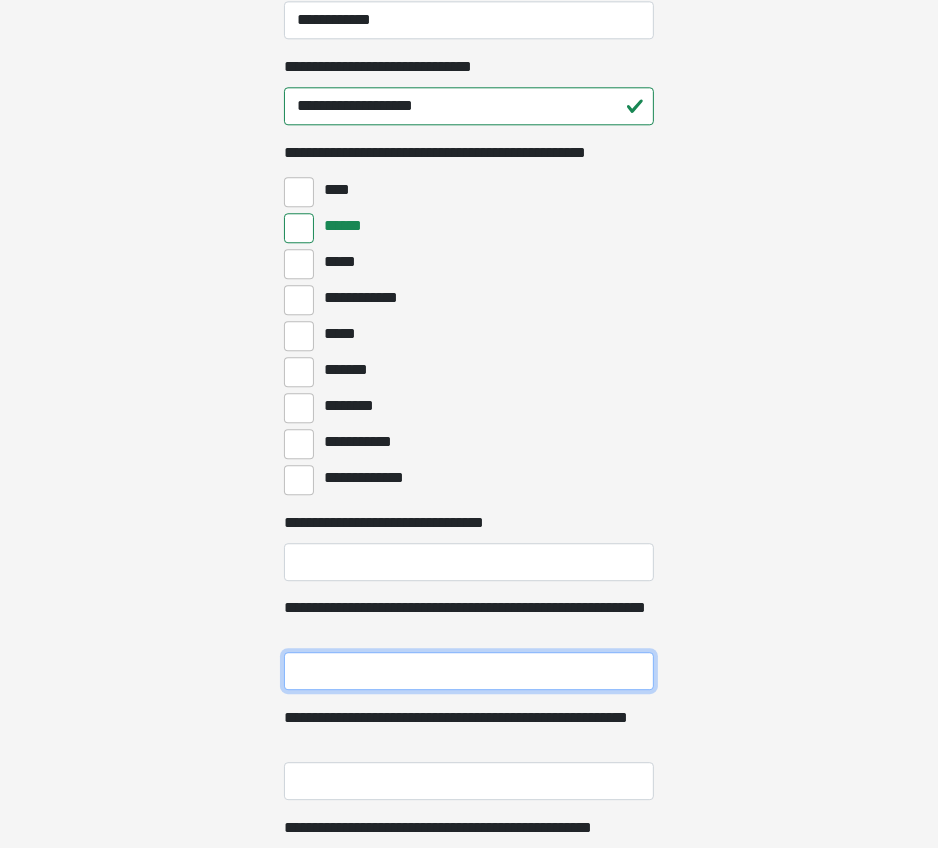 click on "**********" at bounding box center (469, 671) 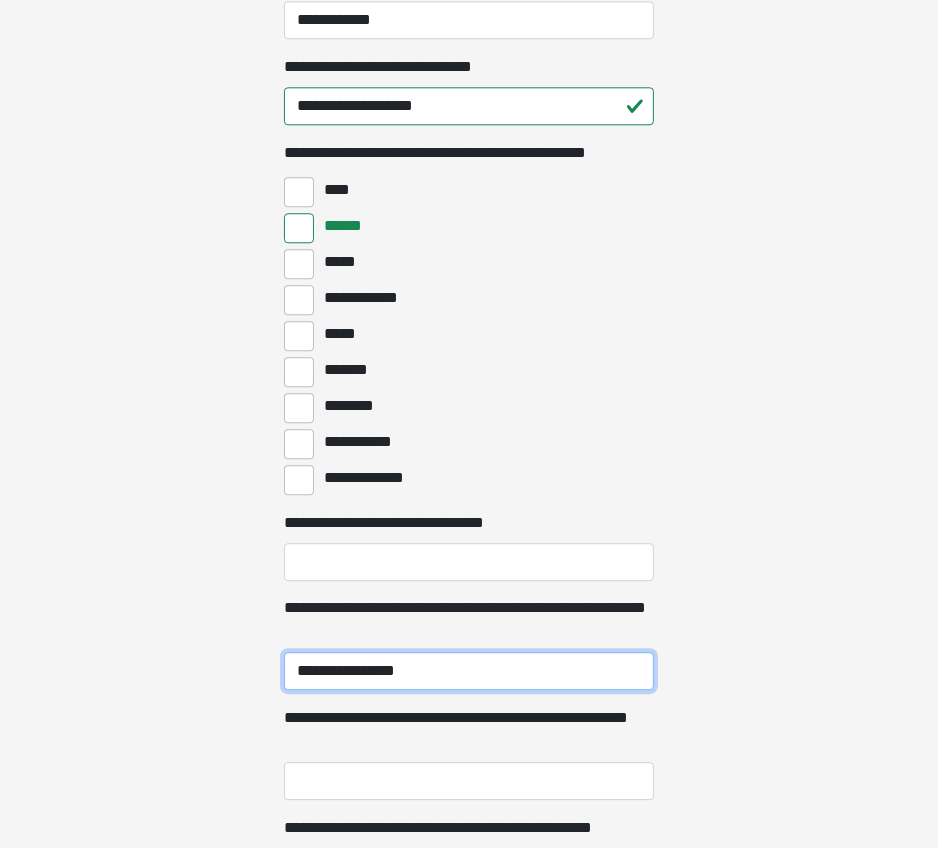type on "**********" 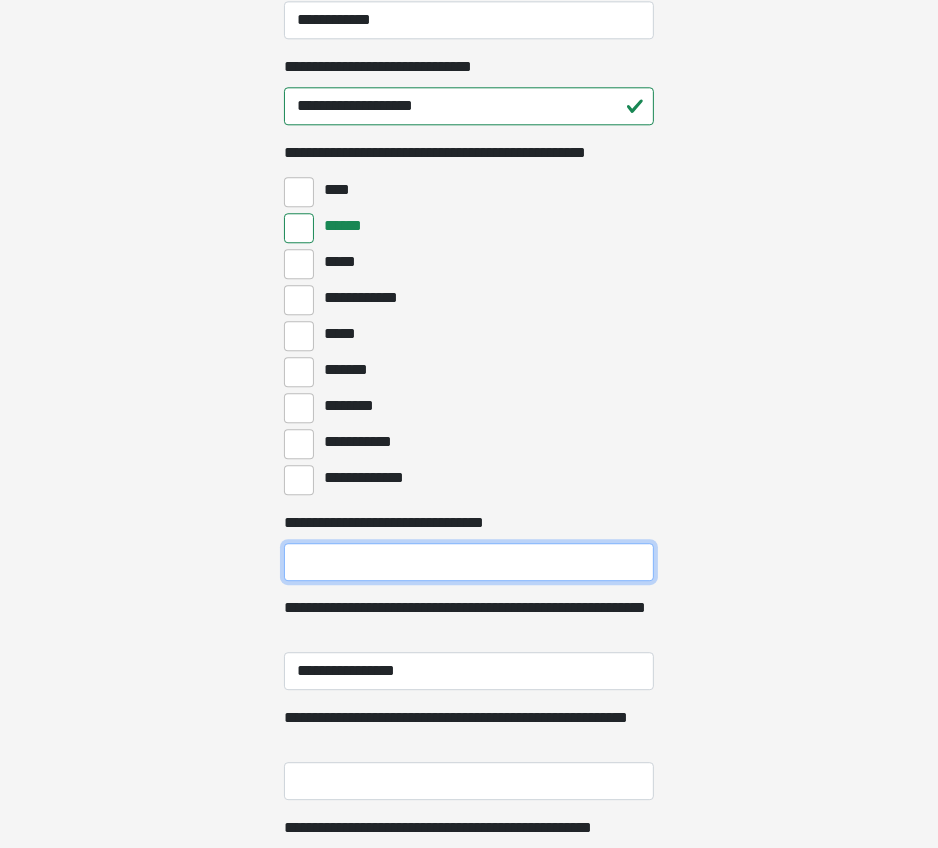 click on "**********" at bounding box center (469, 562) 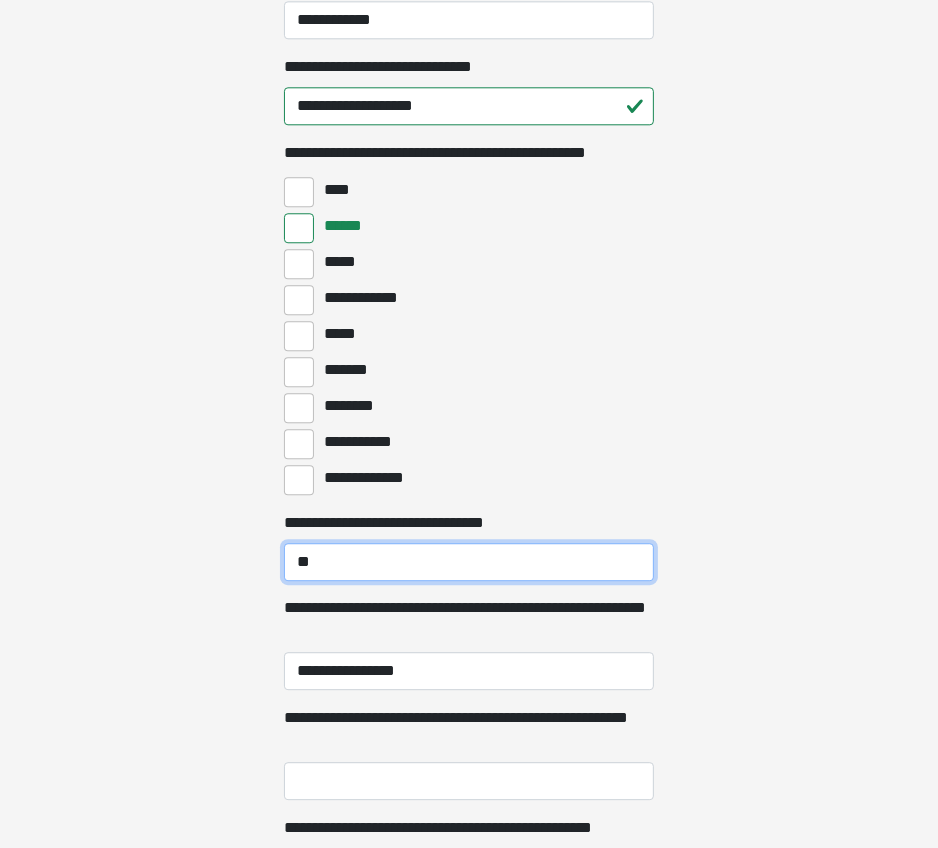 type on "*" 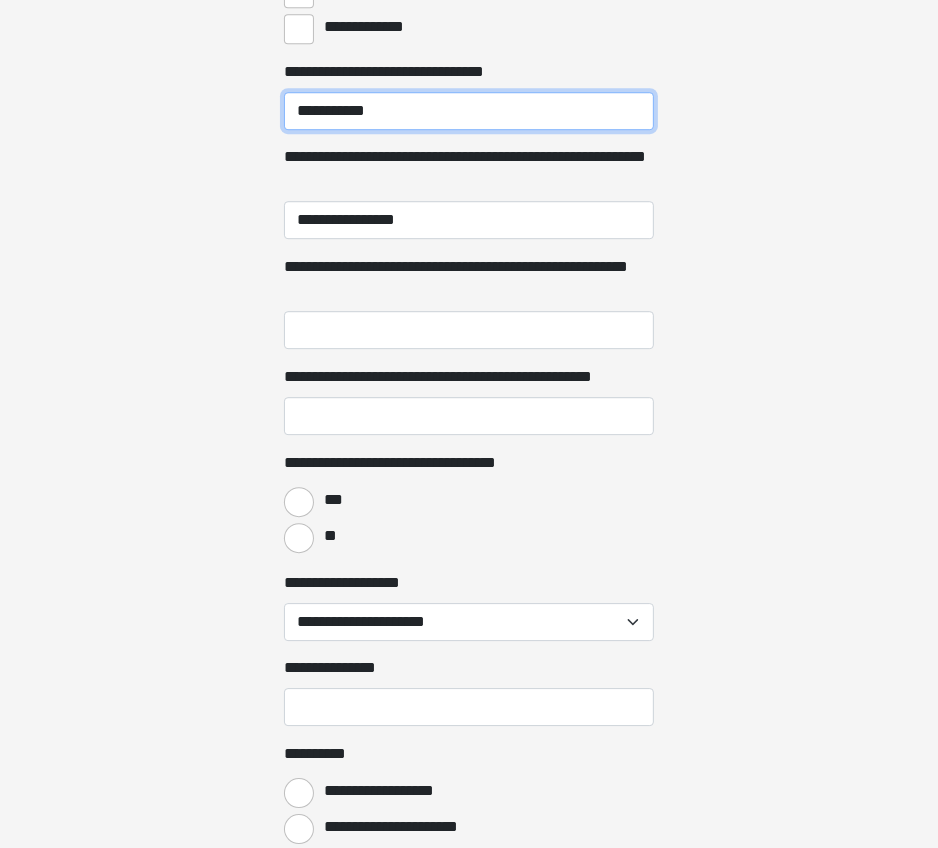scroll, scrollTop: 4000, scrollLeft: 0, axis: vertical 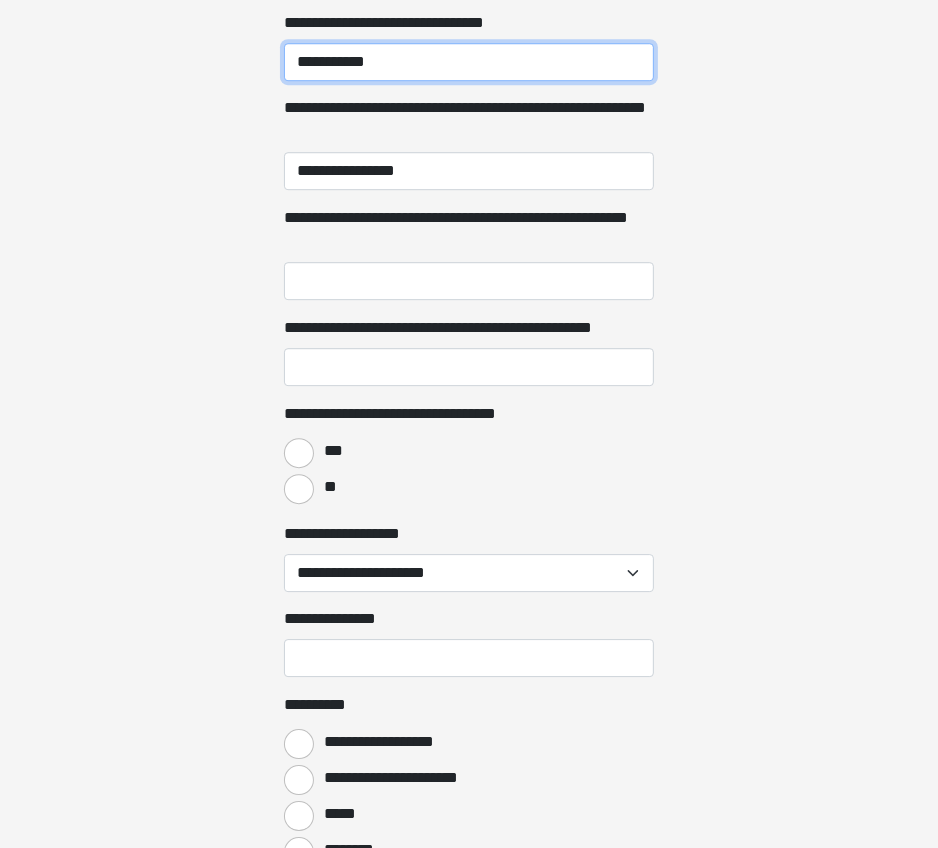 type on "**********" 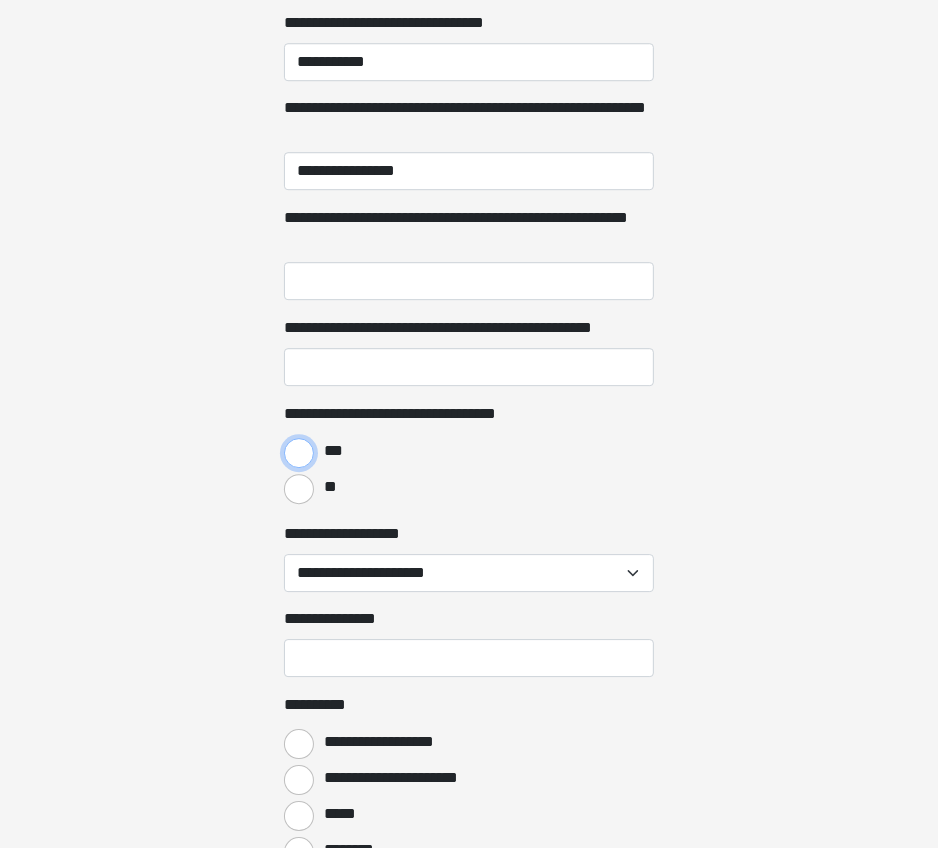 click on "***" at bounding box center [299, 453] 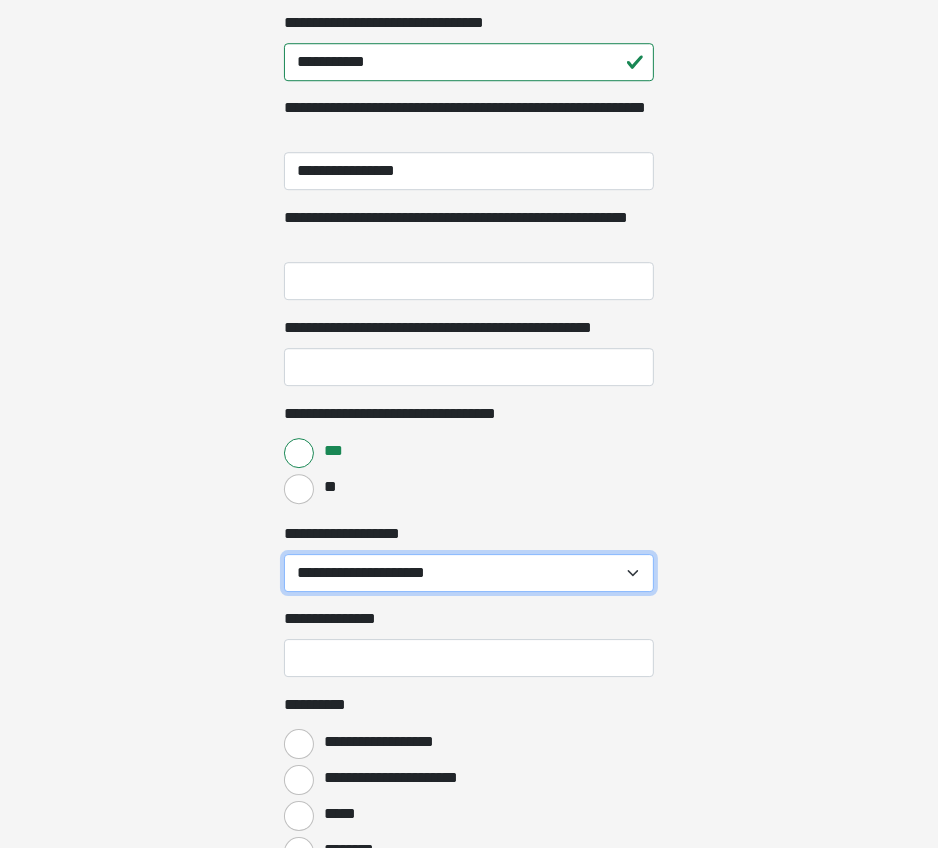 click on "**********" at bounding box center (469, 573) 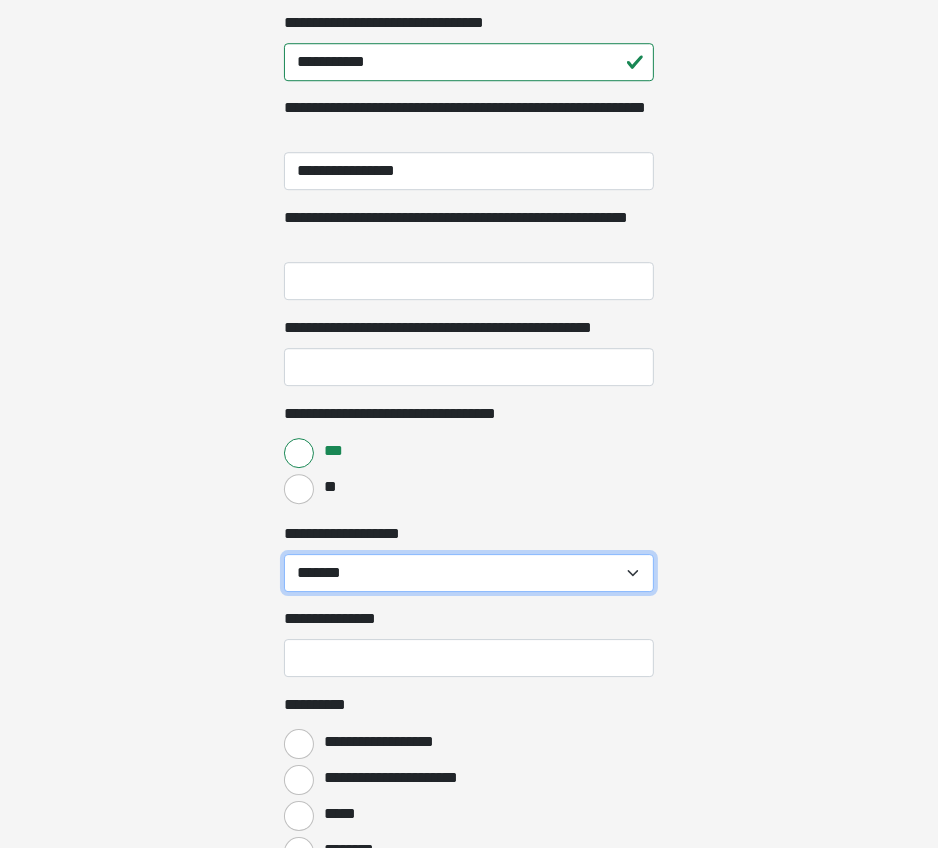 click on "**********" at bounding box center [469, 573] 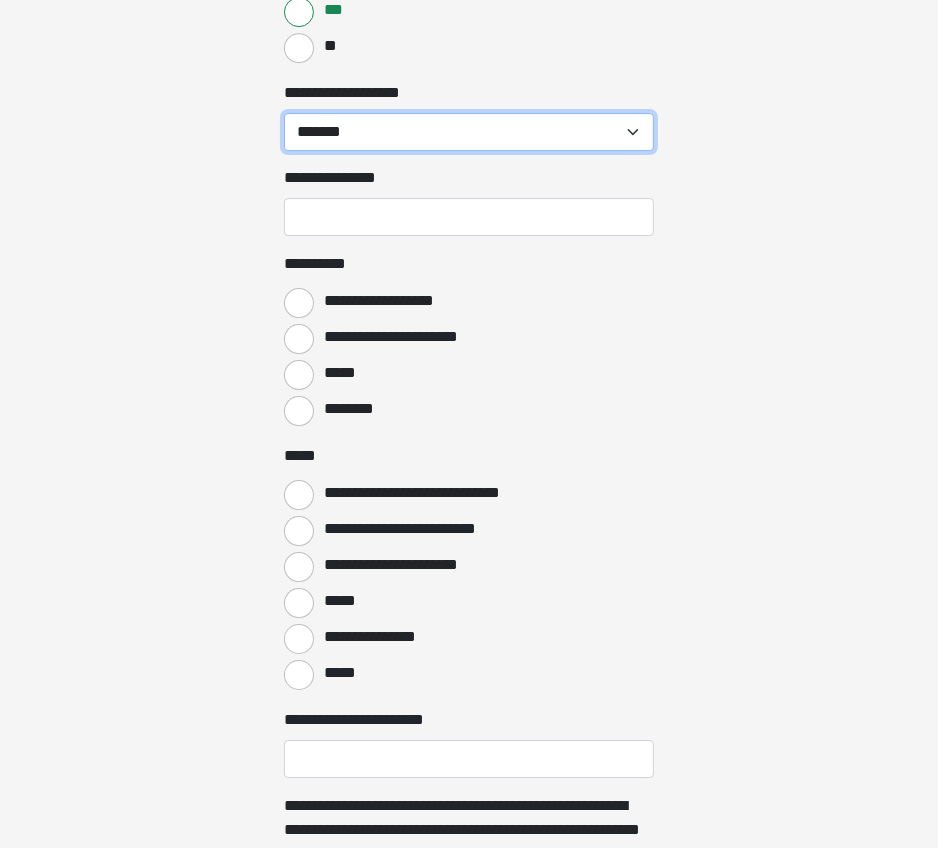 scroll, scrollTop: 4500, scrollLeft: 0, axis: vertical 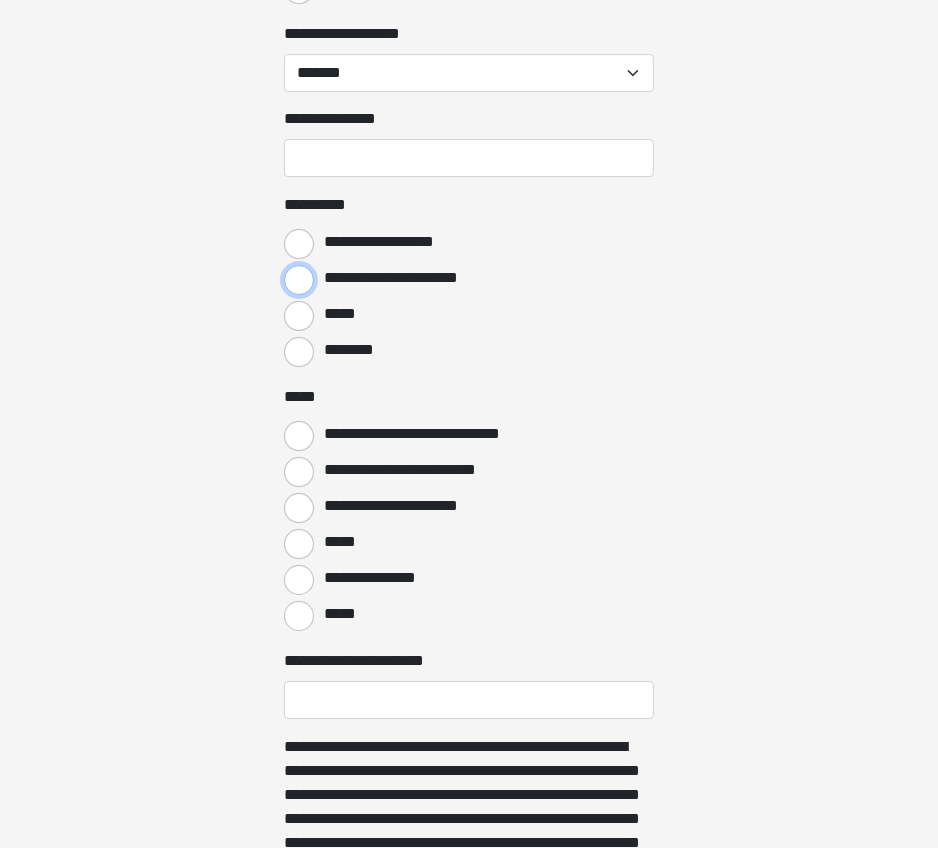 click on "**********" at bounding box center (299, 280) 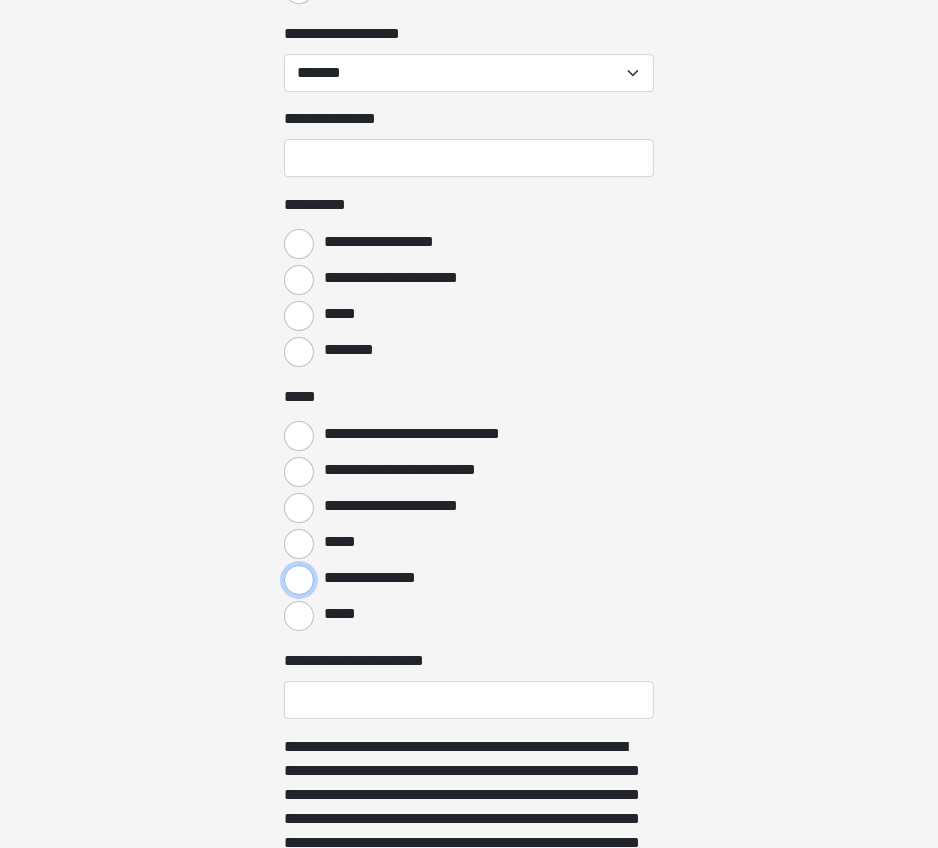 click on "**********" at bounding box center (299, 580) 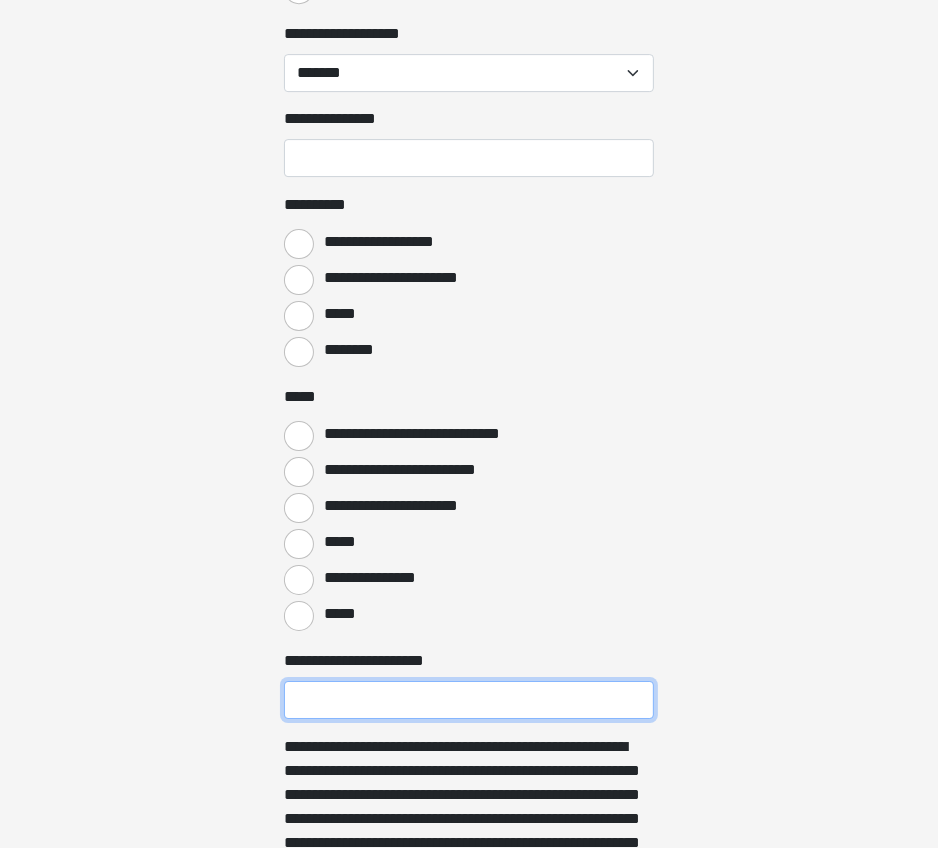 click on "**********" at bounding box center (469, 700) 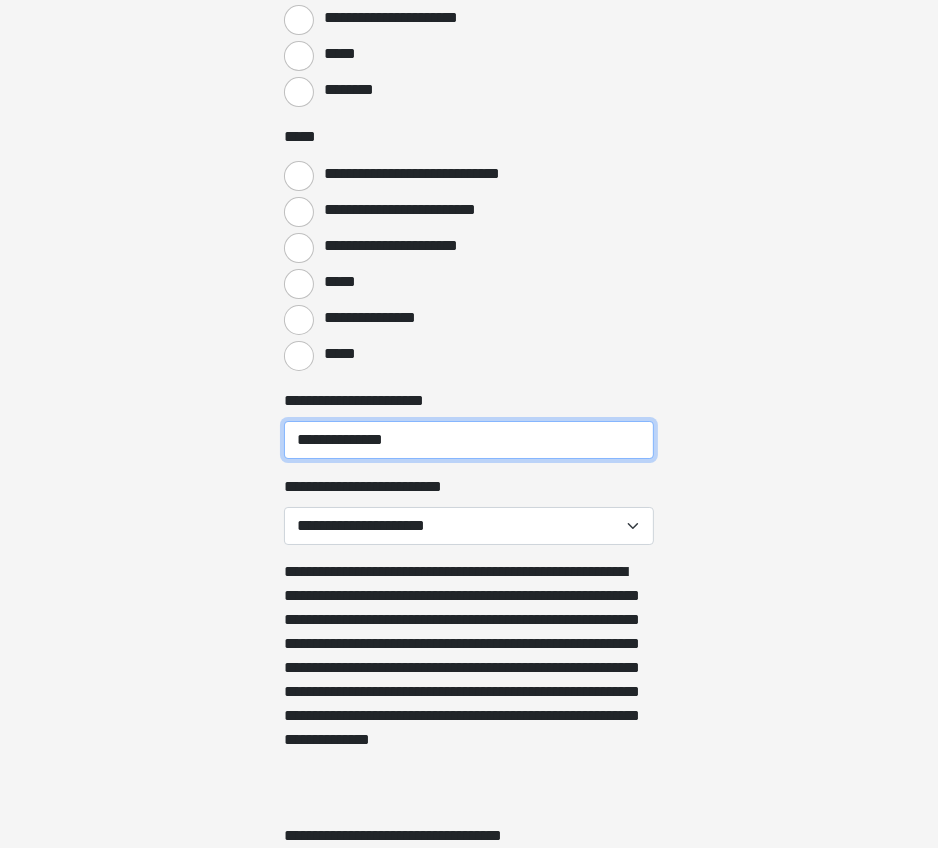 scroll, scrollTop: 4800, scrollLeft: 0, axis: vertical 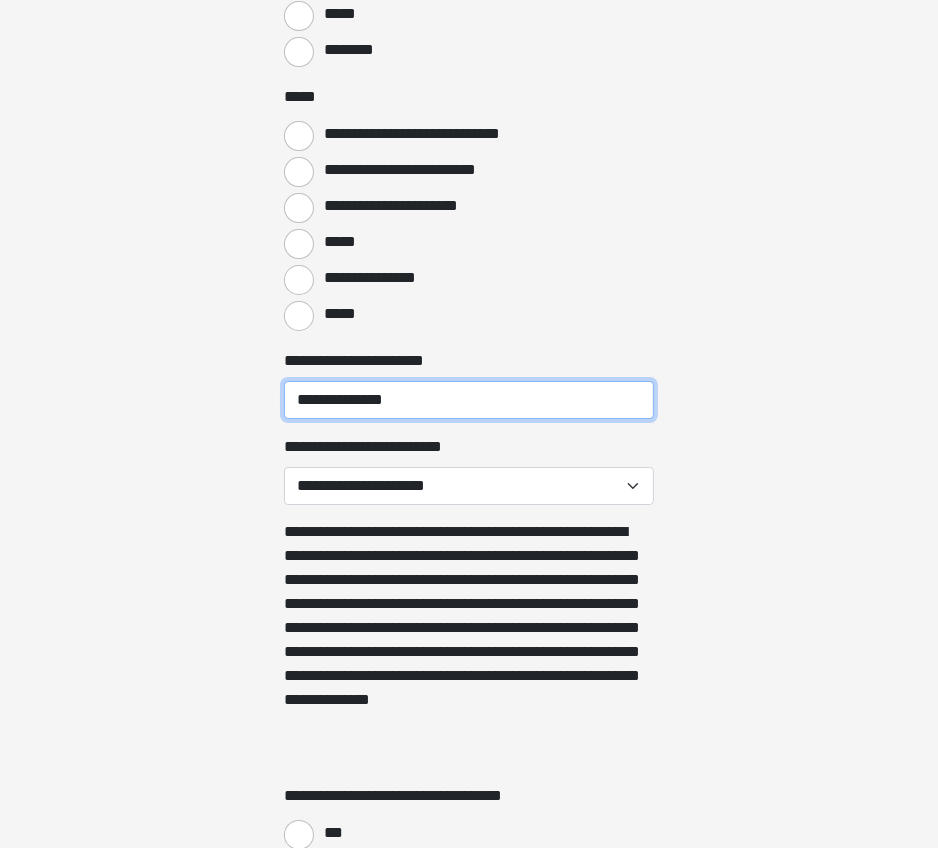 type on "**********" 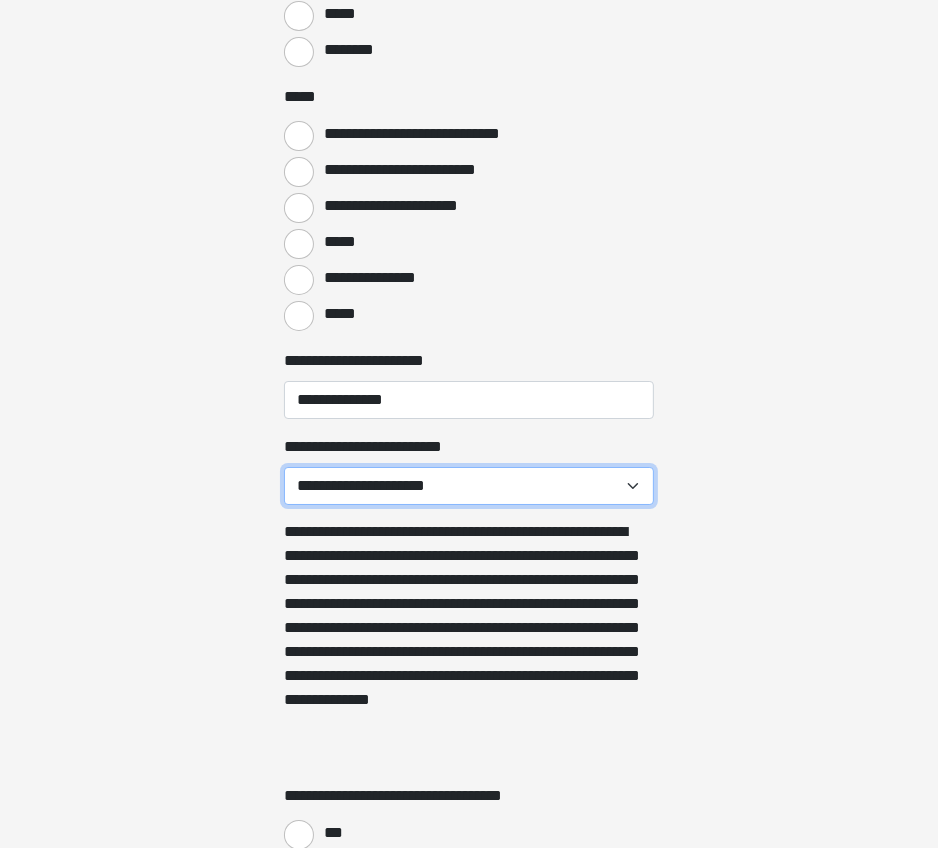 click on "**********" at bounding box center (469, 486) 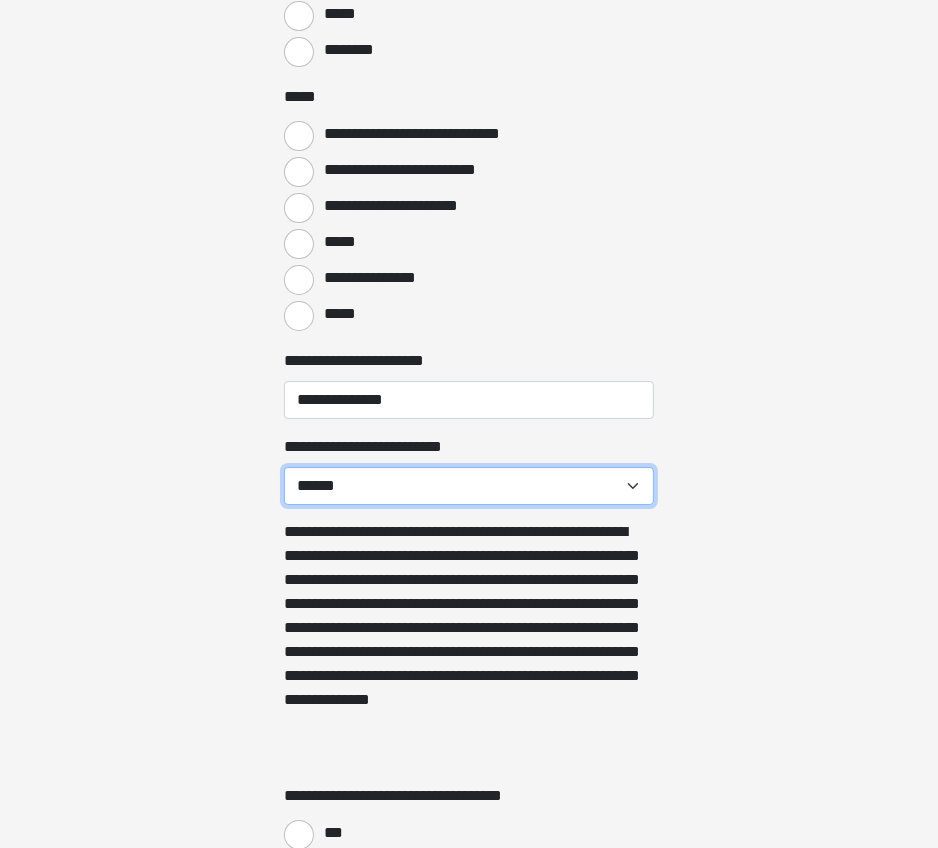 click on "**********" at bounding box center (469, 486) 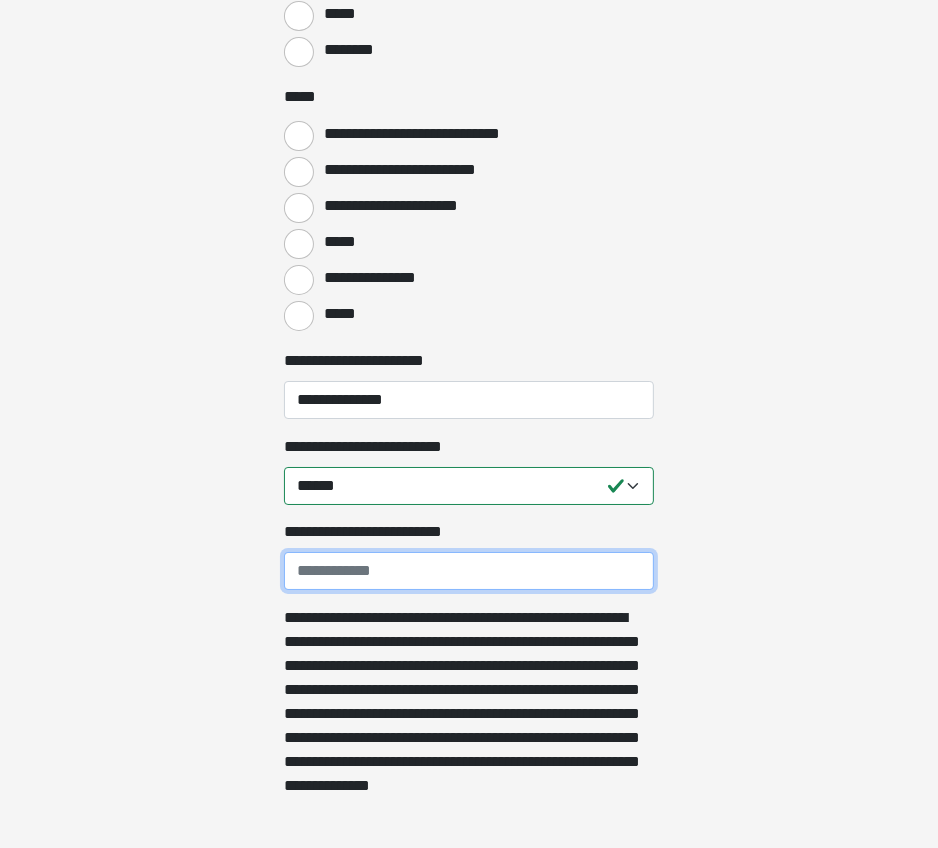 click on "**********" at bounding box center [469, 571] 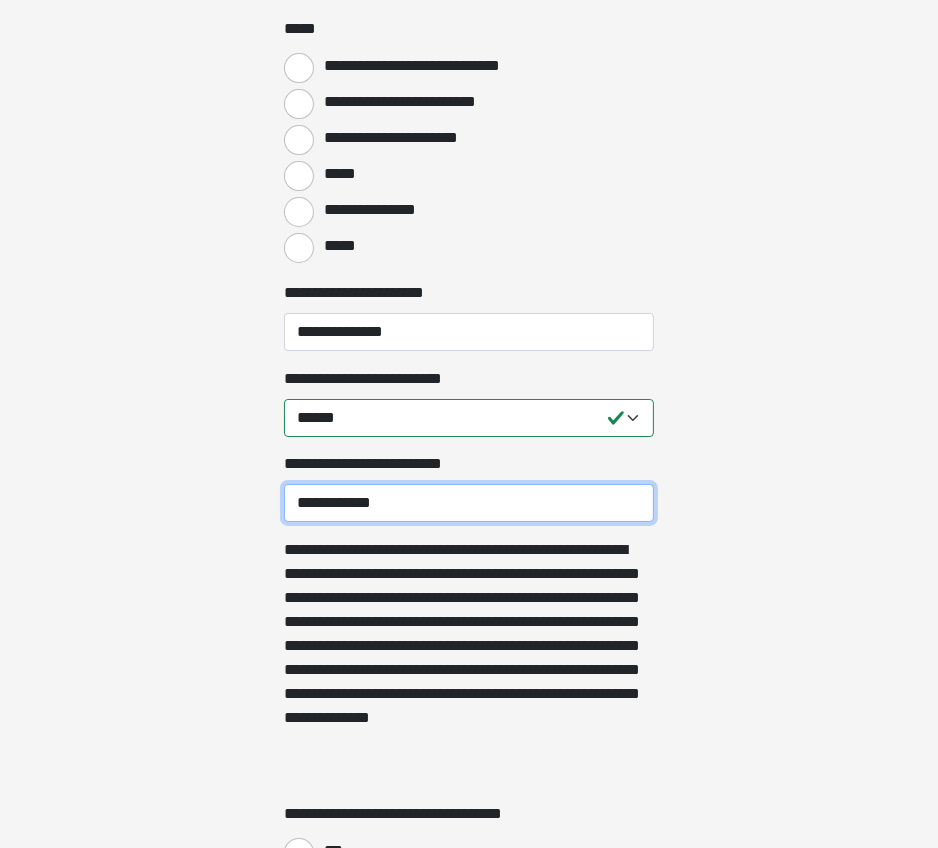 scroll, scrollTop: 5092, scrollLeft: 0, axis: vertical 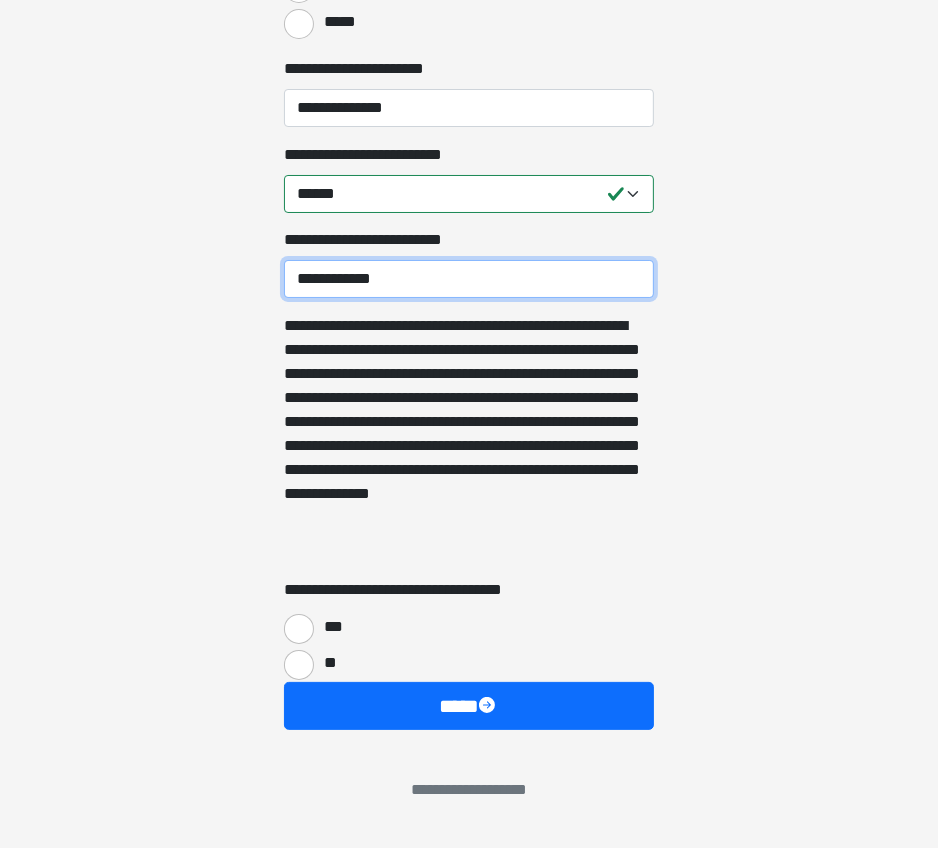 type on "**********" 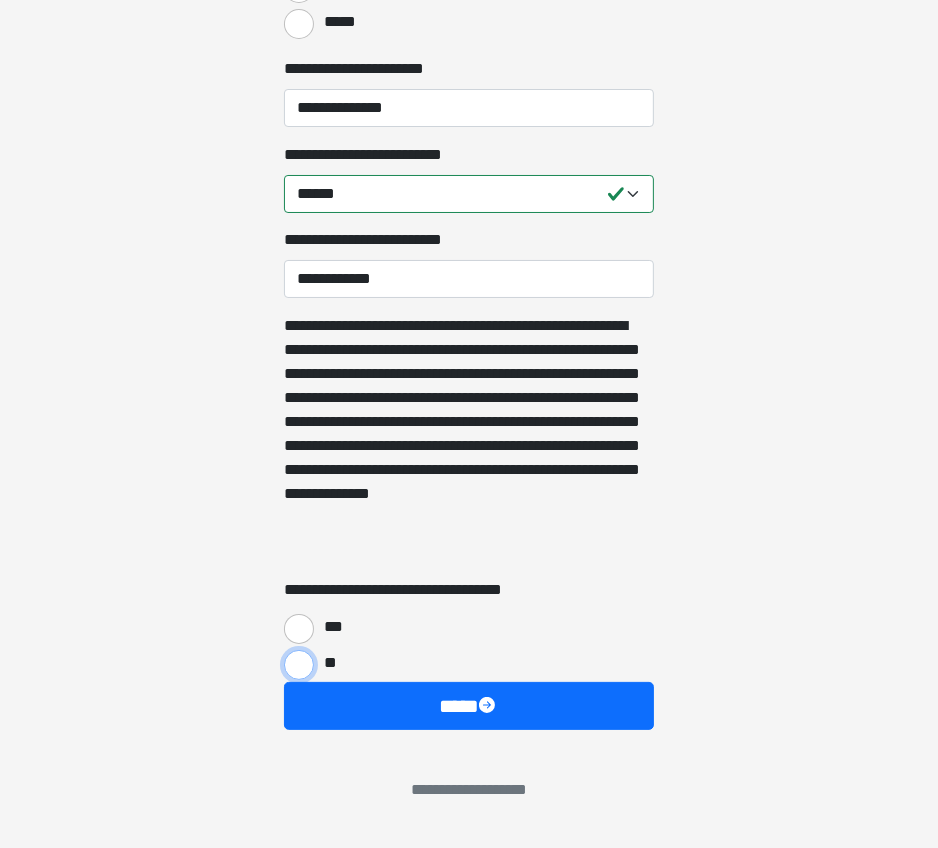 click on "**" at bounding box center [299, 665] 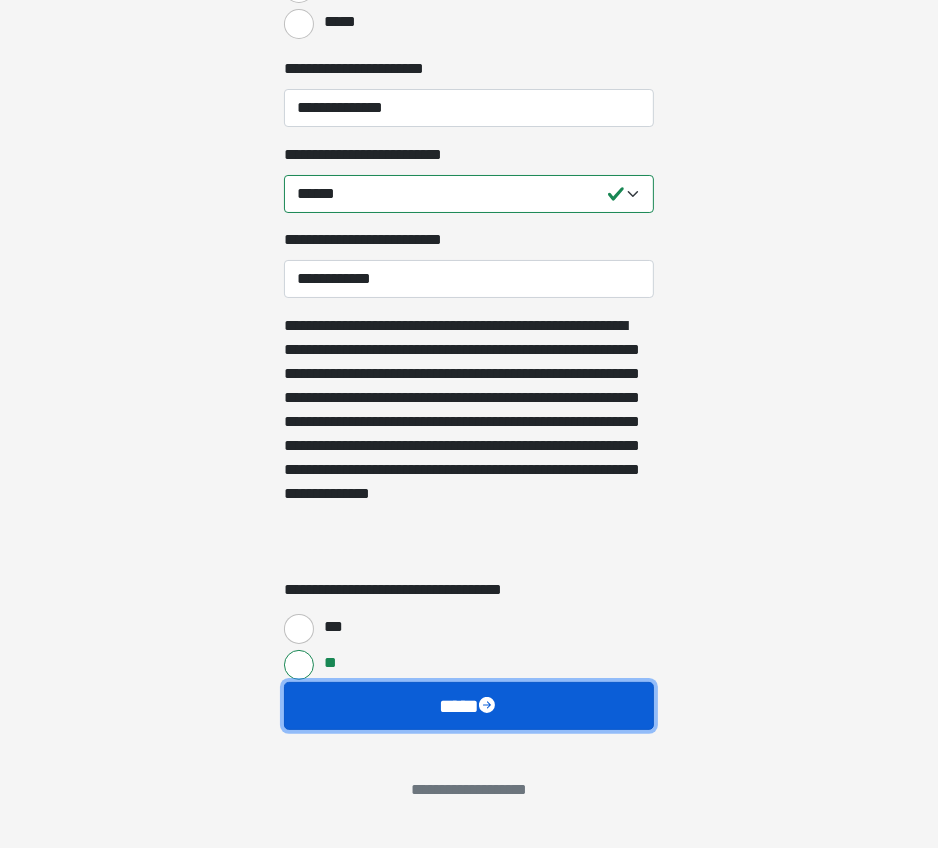 click on "****" at bounding box center (469, 706) 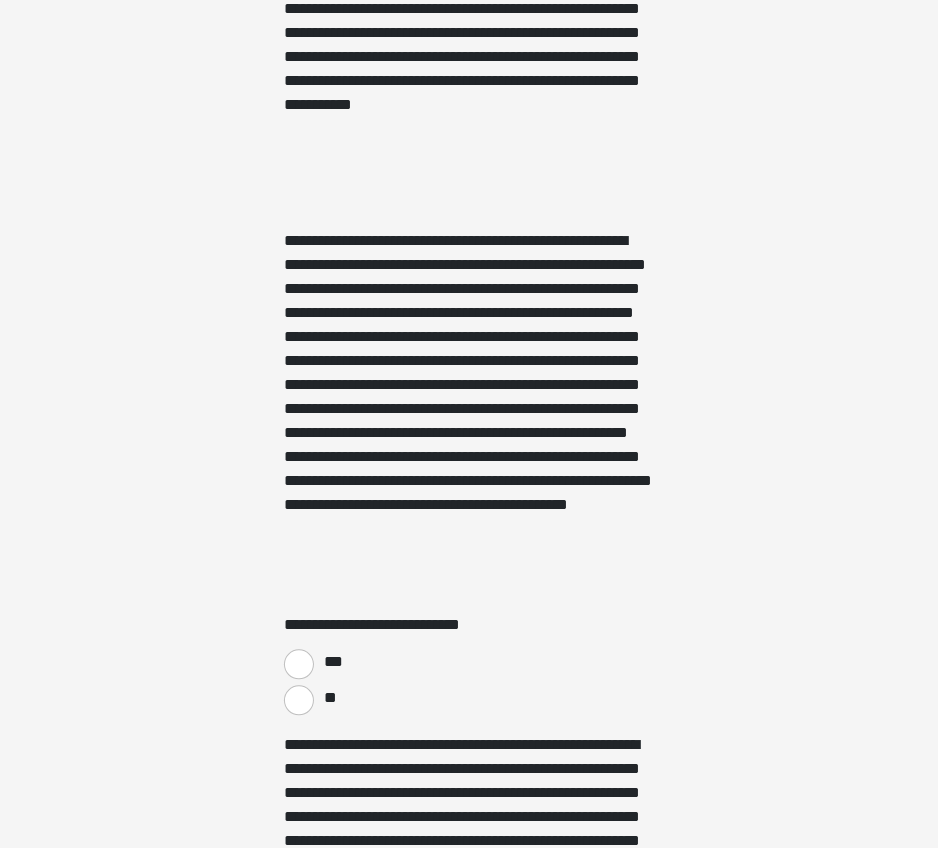 scroll, scrollTop: 2900, scrollLeft: 0, axis: vertical 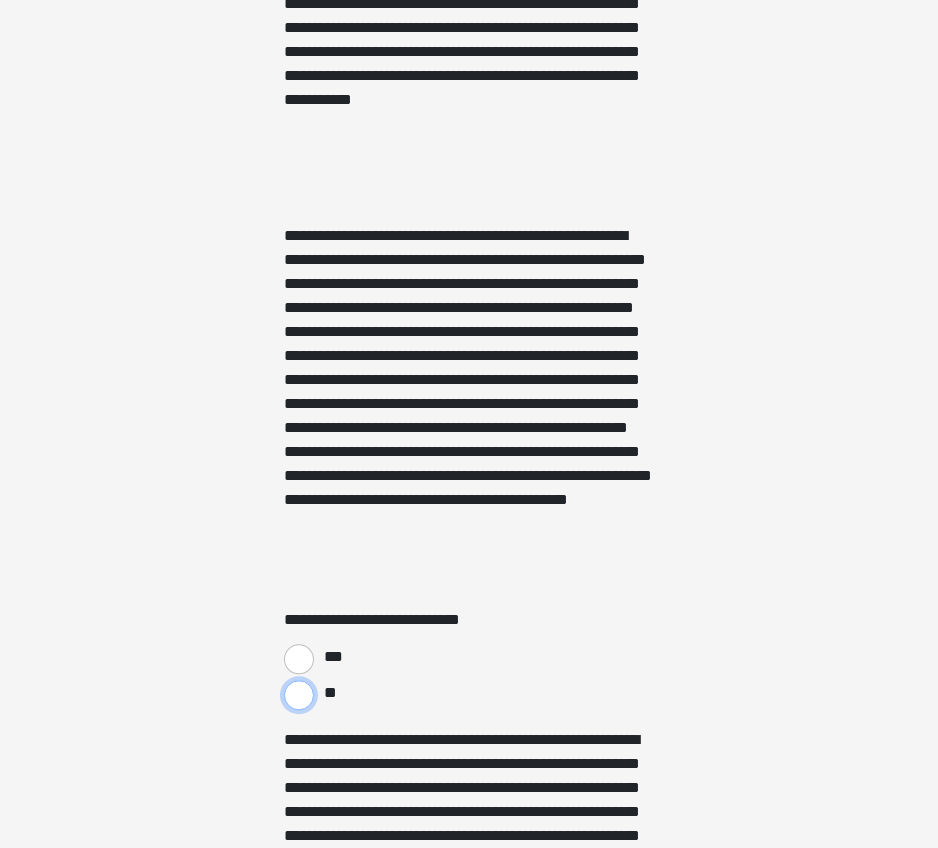 click on "**" at bounding box center (299, 695) 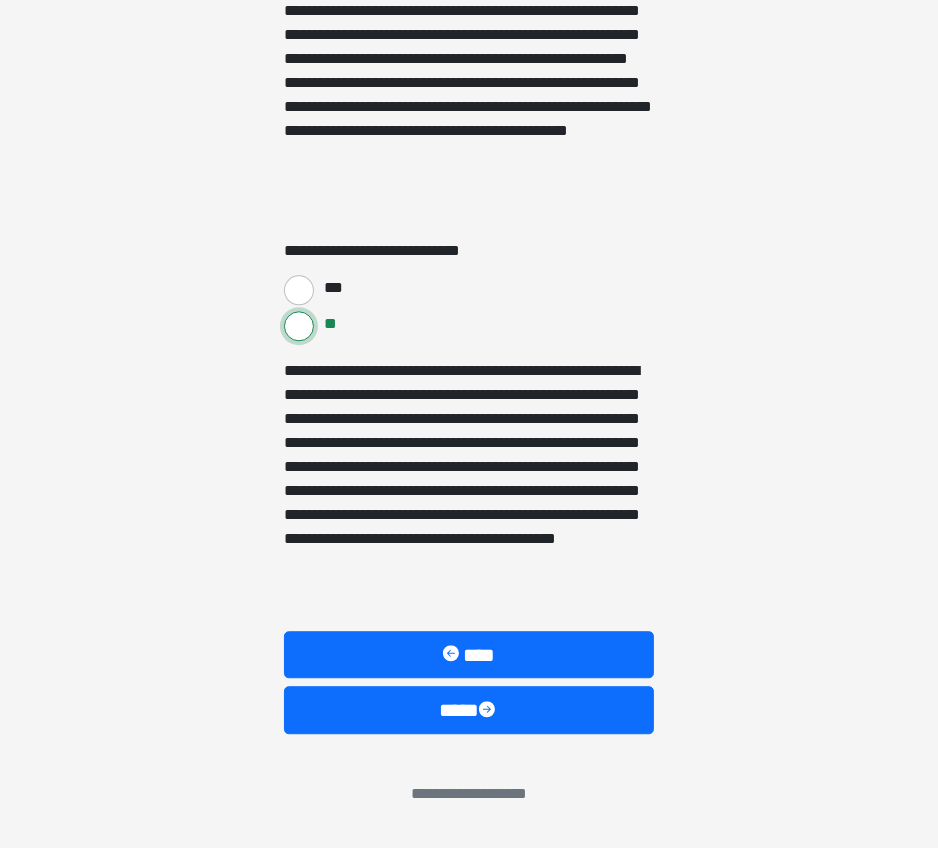 scroll, scrollTop: 3274, scrollLeft: 0, axis: vertical 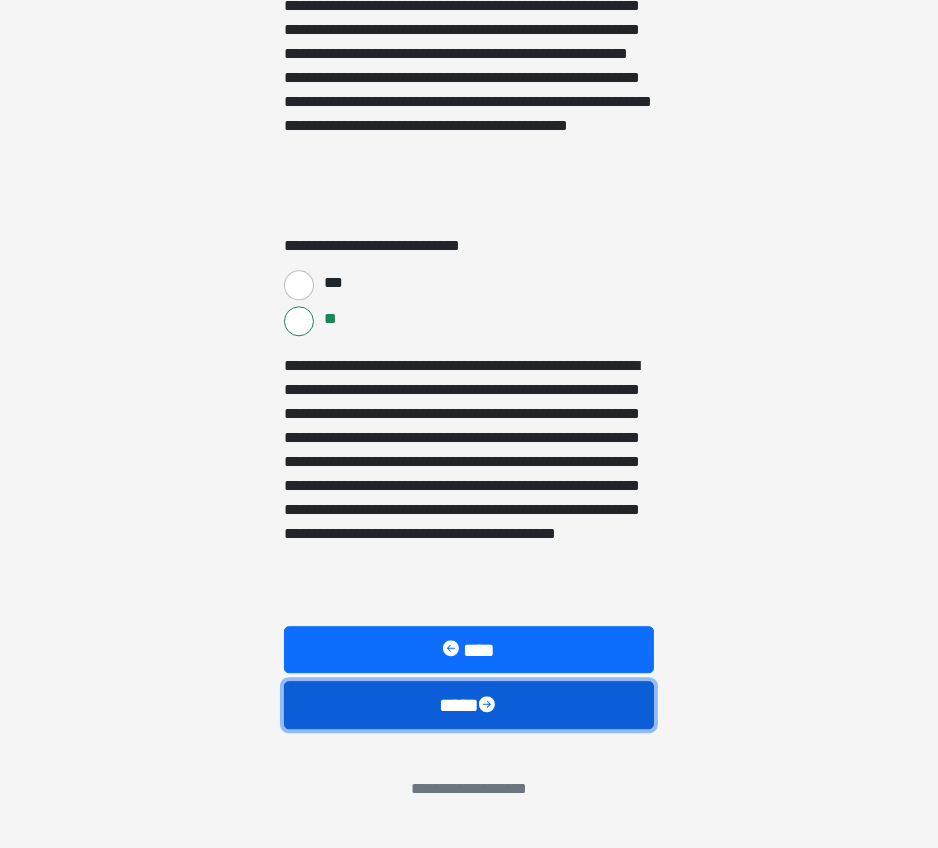click on "****" at bounding box center [469, 705] 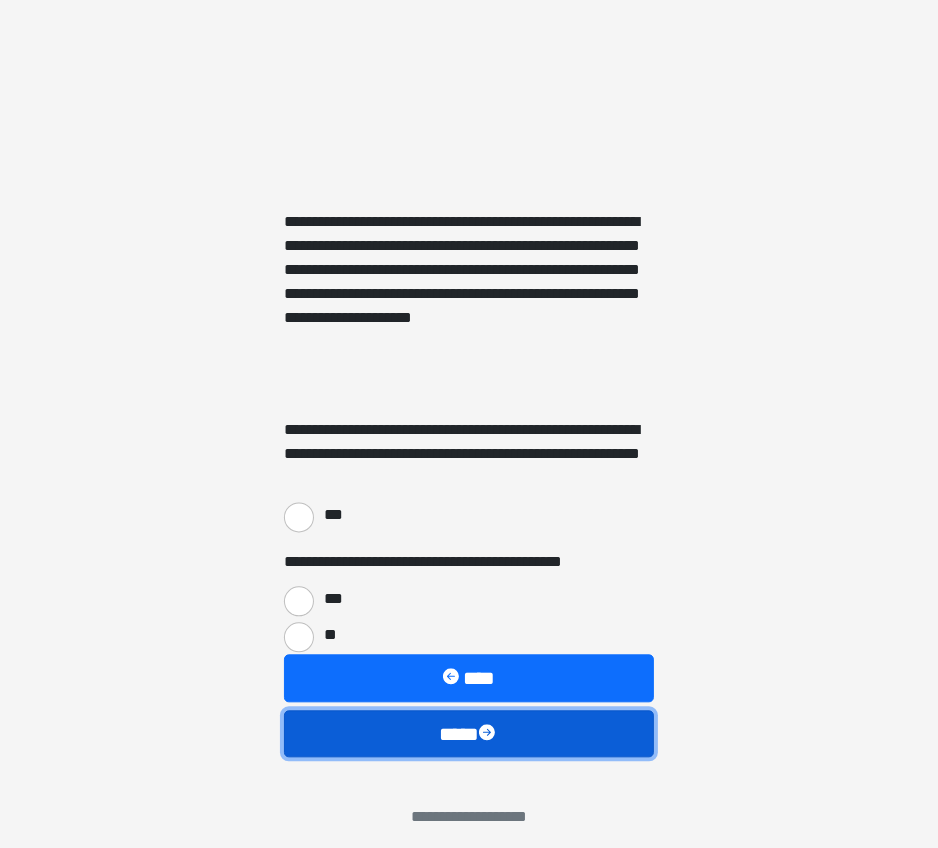 scroll, scrollTop: 2718, scrollLeft: 0, axis: vertical 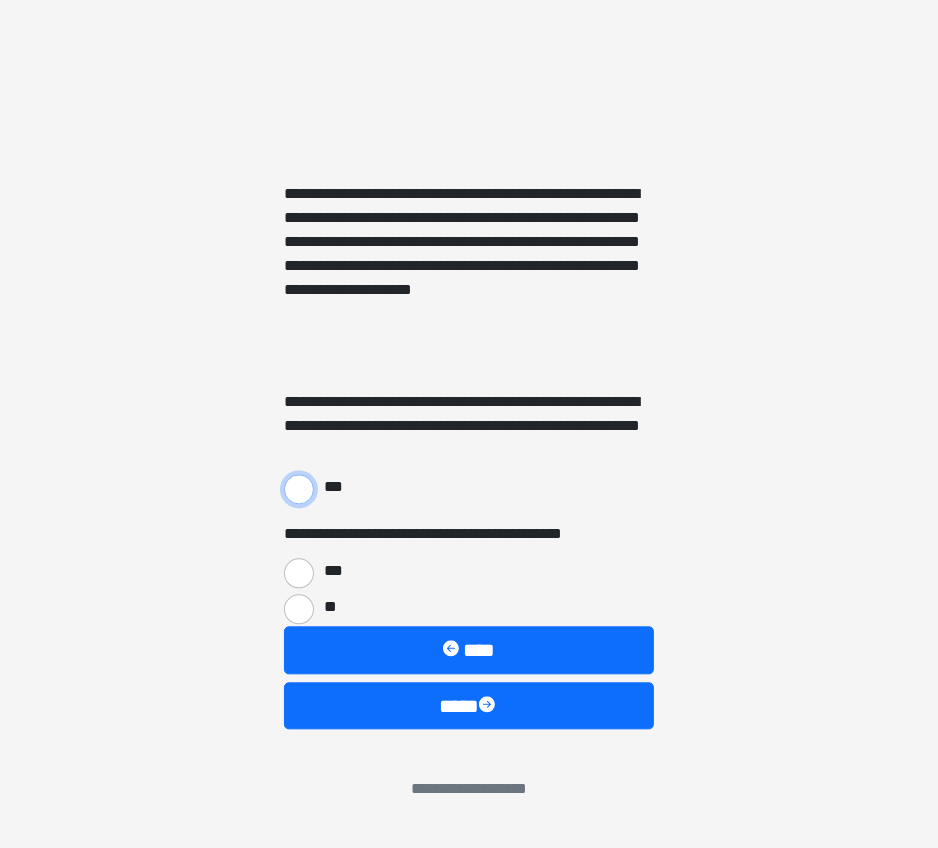 click on "***" at bounding box center (299, 489) 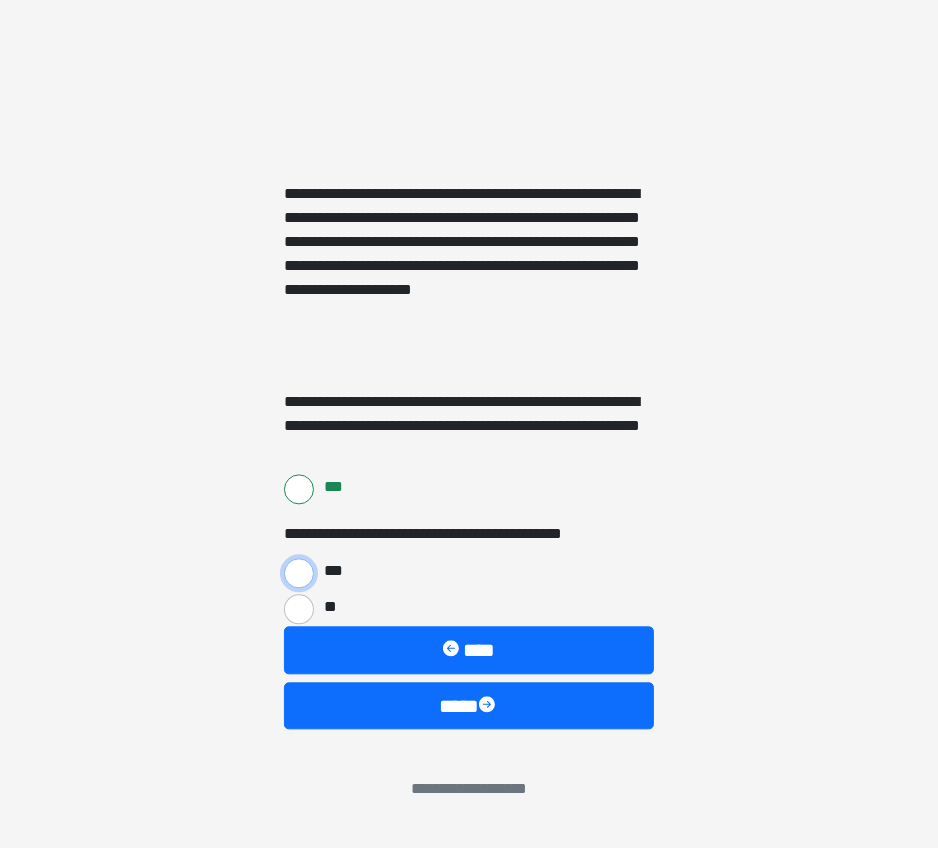 drag, startPoint x: 298, startPoint y: 572, endPoint x: 383, endPoint y: 657, distance: 120.20815 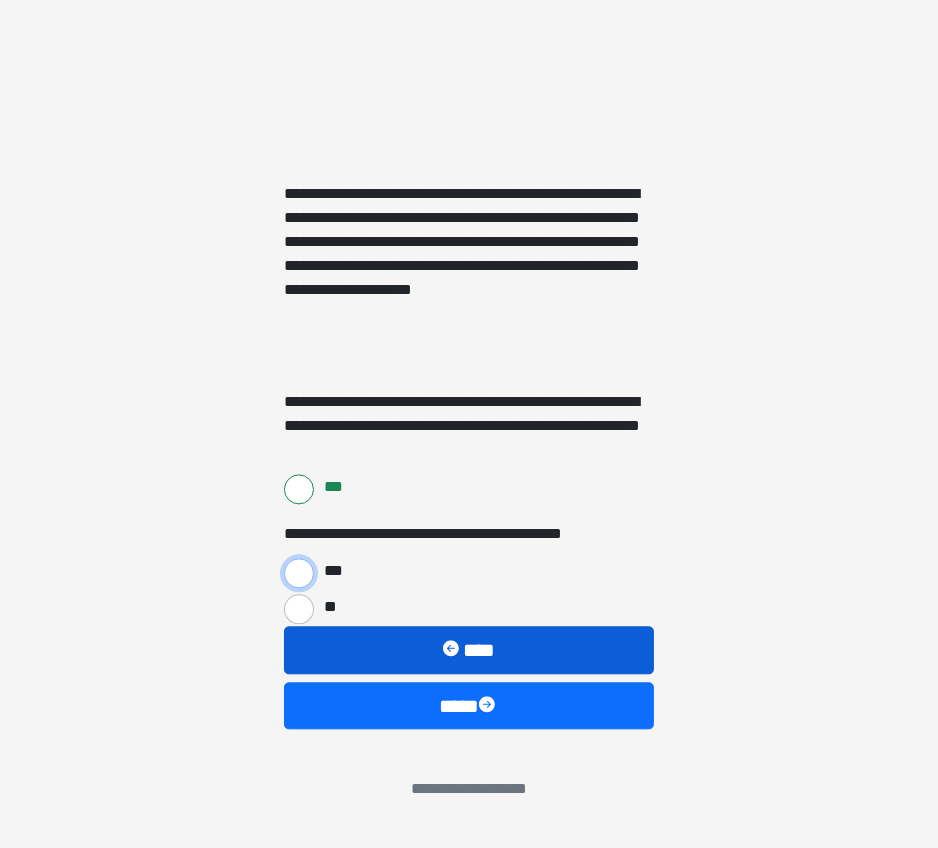 radio on "****" 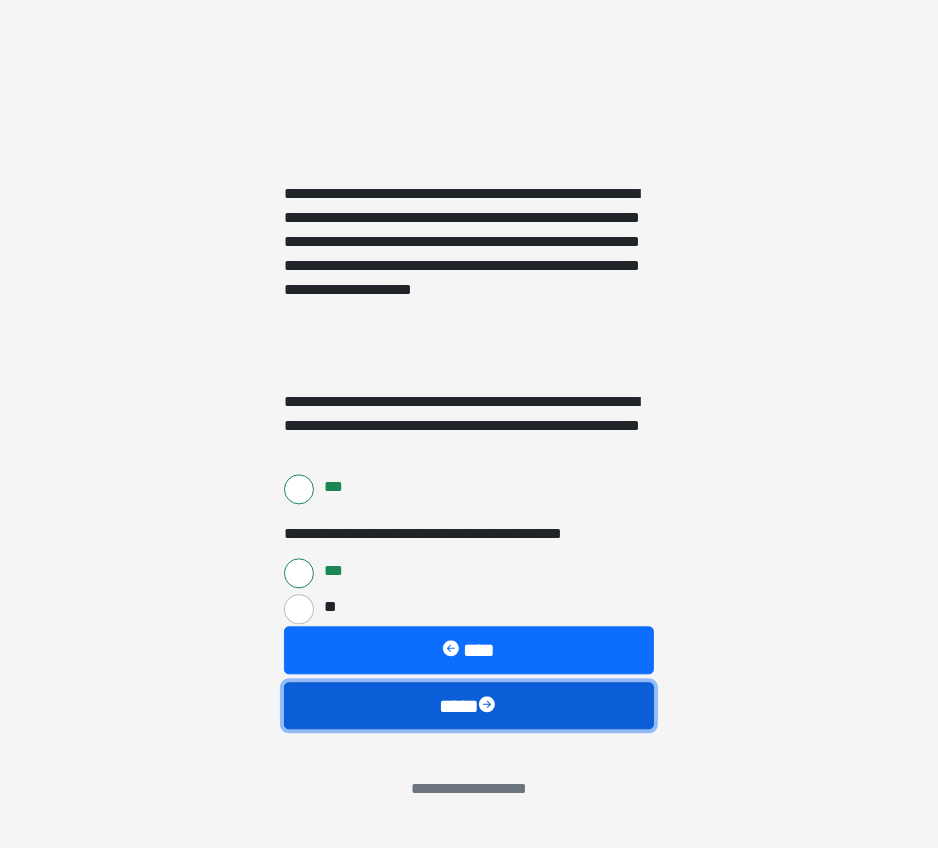 click on "****" at bounding box center (469, 706) 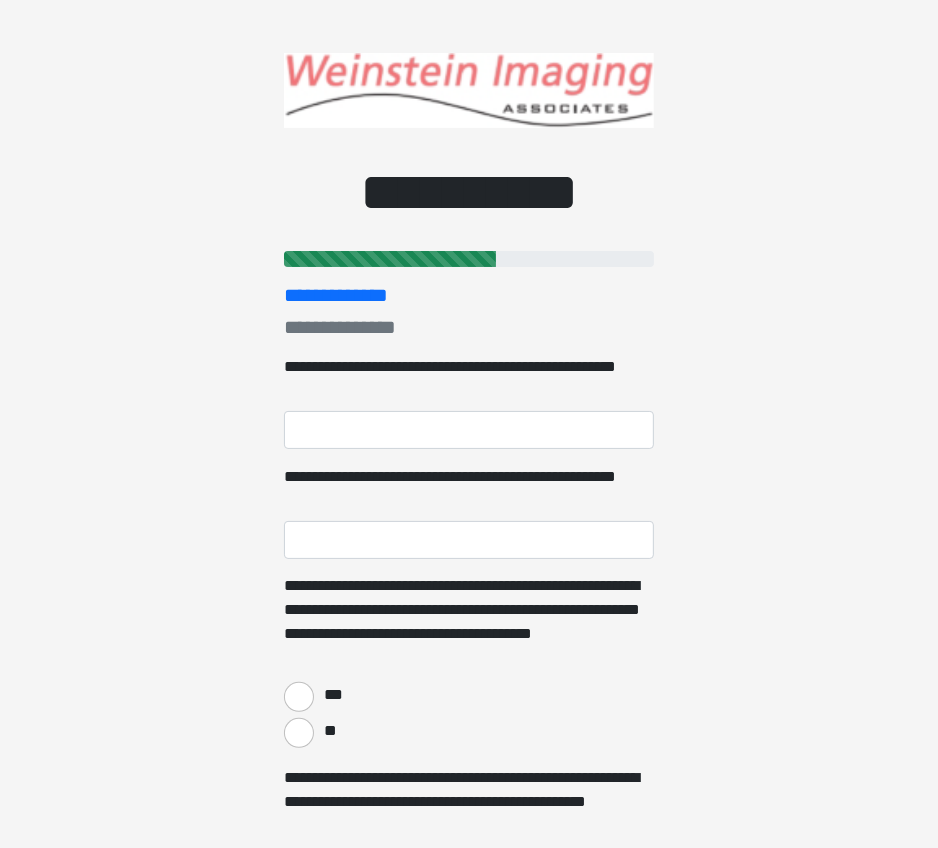 scroll, scrollTop: 0, scrollLeft: 0, axis: both 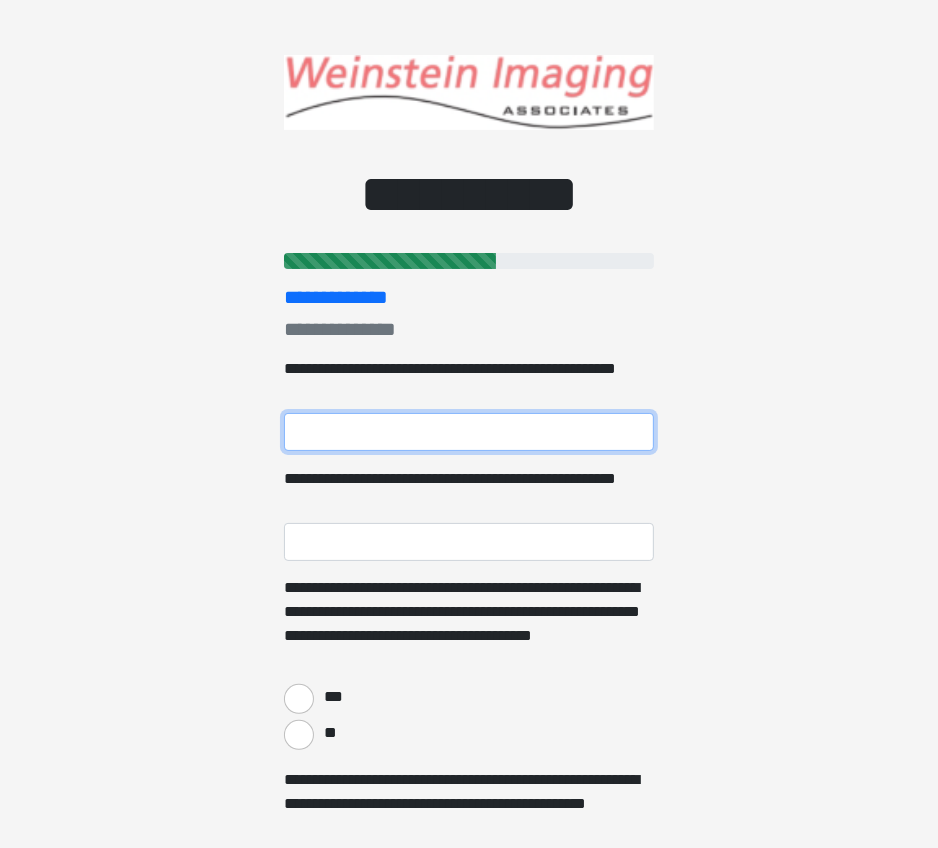 click on "**********" at bounding box center (469, 432) 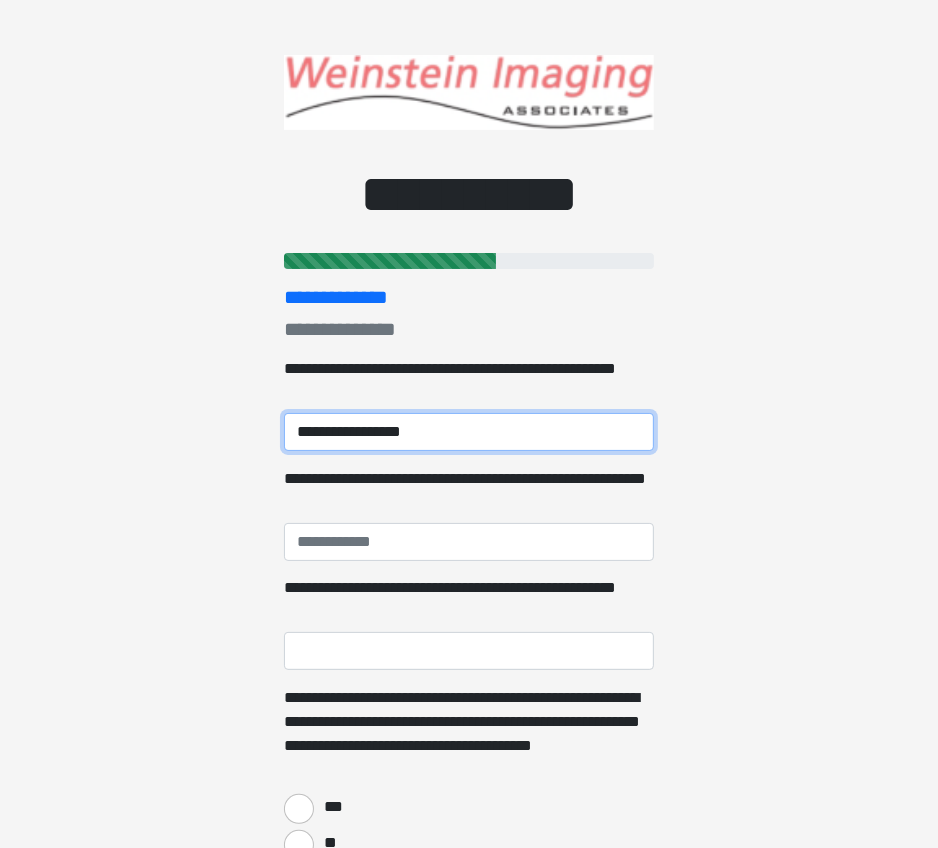 type on "**********" 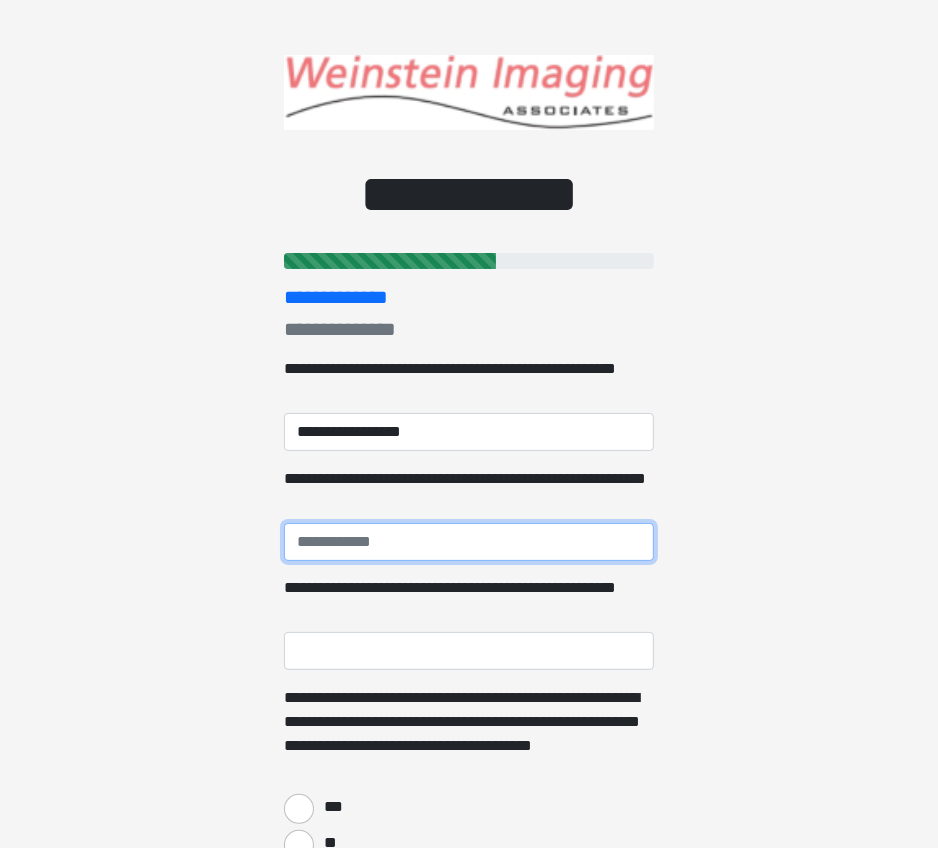 click on "**********" at bounding box center (469, 542) 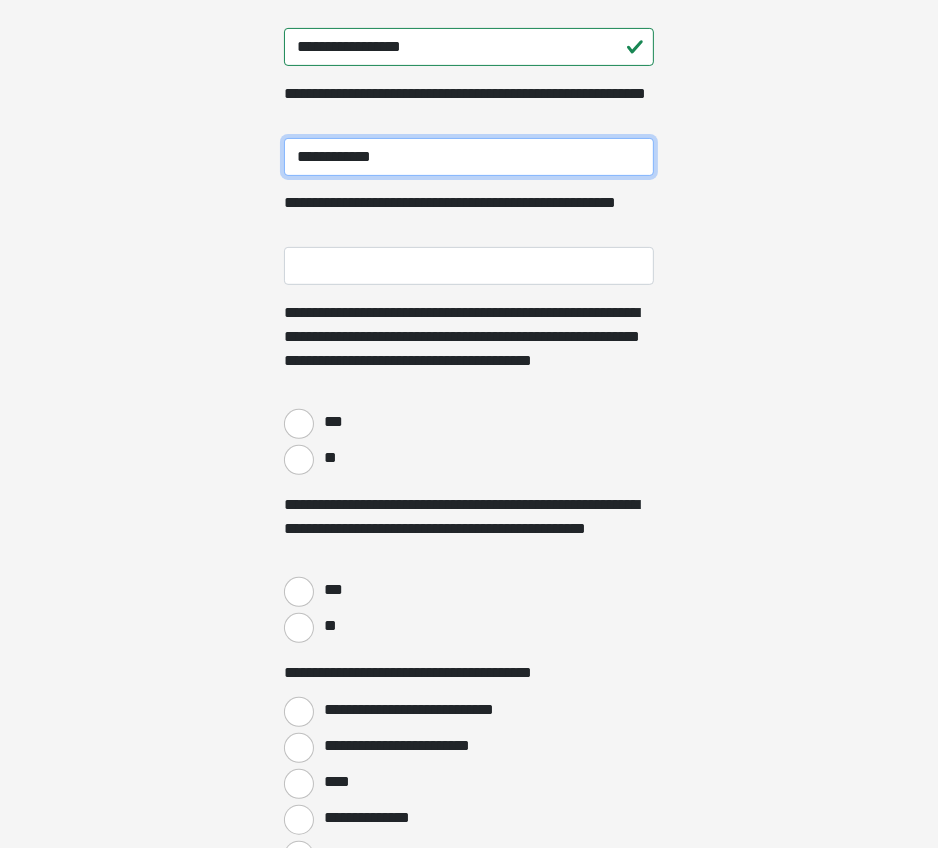 scroll, scrollTop: 400, scrollLeft: 0, axis: vertical 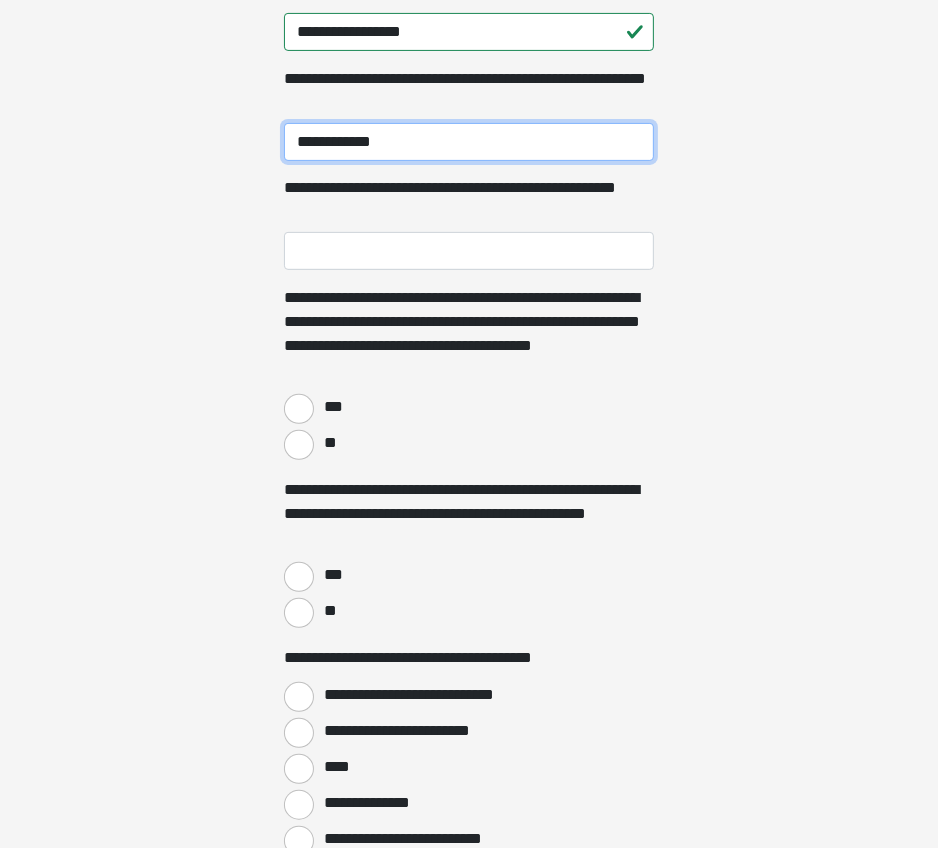 type on "**********" 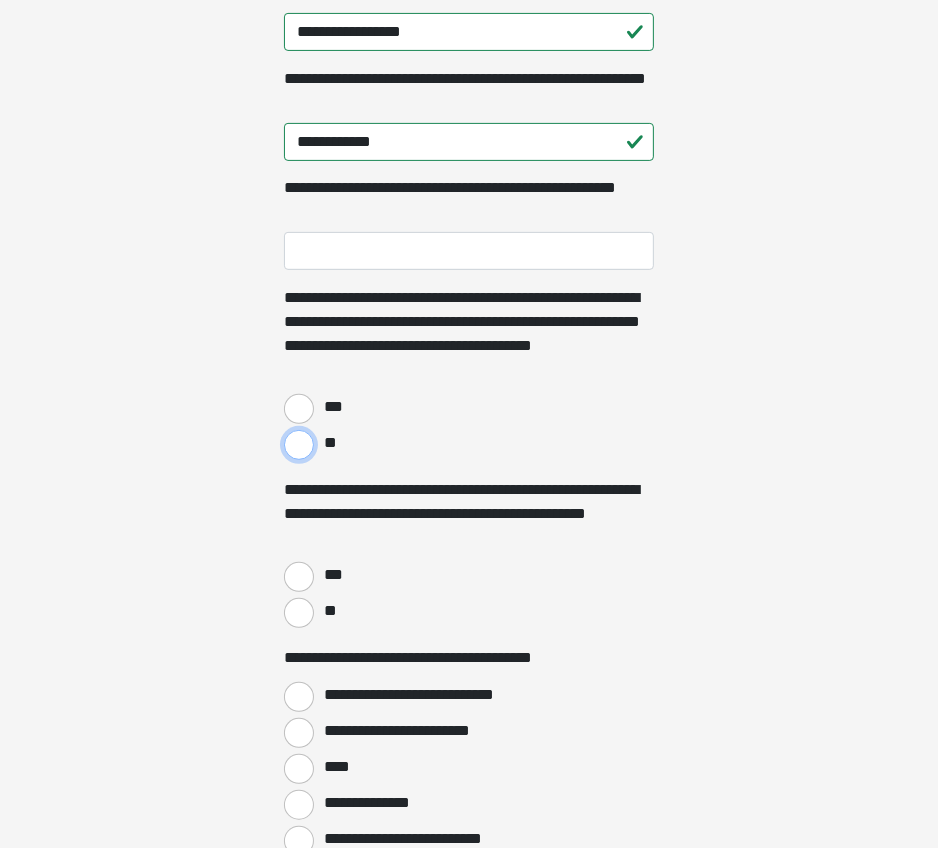 click on "**" at bounding box center (299, 445) 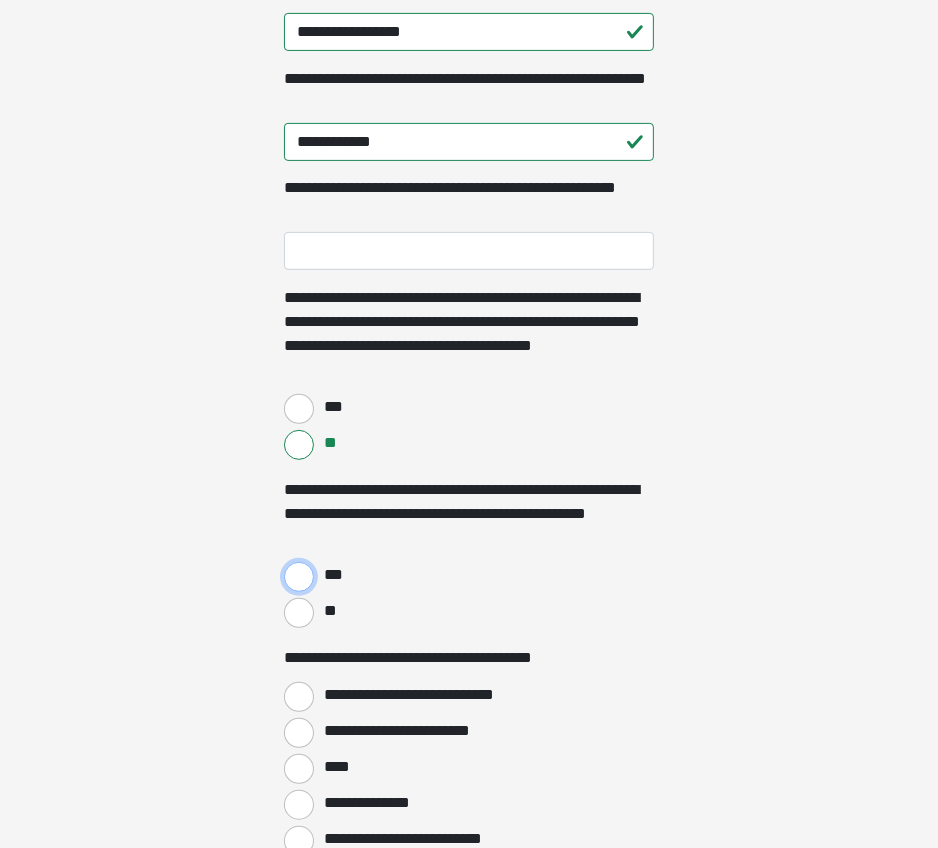 click on "***" at bounding box center [299, 577] 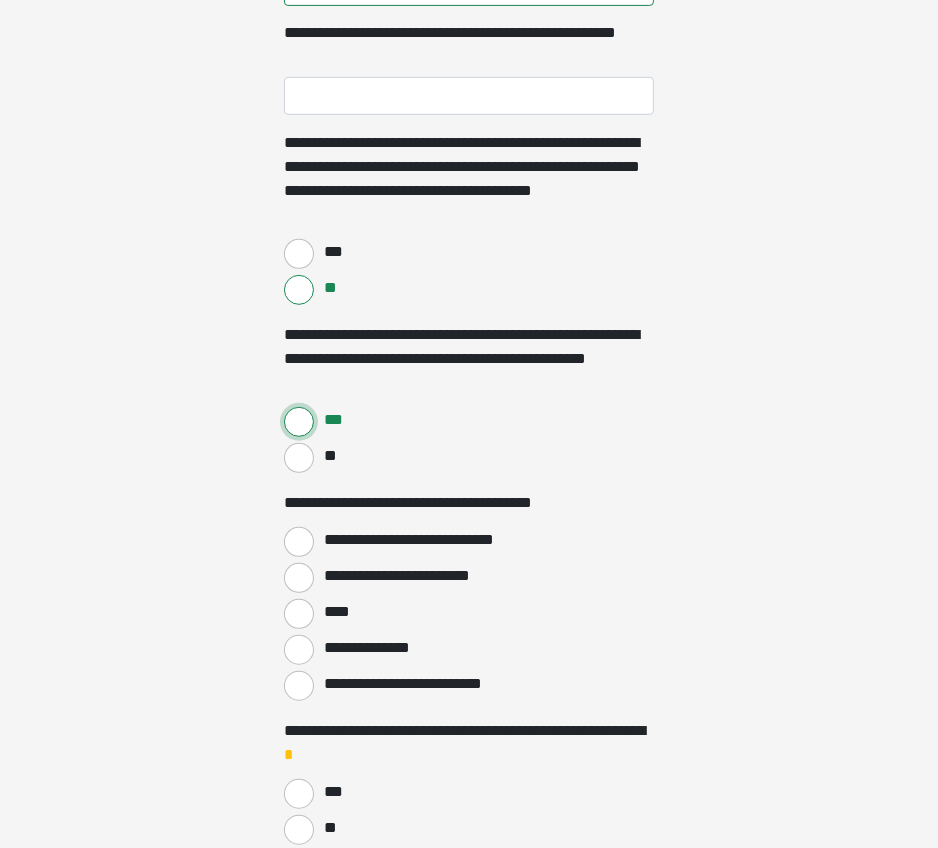 scroll, scrollTop: 600, scrollLeft: 0, axis: vertical 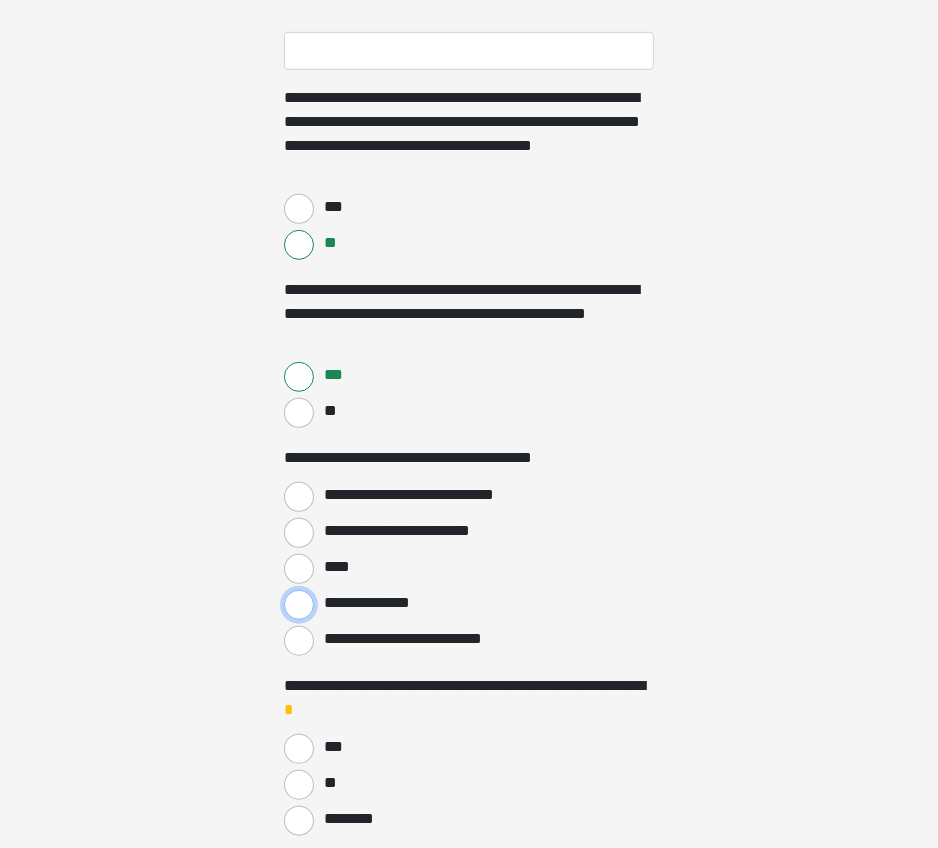 click on "**********" at bounding box center (299, 605) 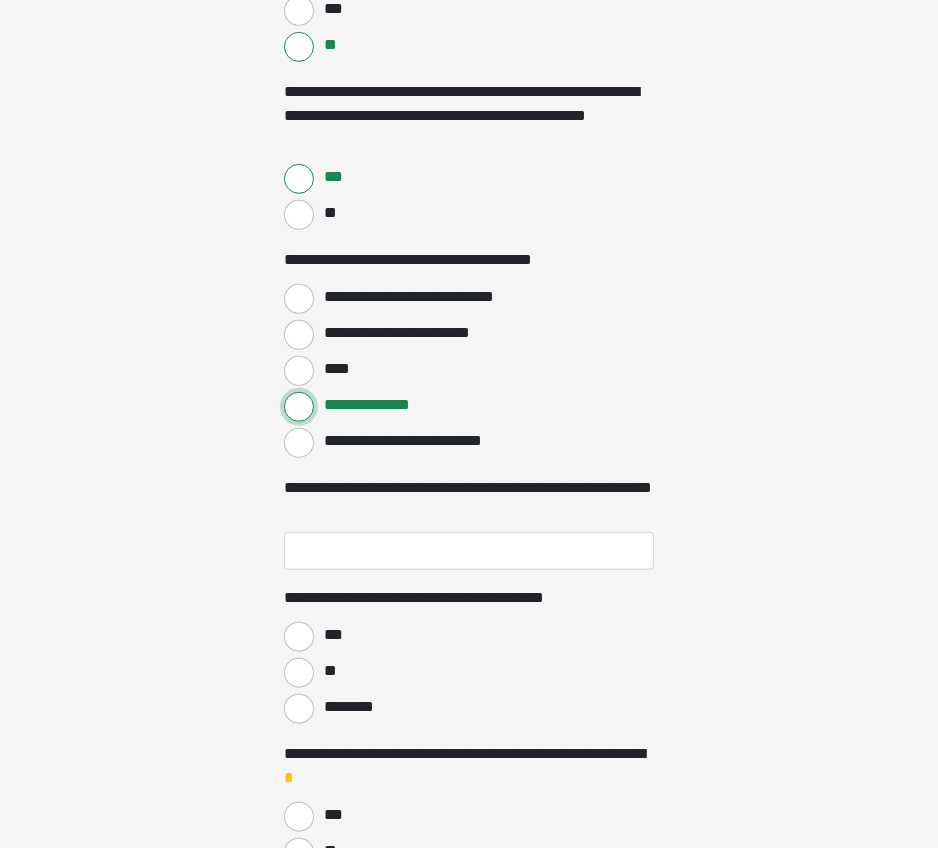 scroll, scrollTop: 800, scrollLeft: 0, axis: vertical 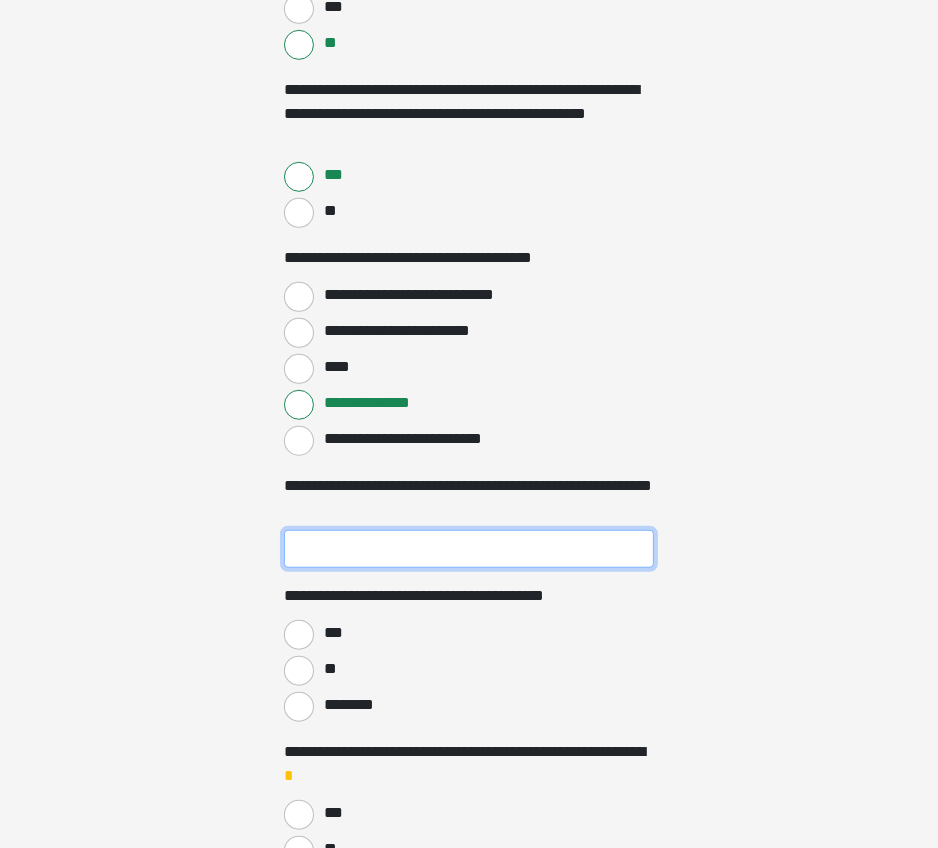 click on "**********" at bounding box center (469, 549) 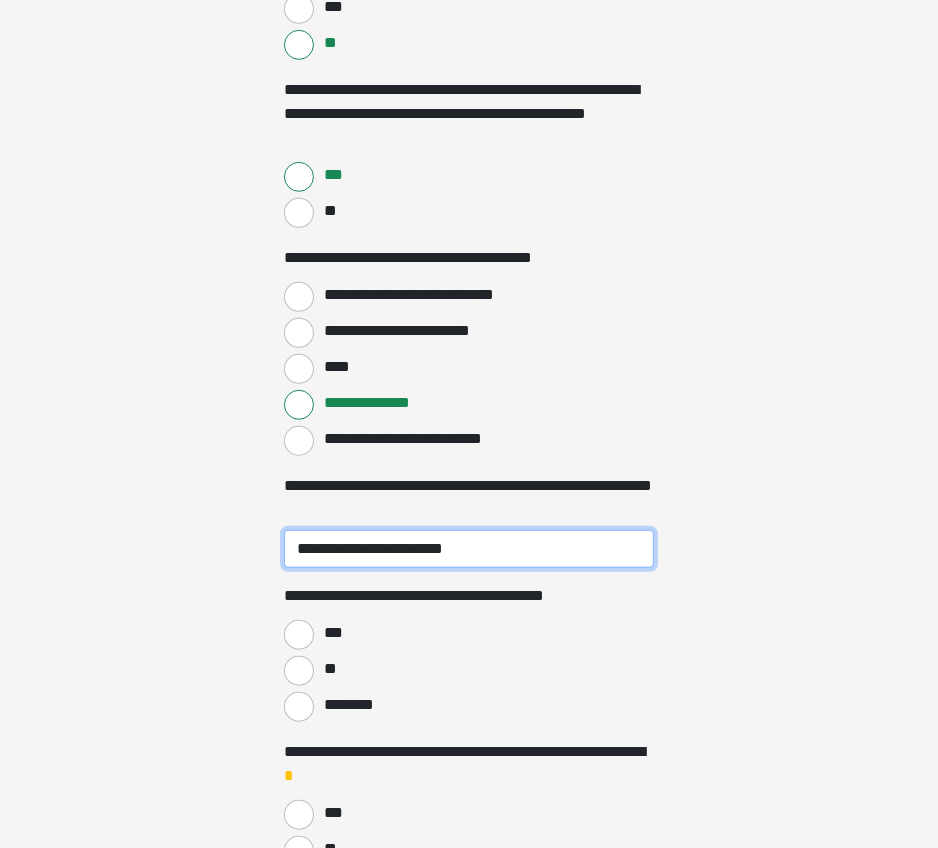 type on "**********" 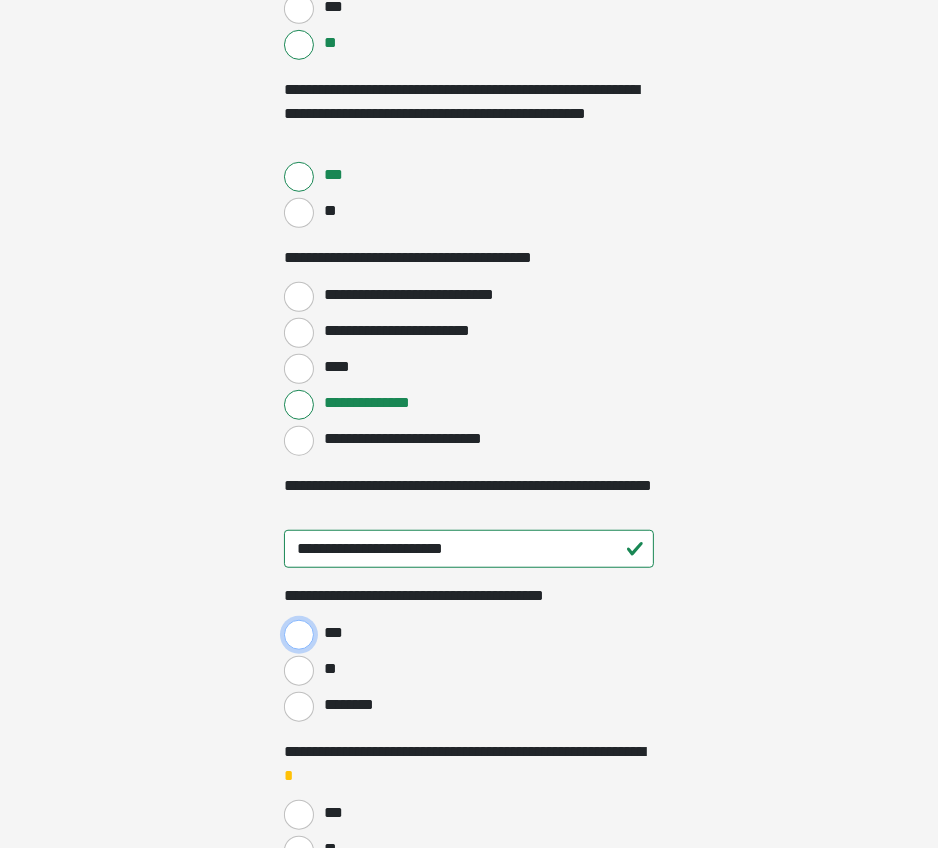 click on "***" at bounding box center [299, 635] 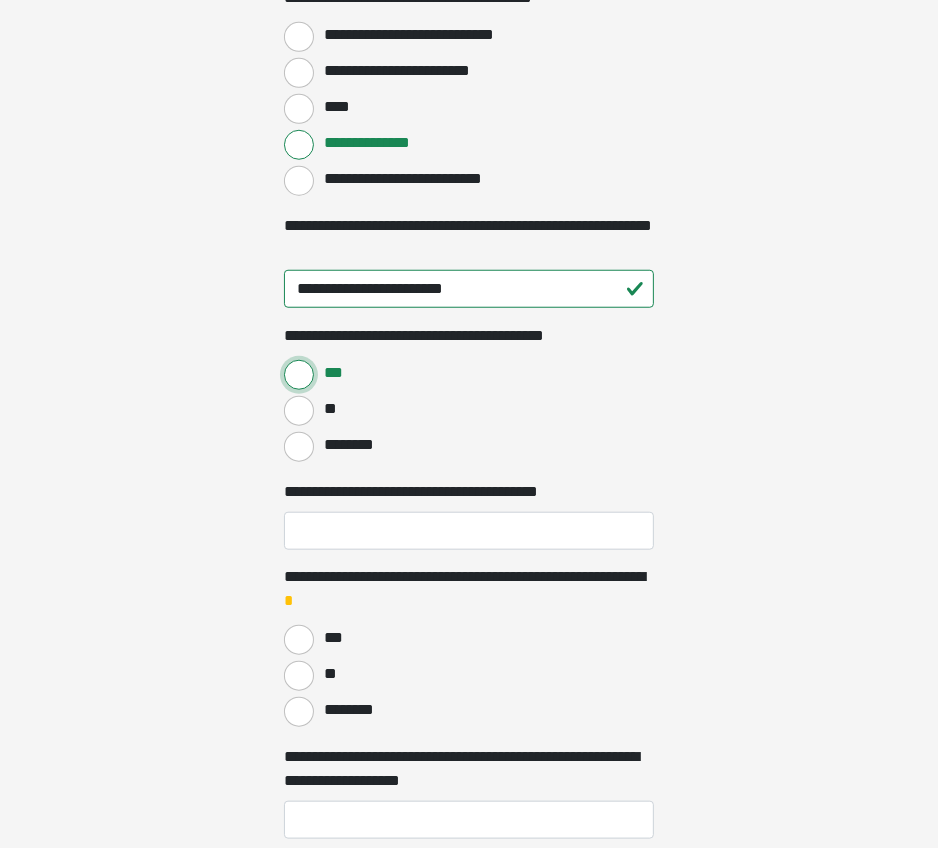 scroll, scrollTop: 1100, scrollLeft: 0, axis: vertical 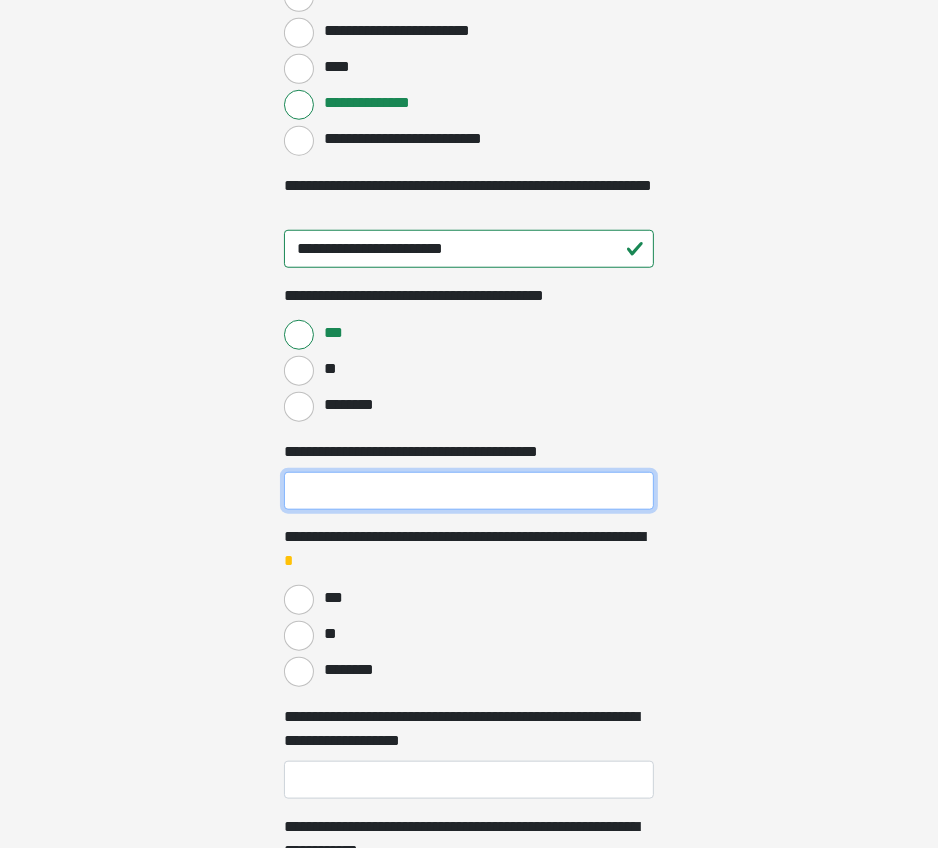 click on "**********" at bounding box center [469, 491] 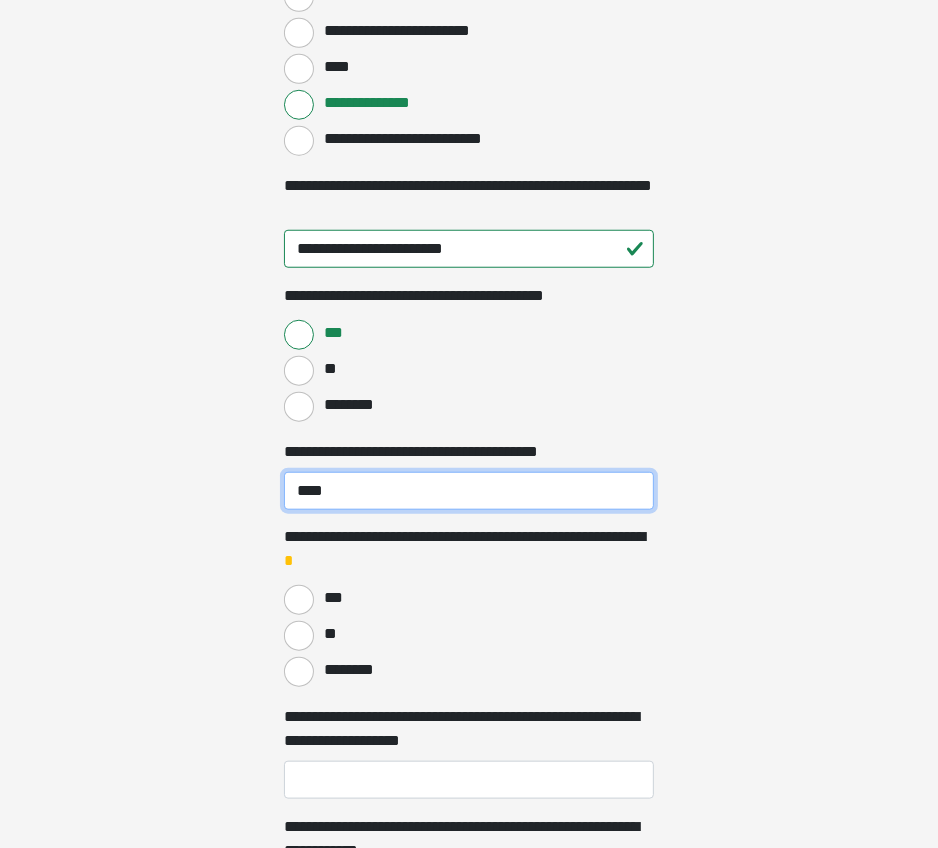 type on "****" 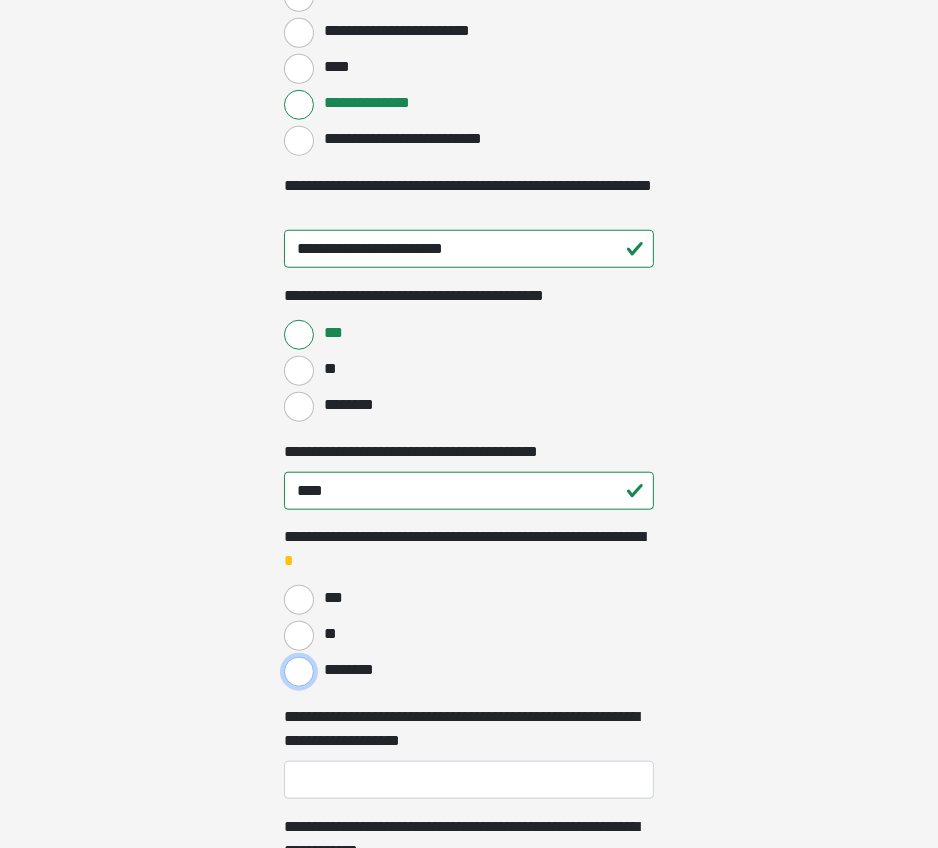 click on "********" at bounding box center [299, 672] 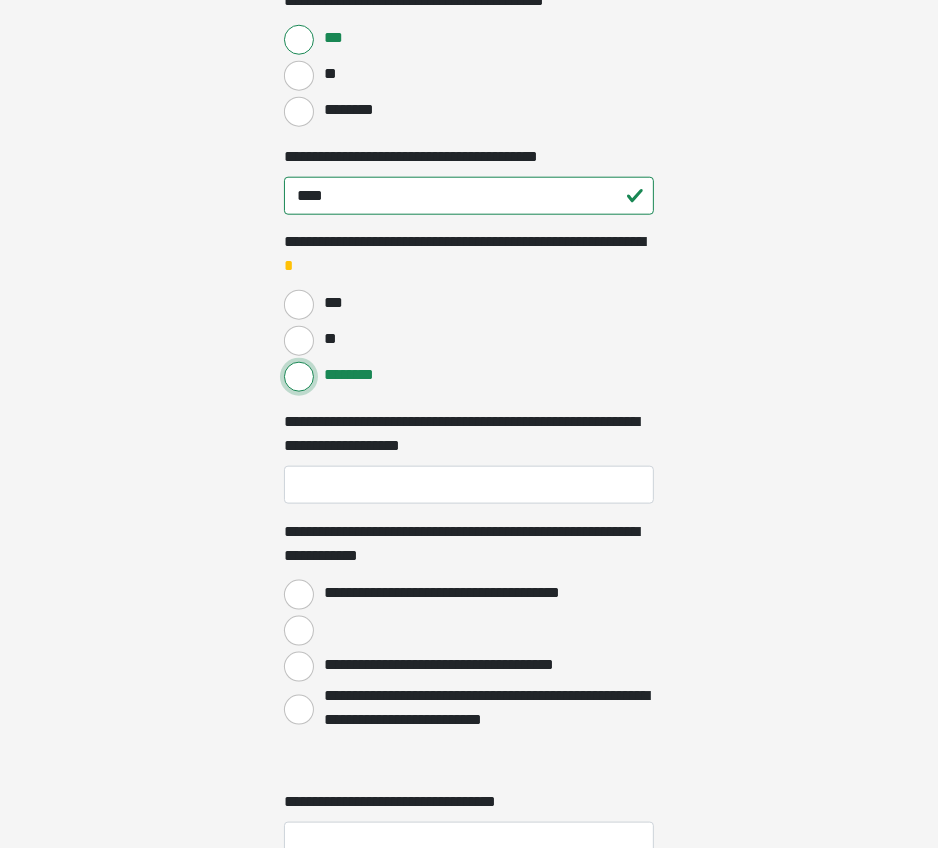scroll, scrollTop: 1400, scrollLeft: 0, axis: vertical 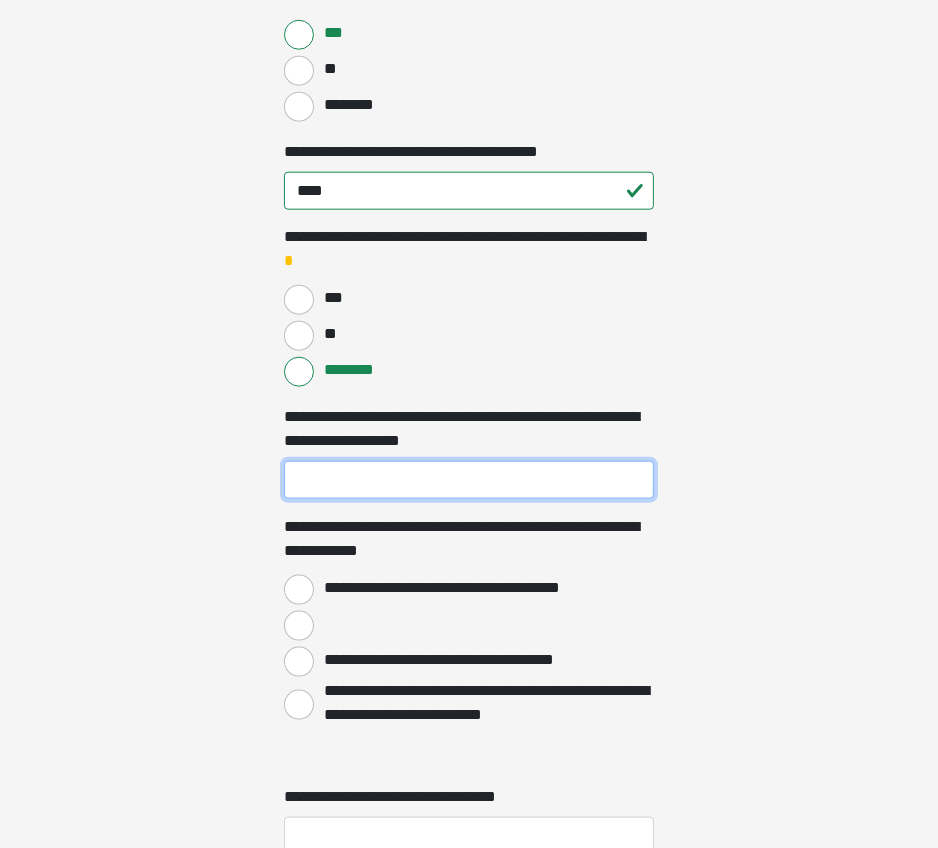 click on "**********" at bounding box center (469, 480) 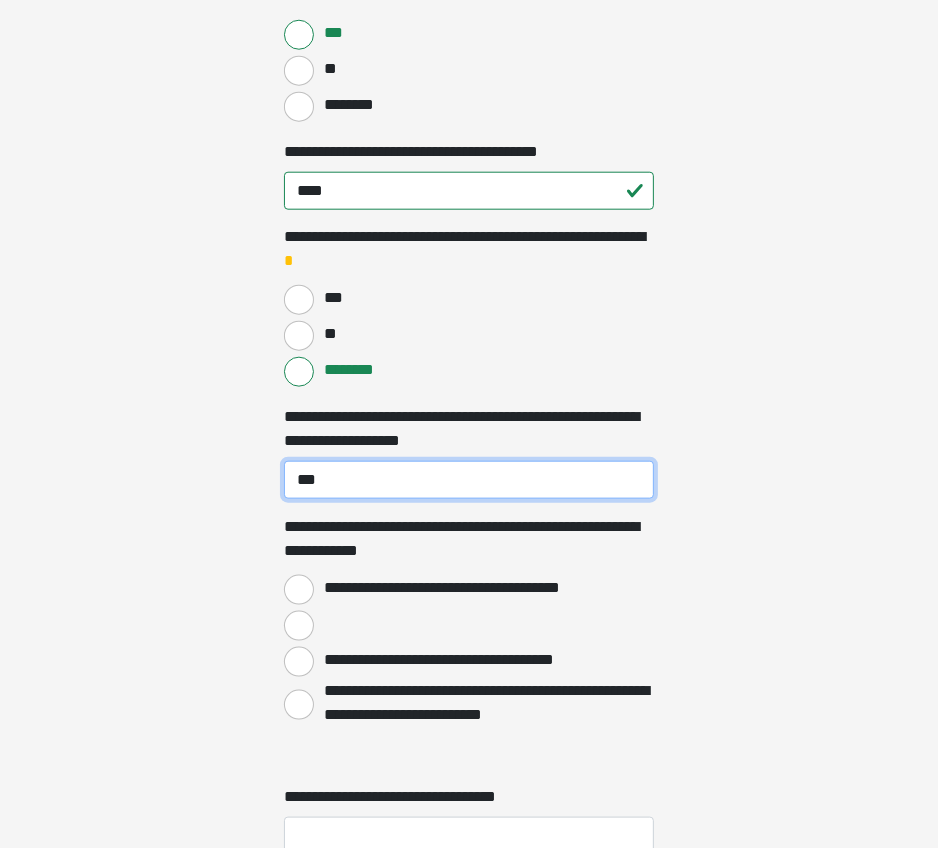 type on "***" 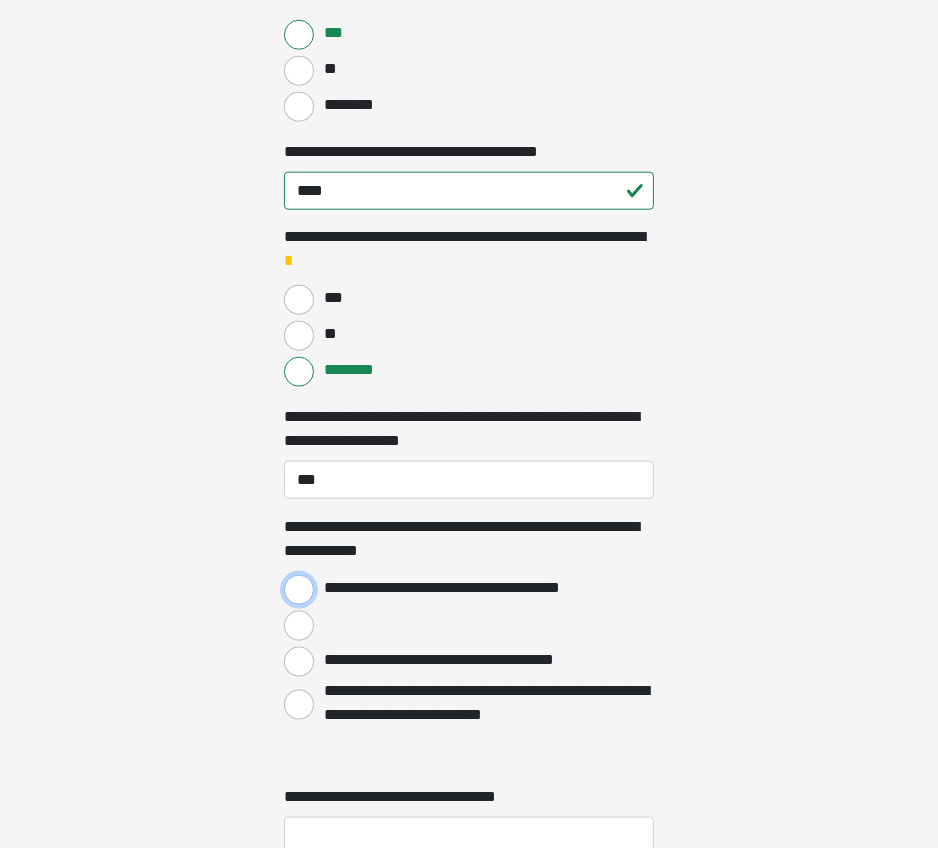 click on "**********" at bounding box center (299, 590) 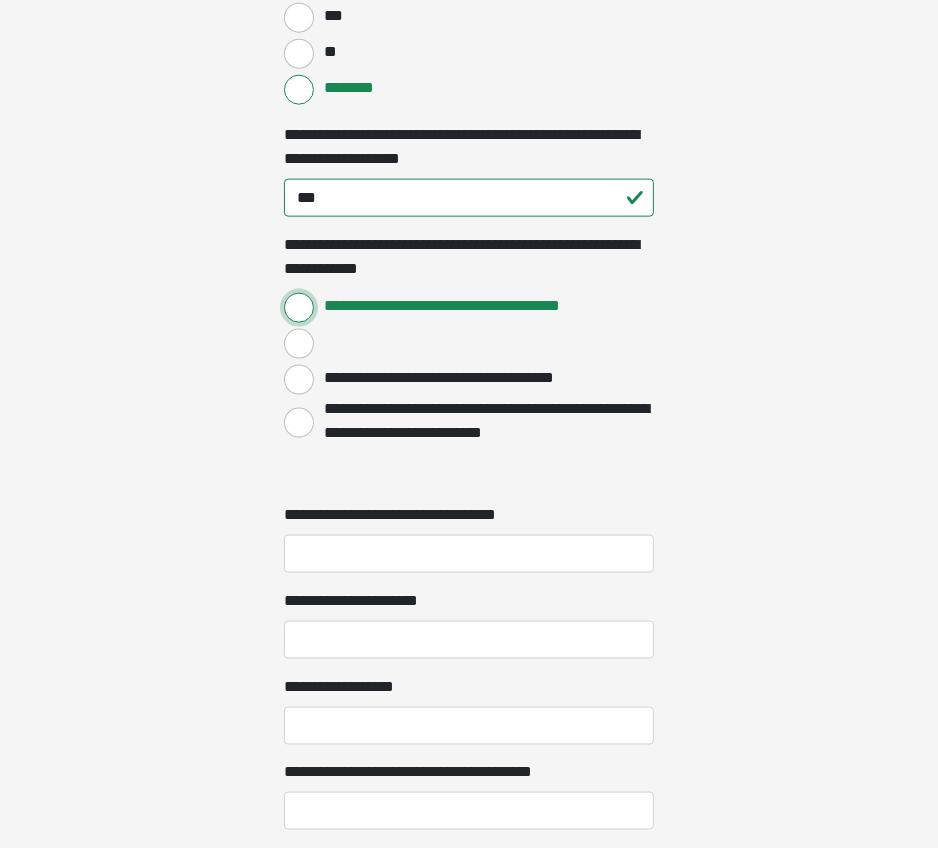 scroll, scrollTop: 1700, scrollLeft: 0, axis: vertical 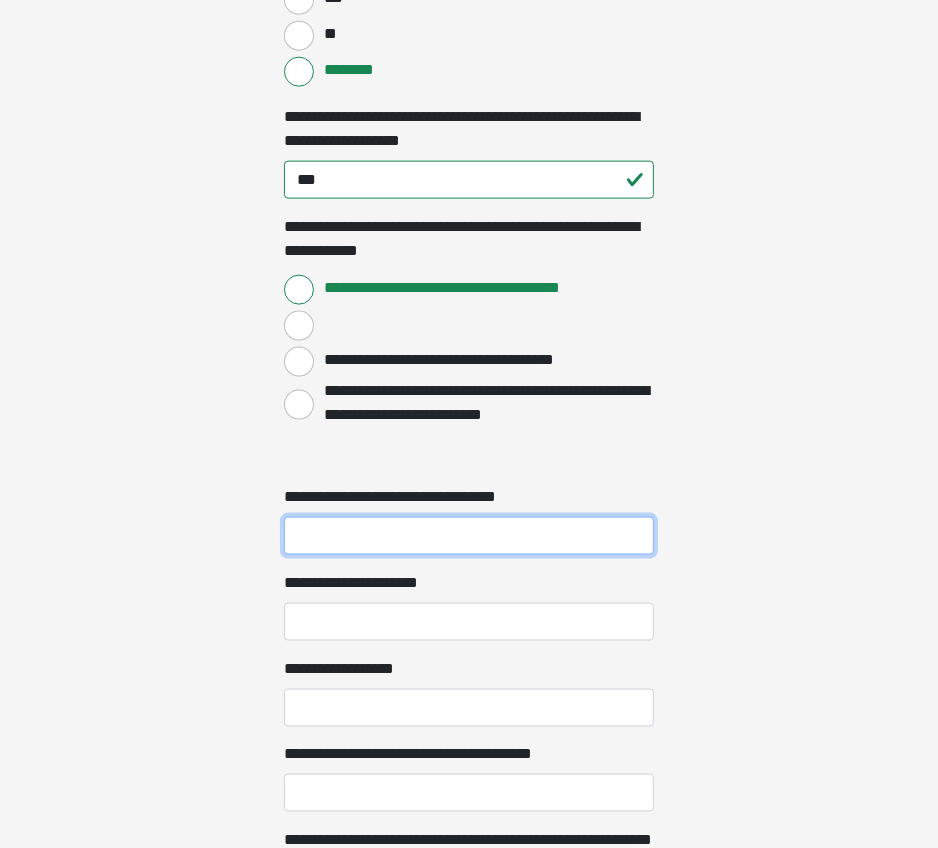 click on "**********" at bounding box center (469, 536) 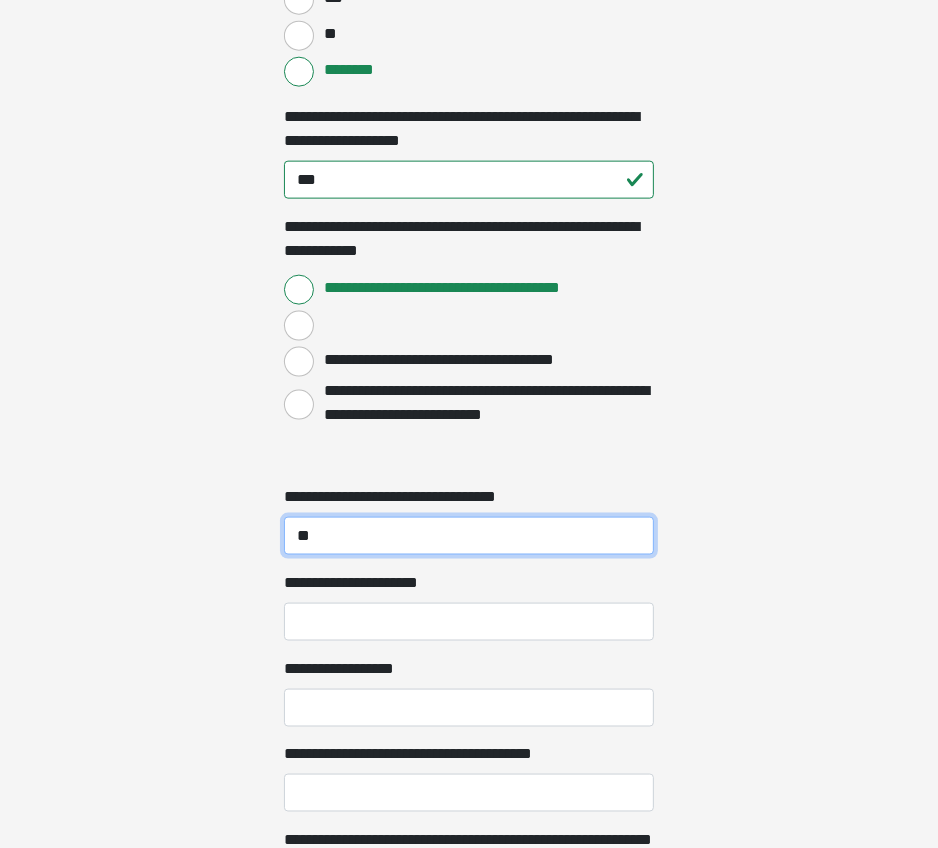 type on "**" 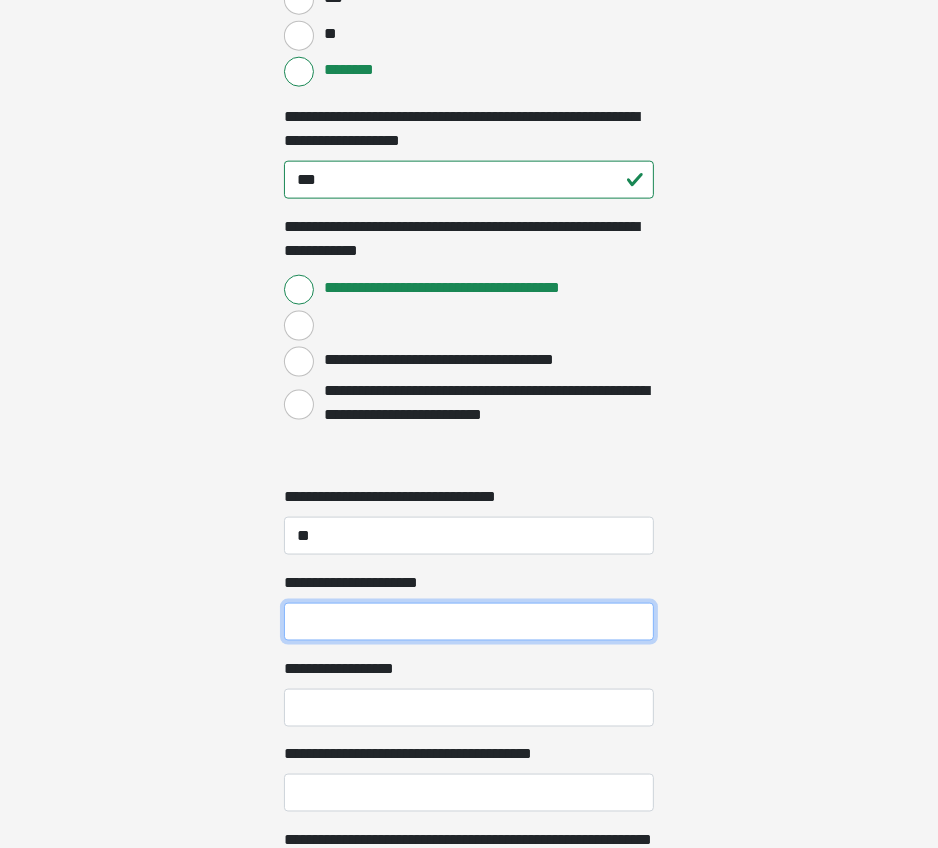 click on "**********" at bounding box center [469, 622] 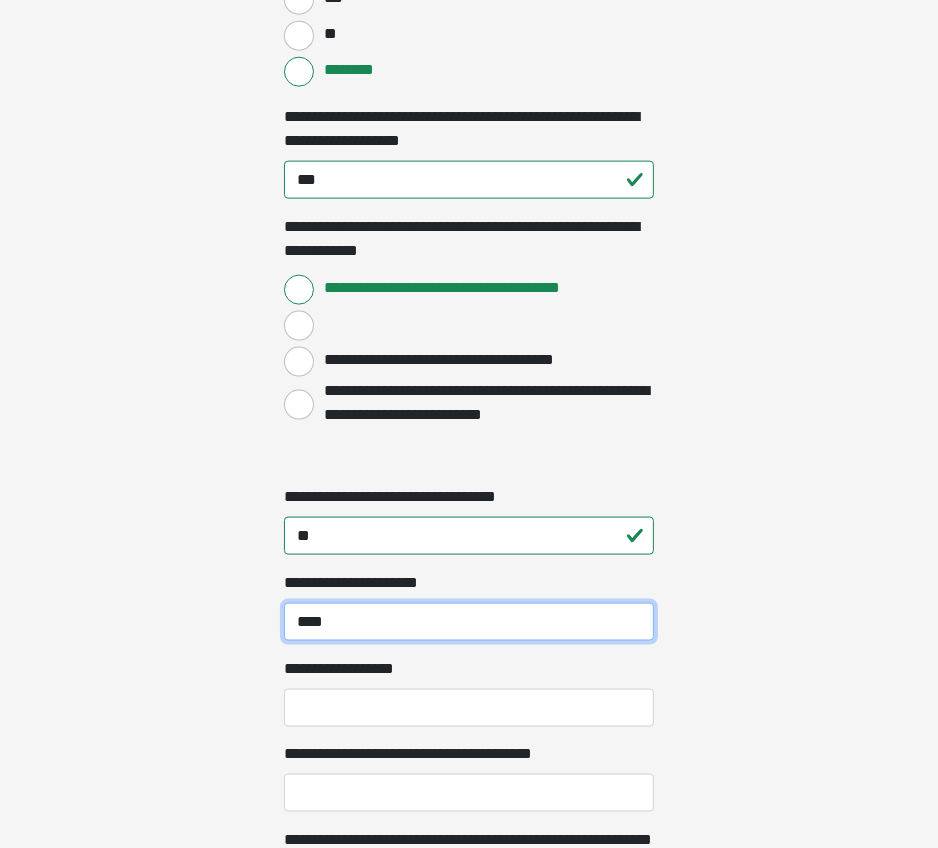 type on "****" 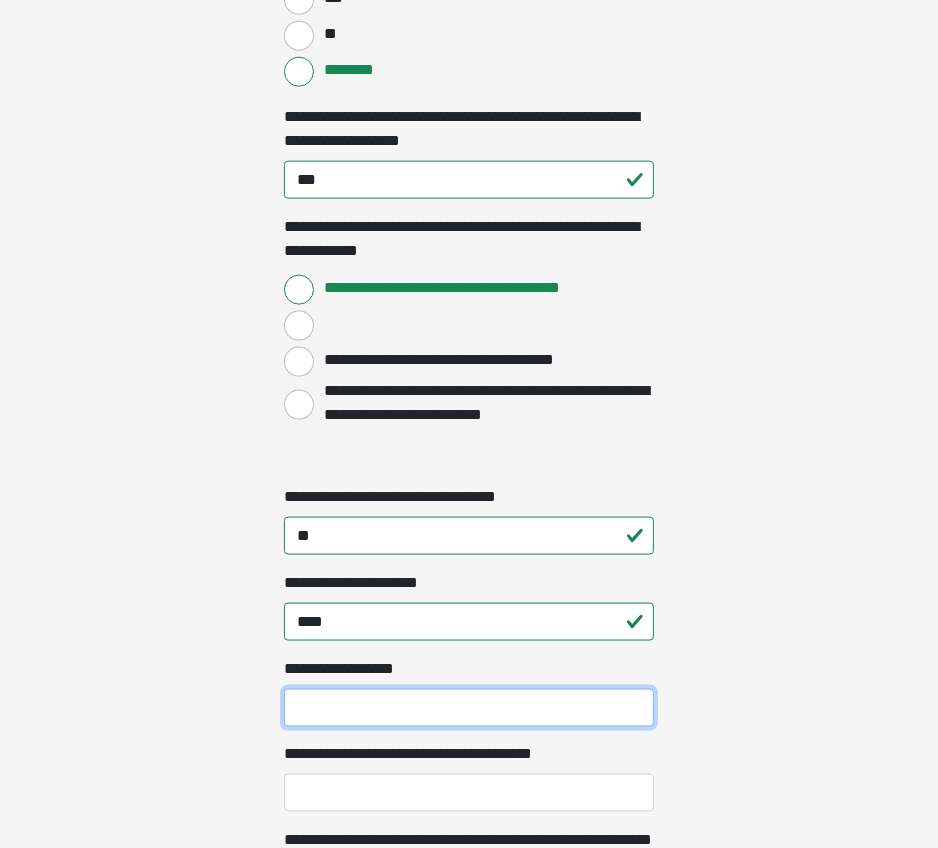 click on "**********" at bounding box center [469, 708] 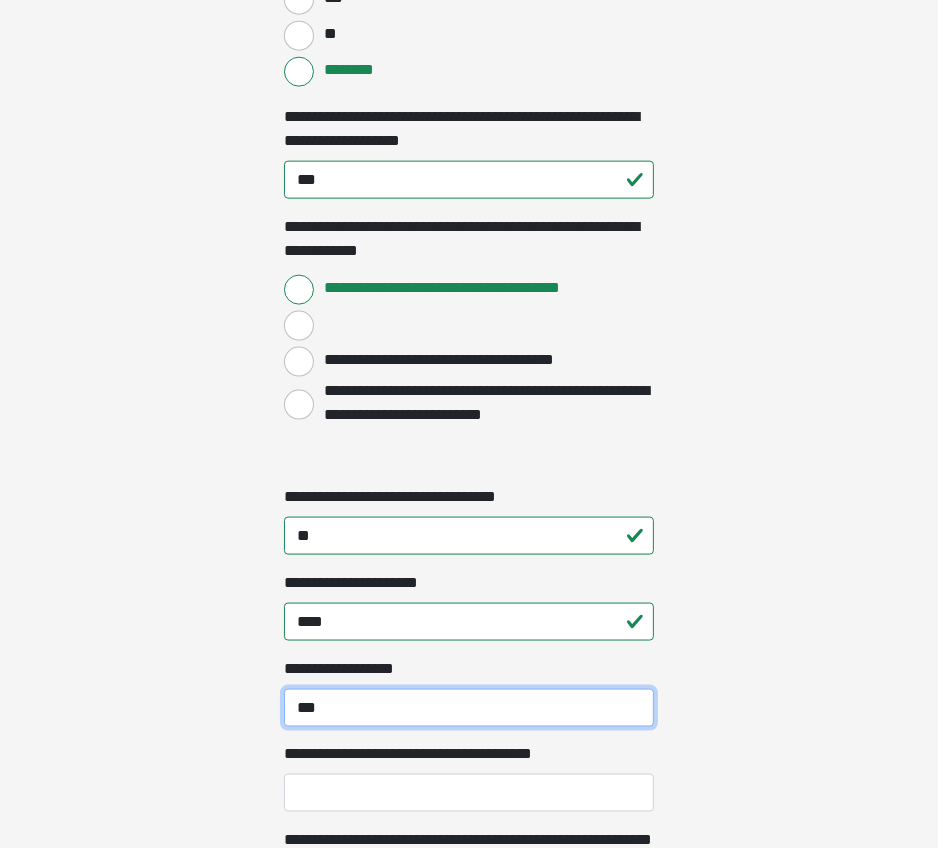 type on "***" 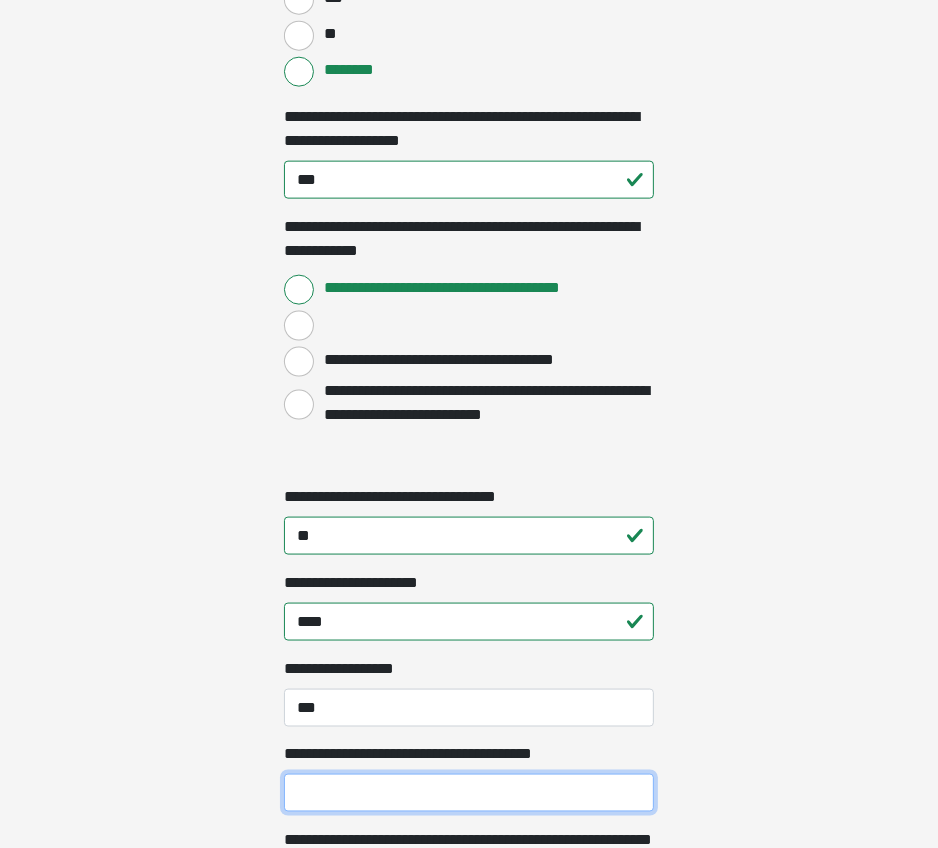 click on "**********" at bounding box center [469, 793] 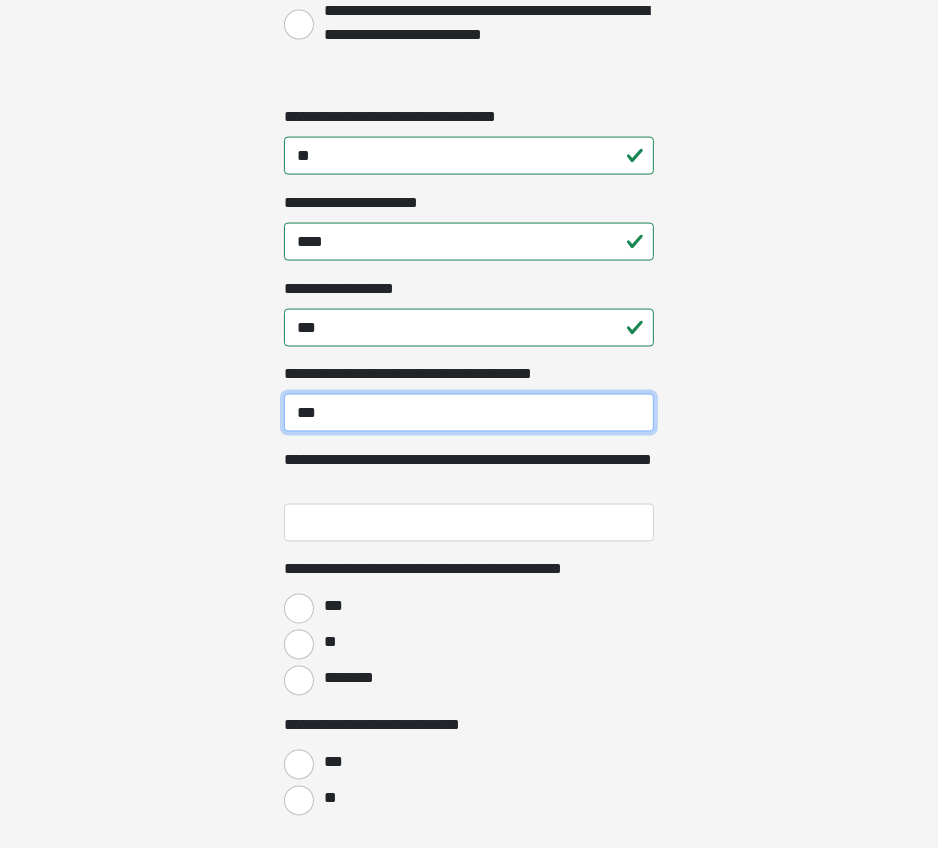 scroll, scrollTop: 2100, scrollLeft: 0, axis: vertical 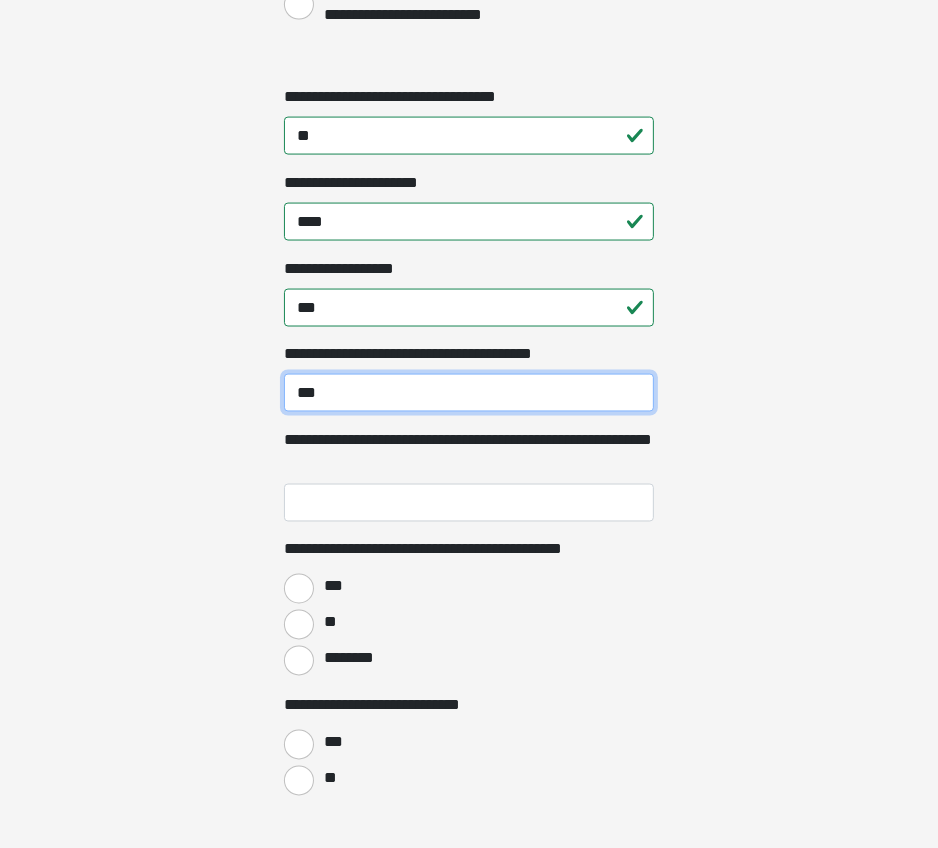 type on "***" 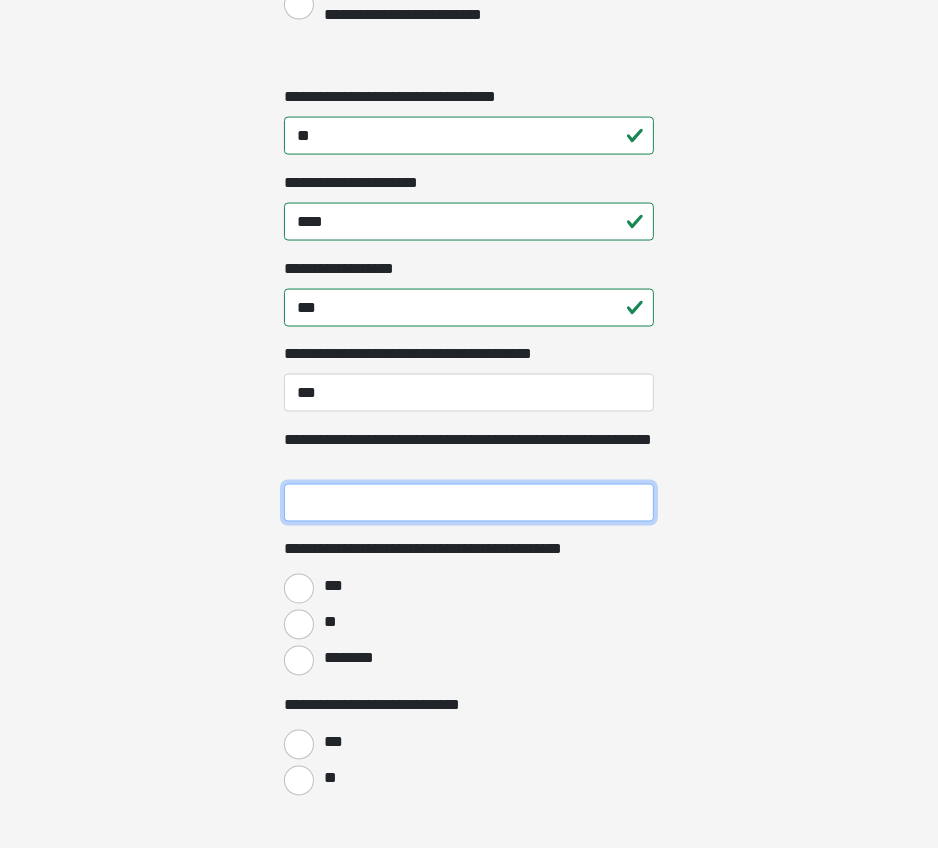 click on "**********" at bounding box center [469, 503] 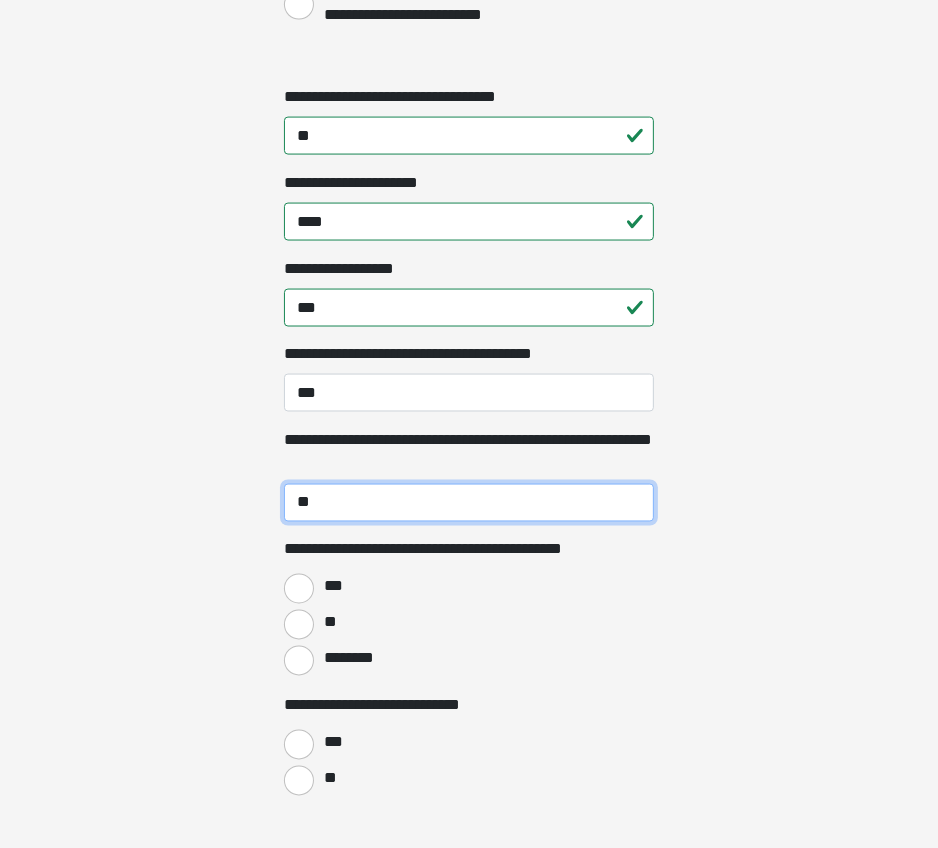 type on "**" 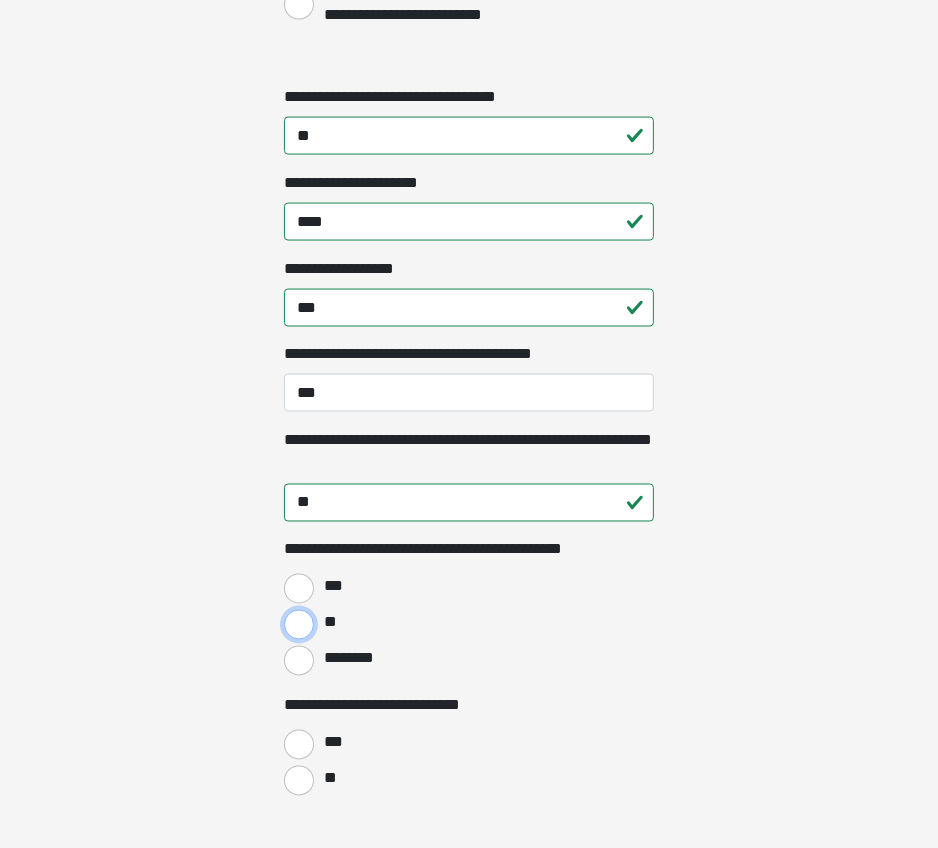 click on "**" at bounding box center (299, 625) 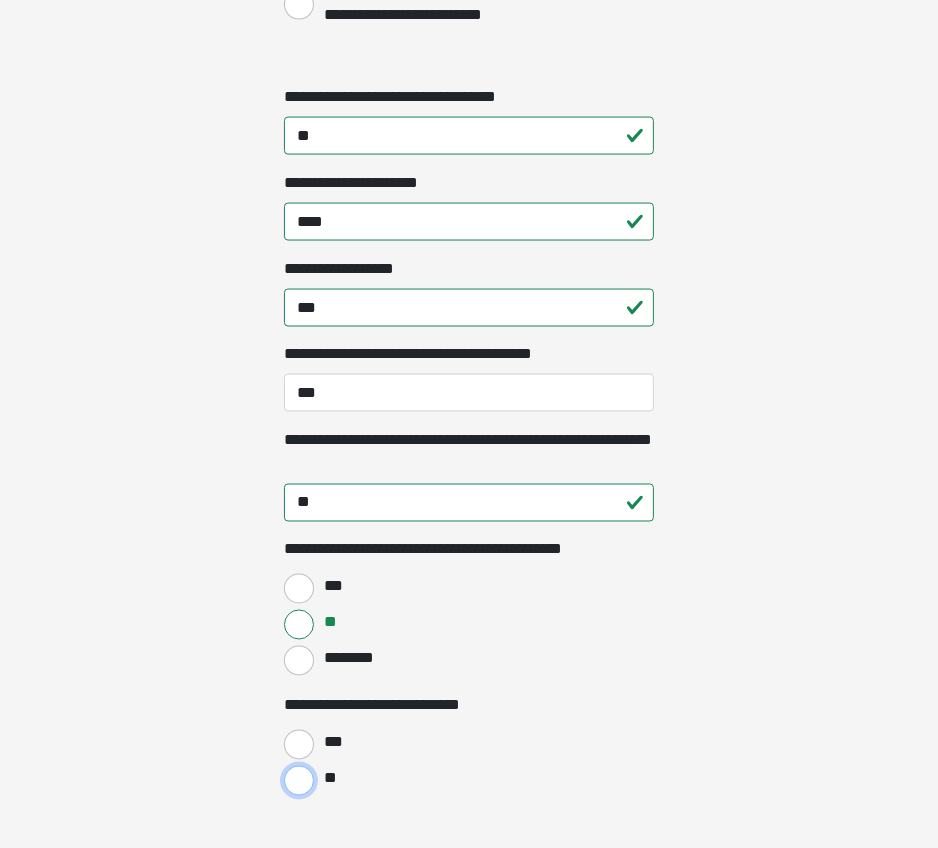 click on "**" at bounding box center (299, 781) 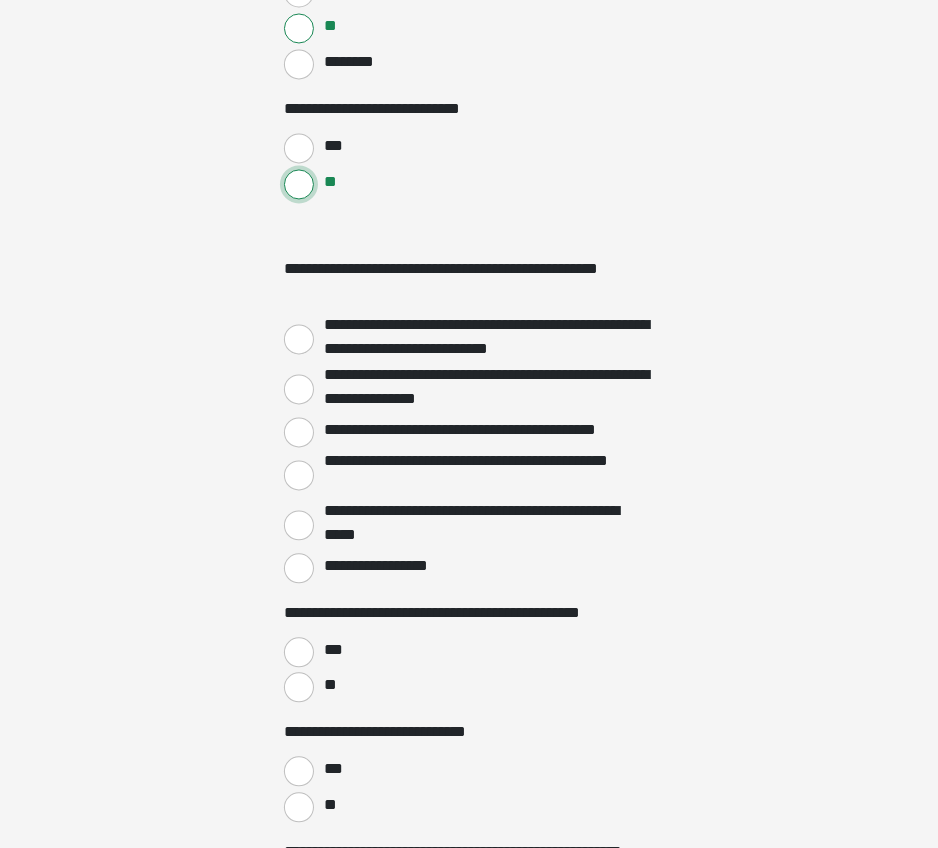 scroll, scrollTop: 2700, scrollLeft: 0, axis: vertical 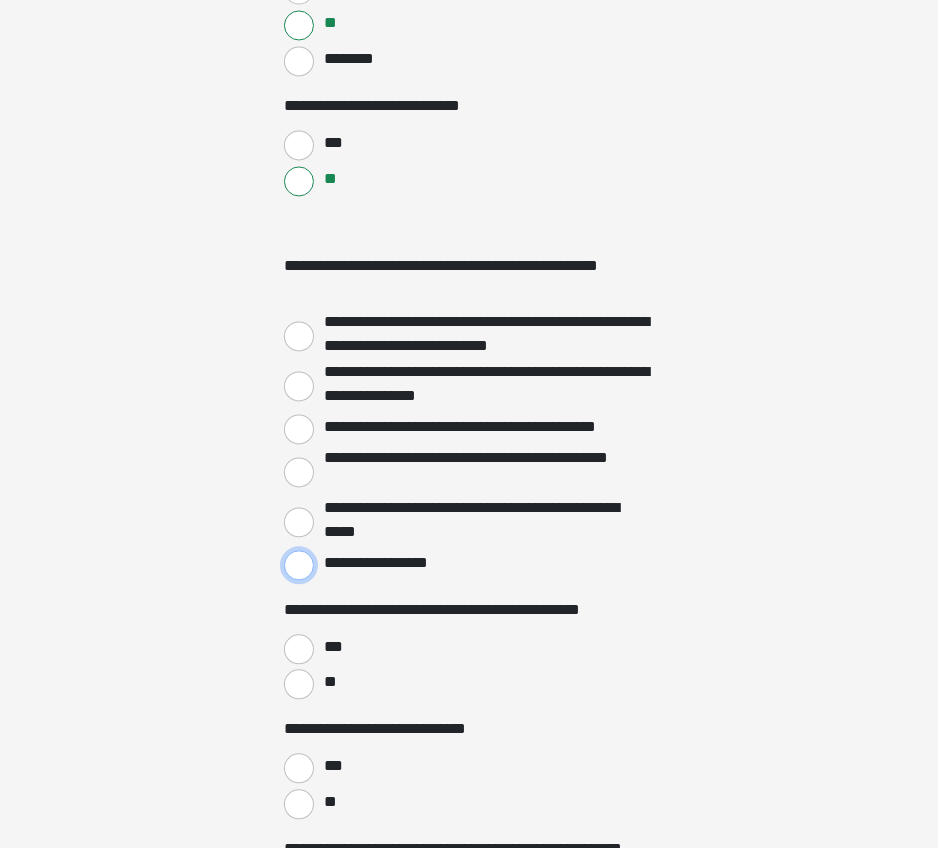 click on "**********" at bounding box center (299, 565) 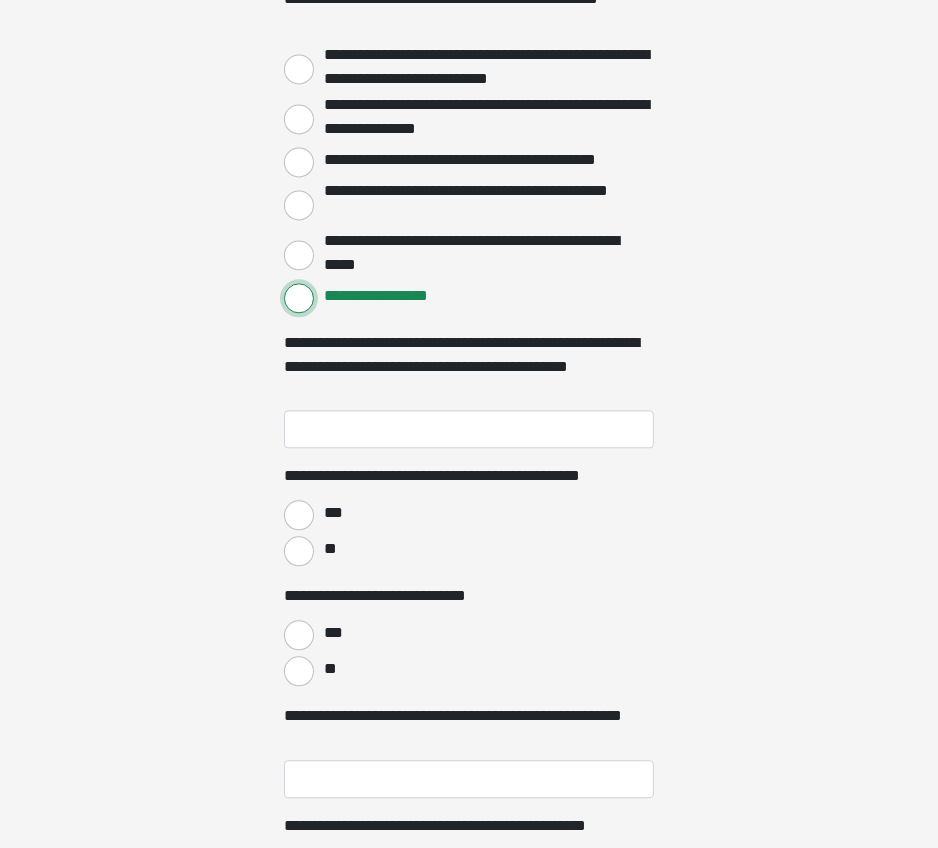 scroll, scrollTop: 3000, scrollLeft: 0, axis: vertical 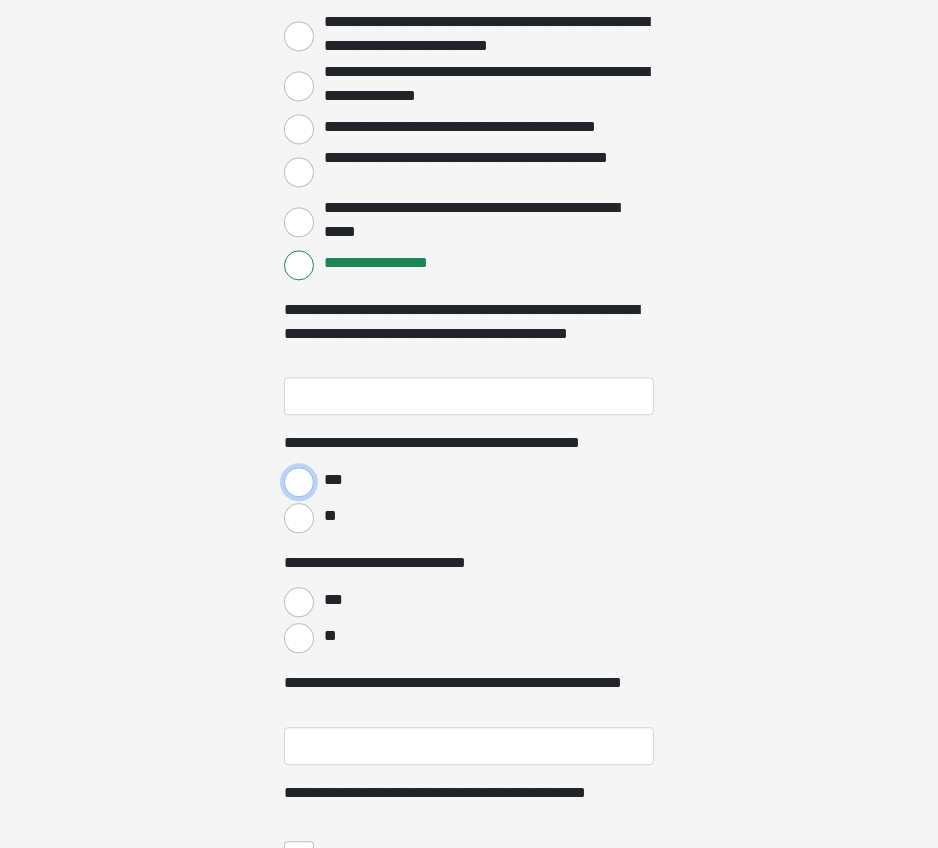 click on "***" at bounding box center [299, 482] 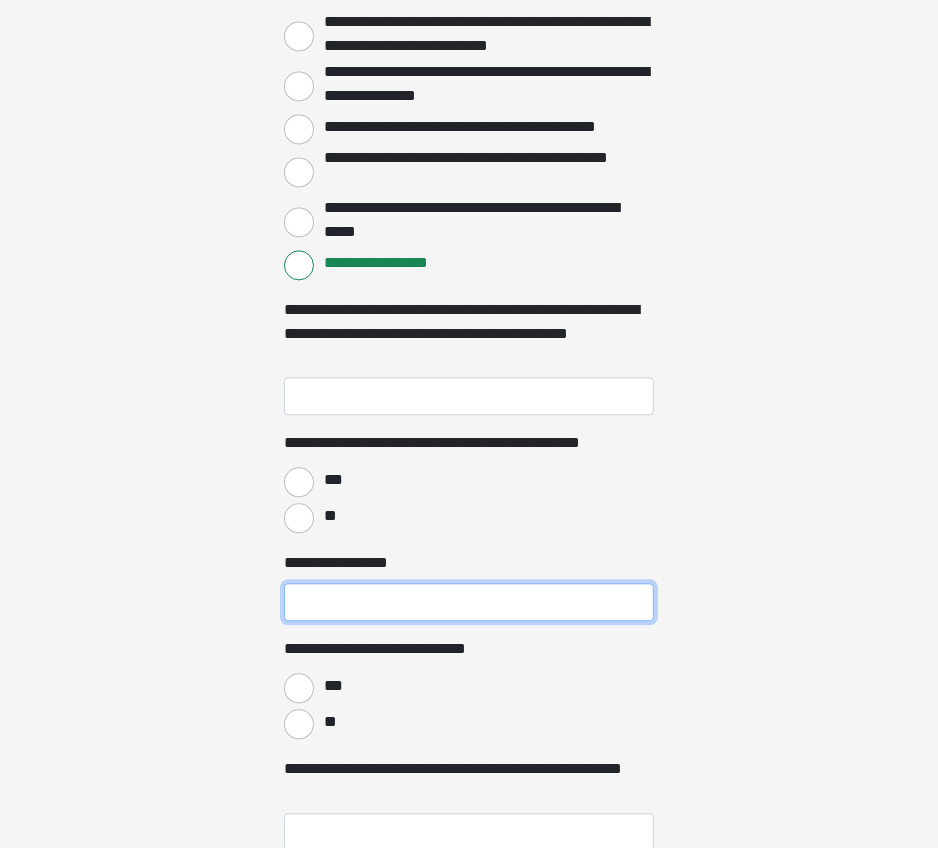 click on "**********" at bounding box center [469, 602] 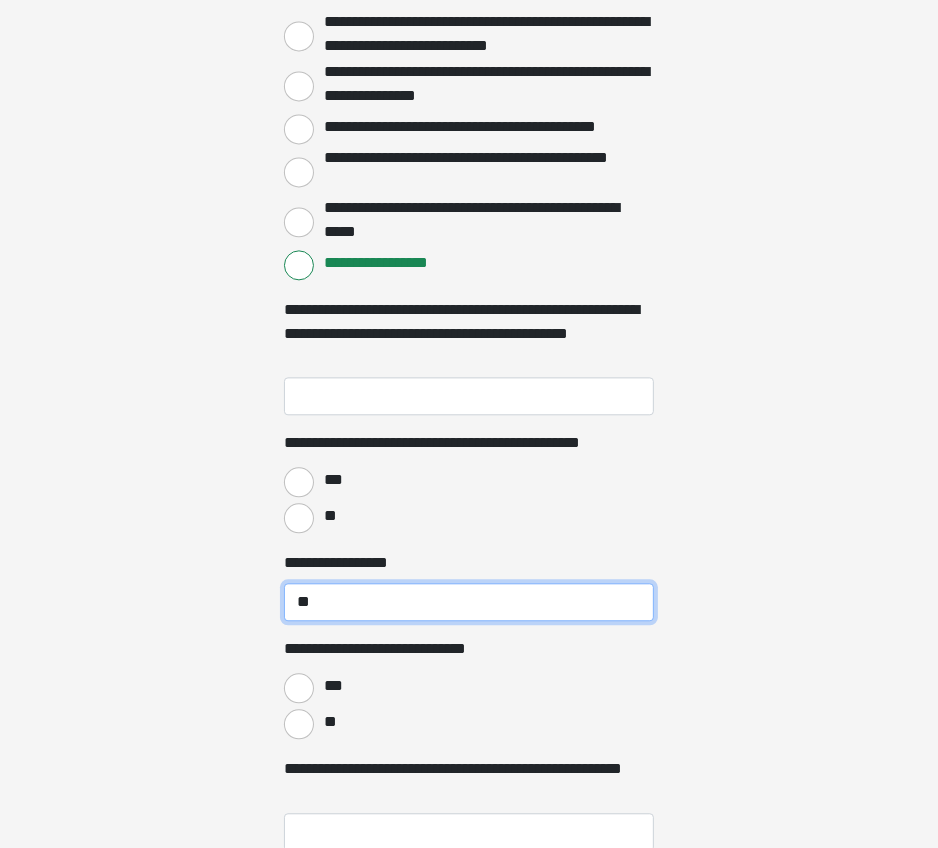 type on "**" 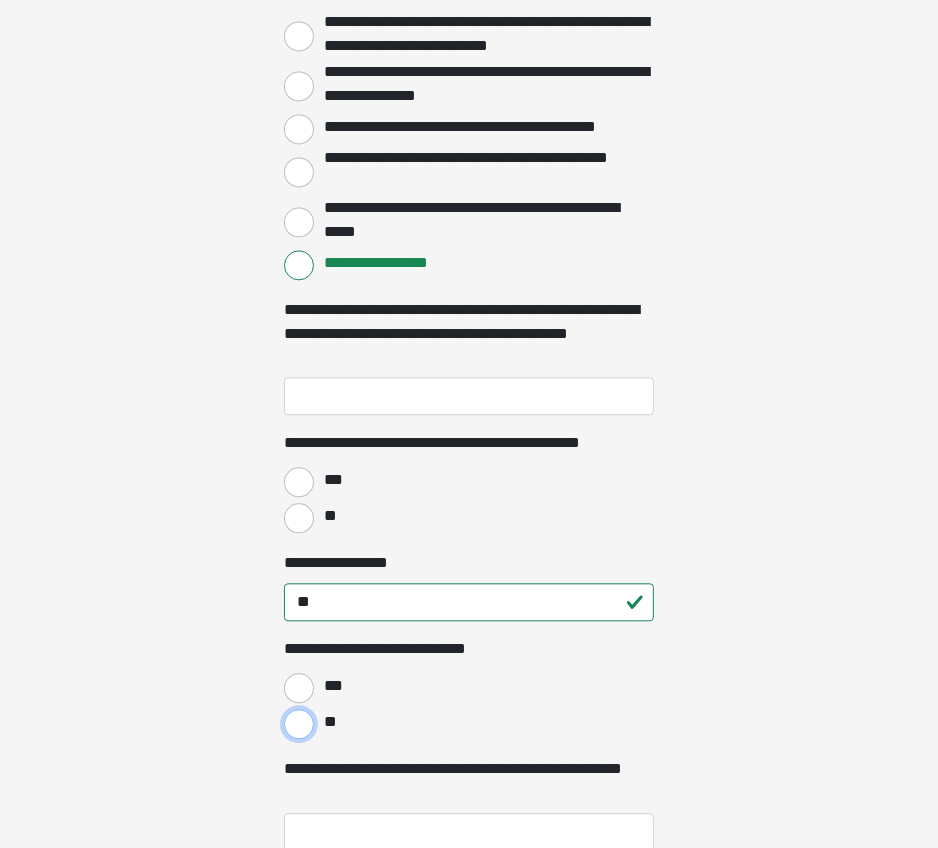 click on "**" at bounding box center [299, 724] 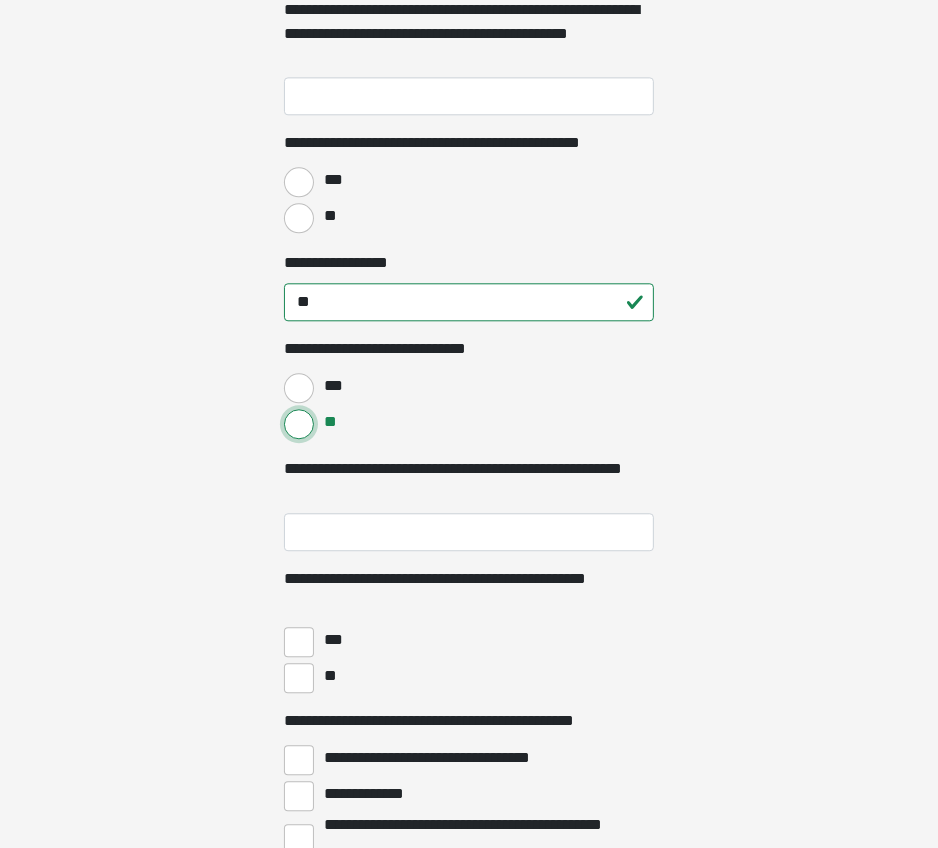 scroll, scrollTop: 3400, scrollLeft: 0, axis: vertical 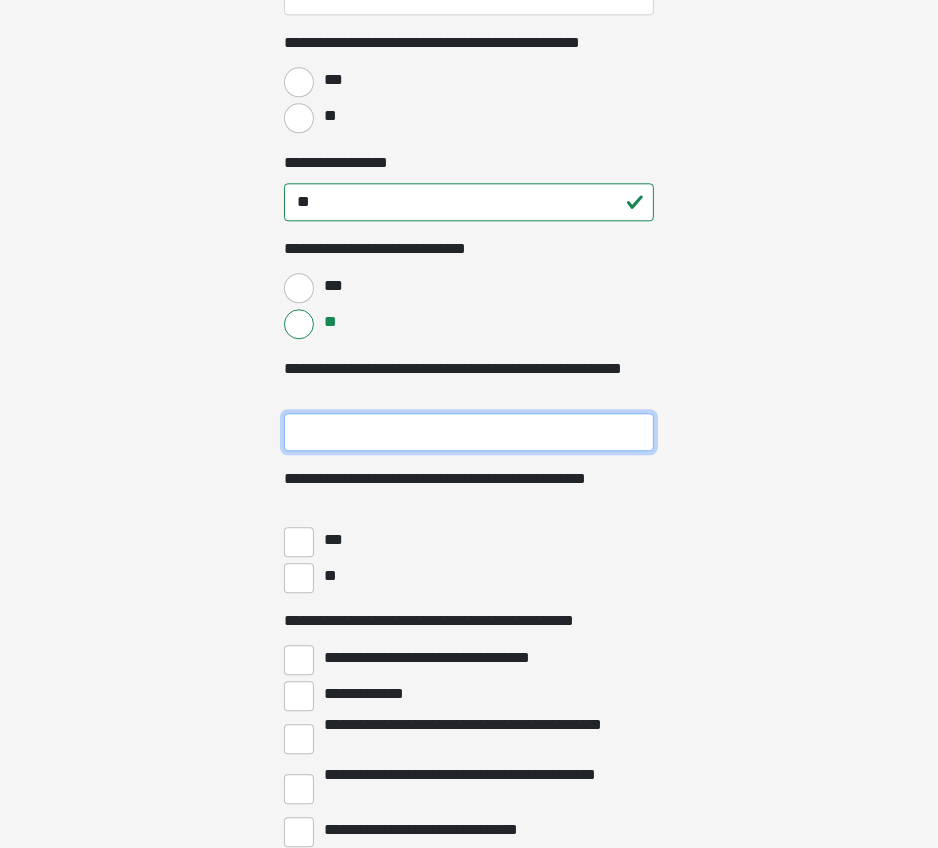 click on "**********" at bounding box center [469, 432] 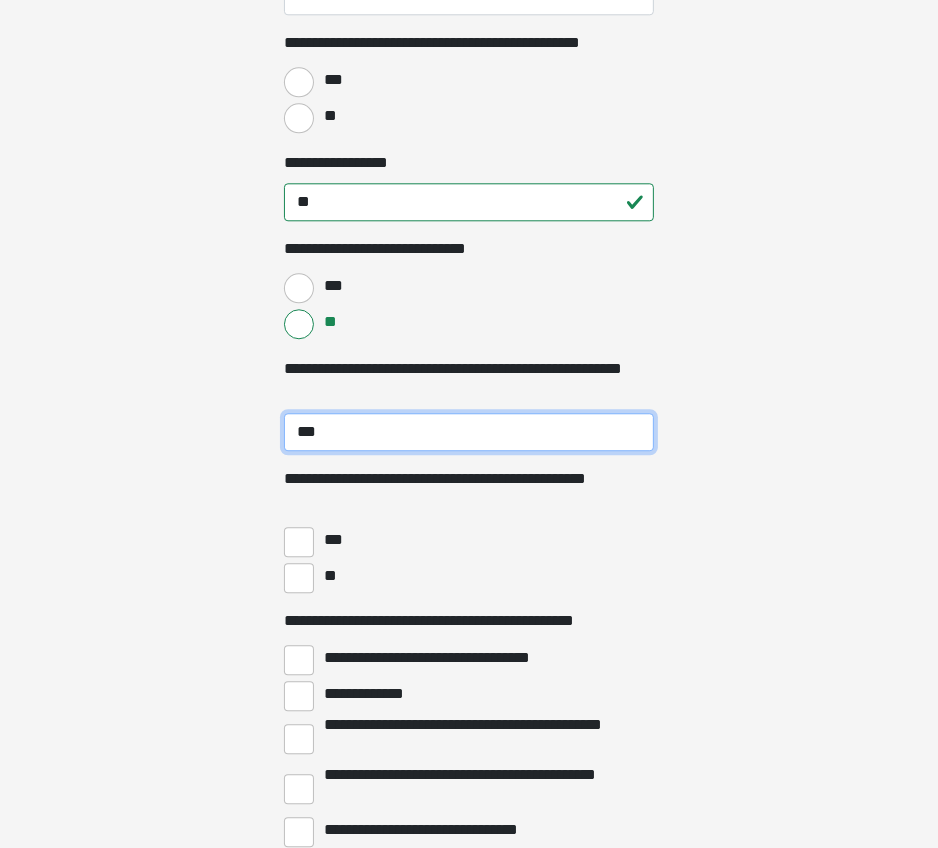type on "***" 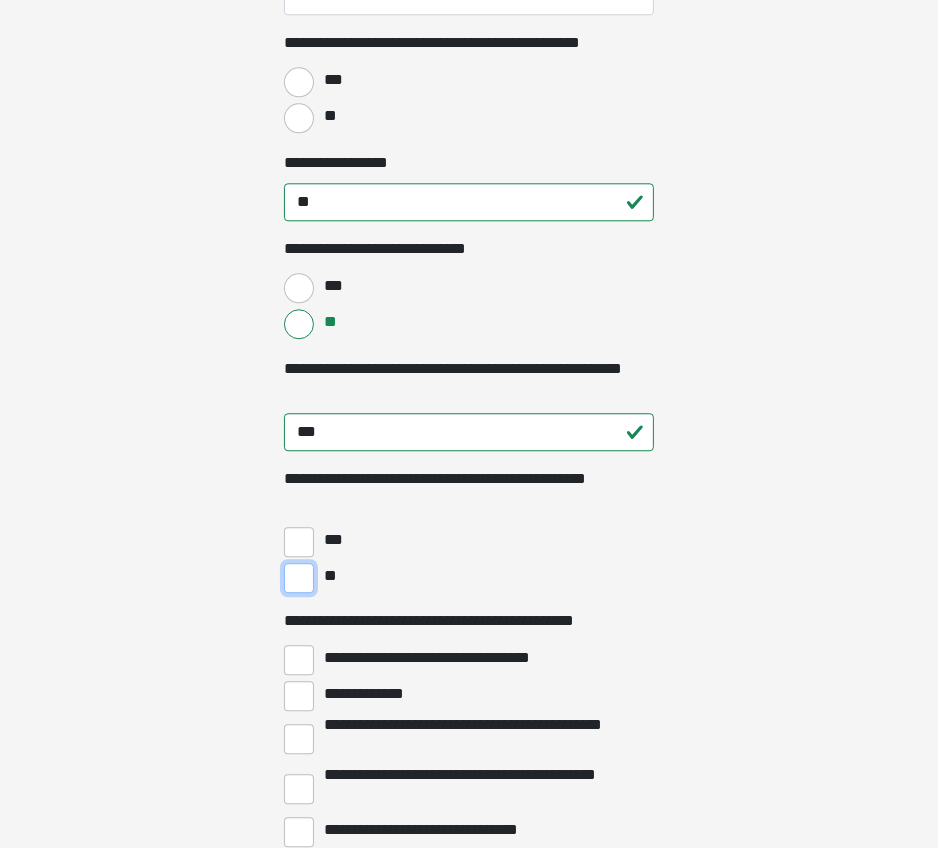 click on "**" at bounding box center [299, 578] 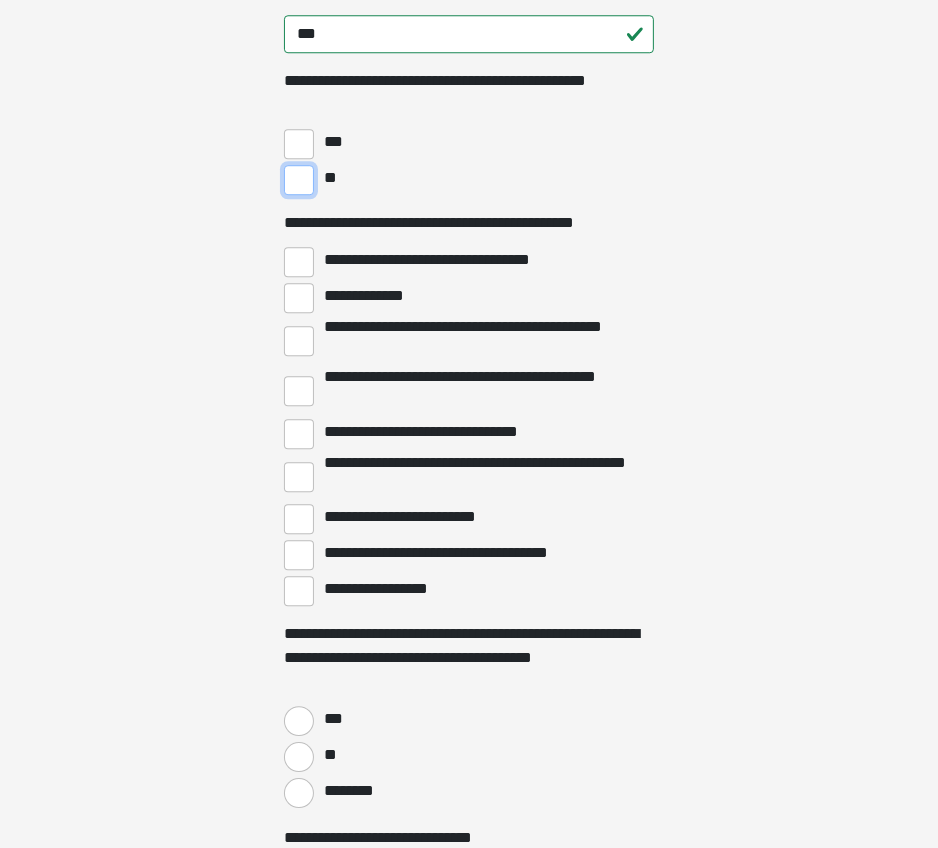 scroll, scrollTop: 3800, scrollLeft: 0, axis: vertical 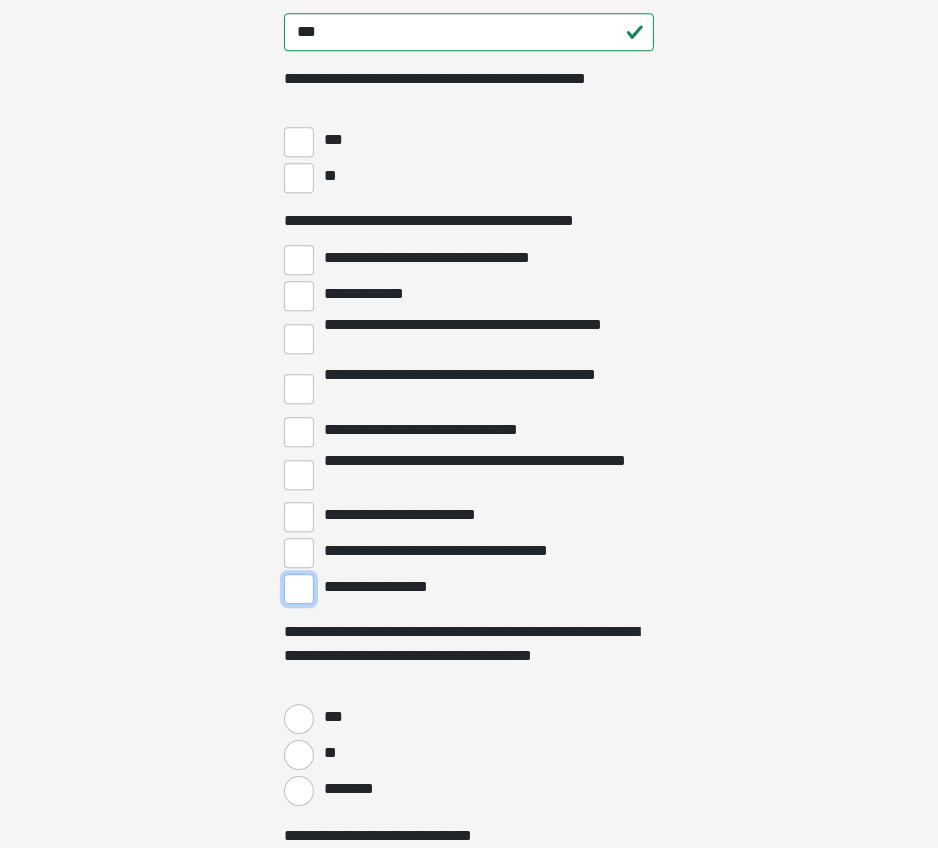 click on "**********" at bounding box center (299, 589) 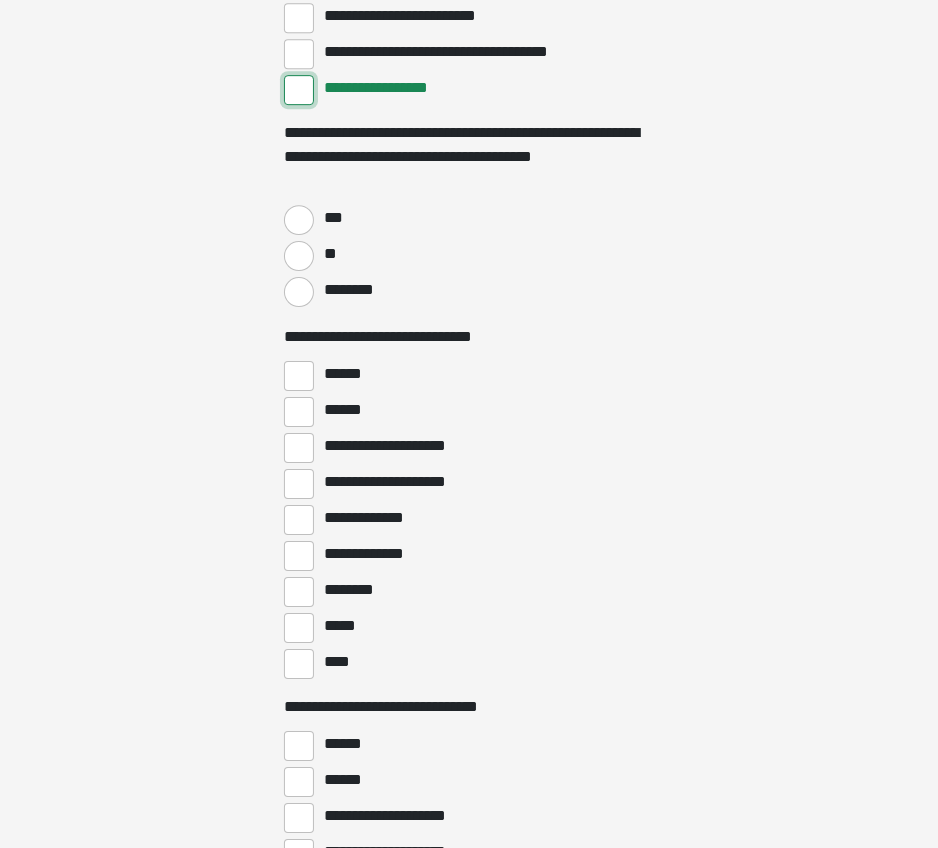 scroll, scrollTop: 4300, scrollLeft: 0, axis: vertical 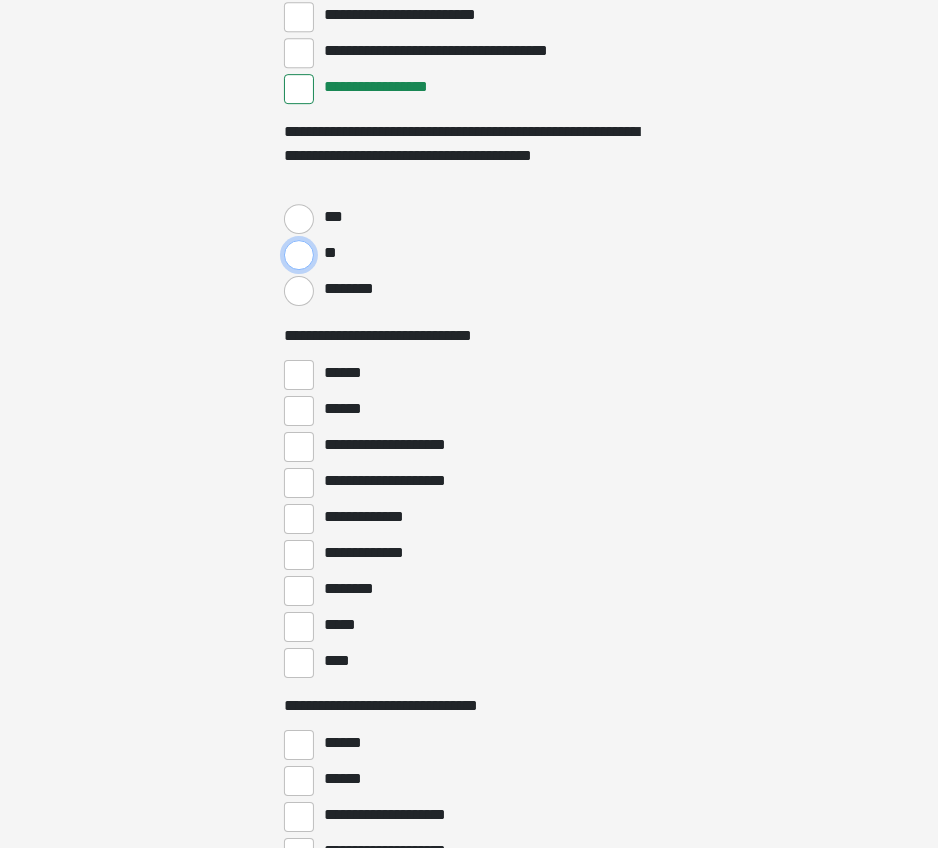 click on "**" at bounding box center (299, 255) 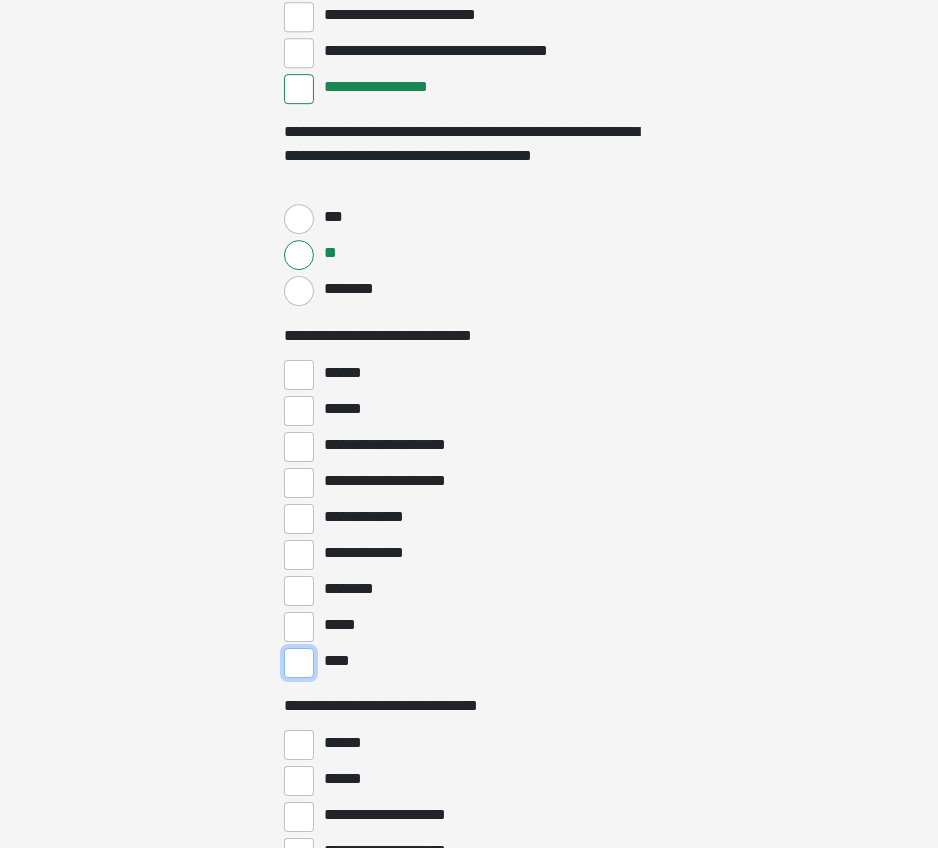 click on "****" at bounding box center [299, 663] 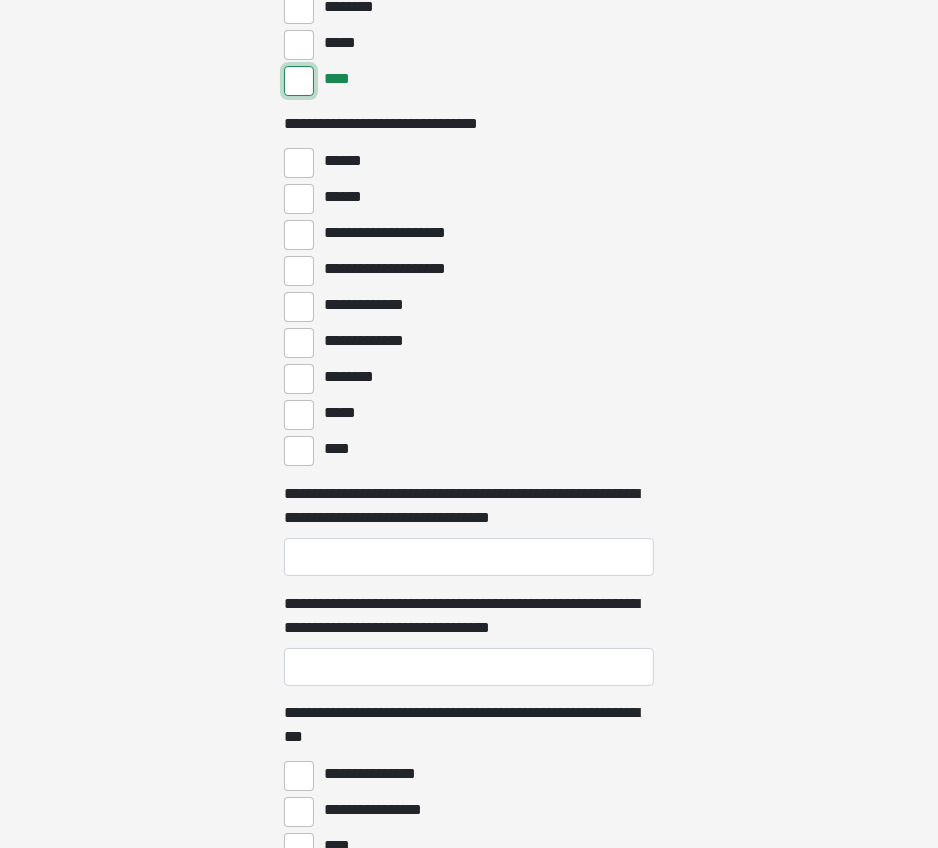 scroll, scrollTop: 4900, scrollLeft: 0, axis: vertical 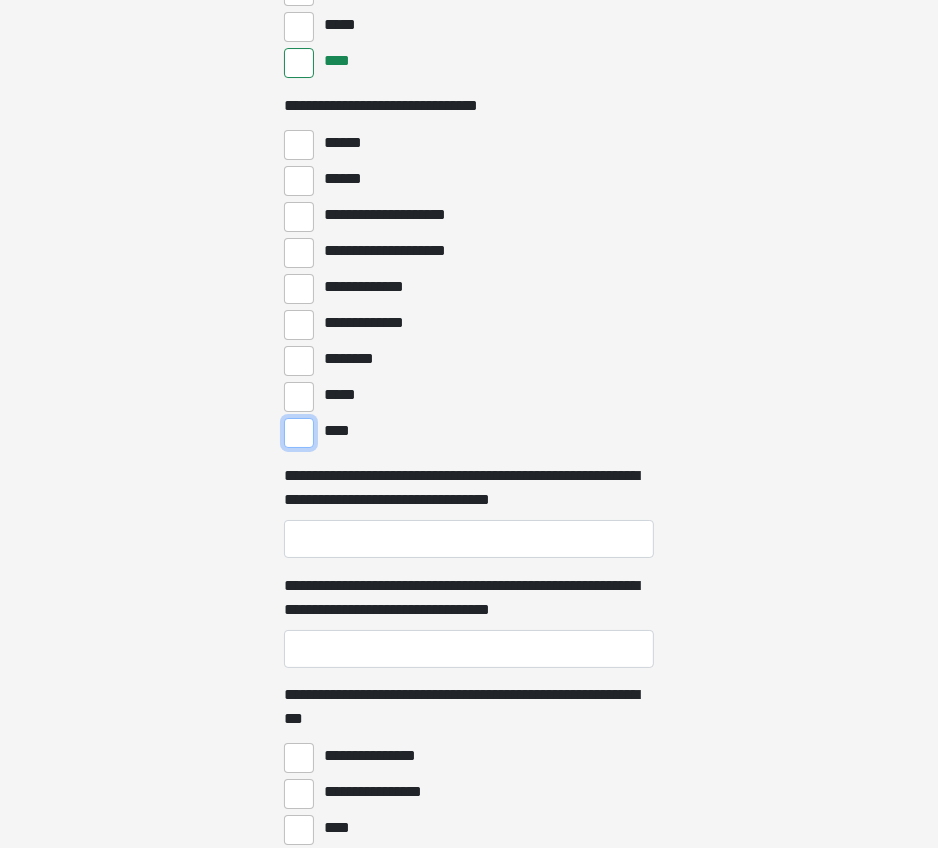 click on "****" at bounding box center [299, 433] 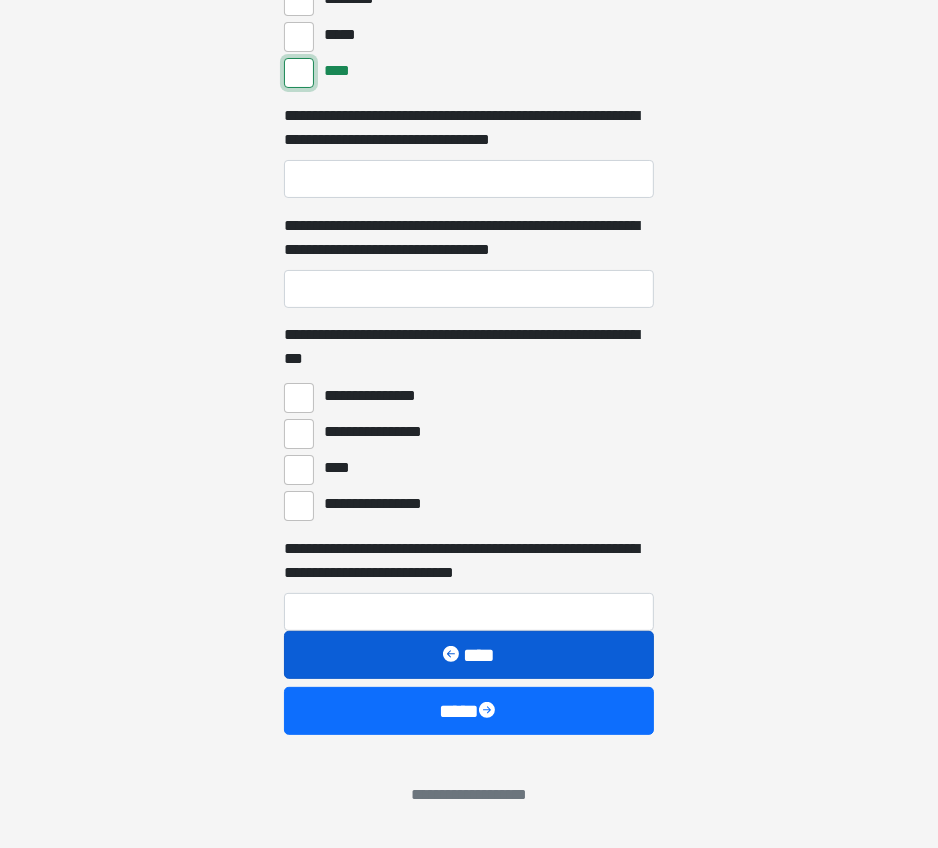 scroll, scrollTop: 5265, scrollLeft: 0, axis: vertical 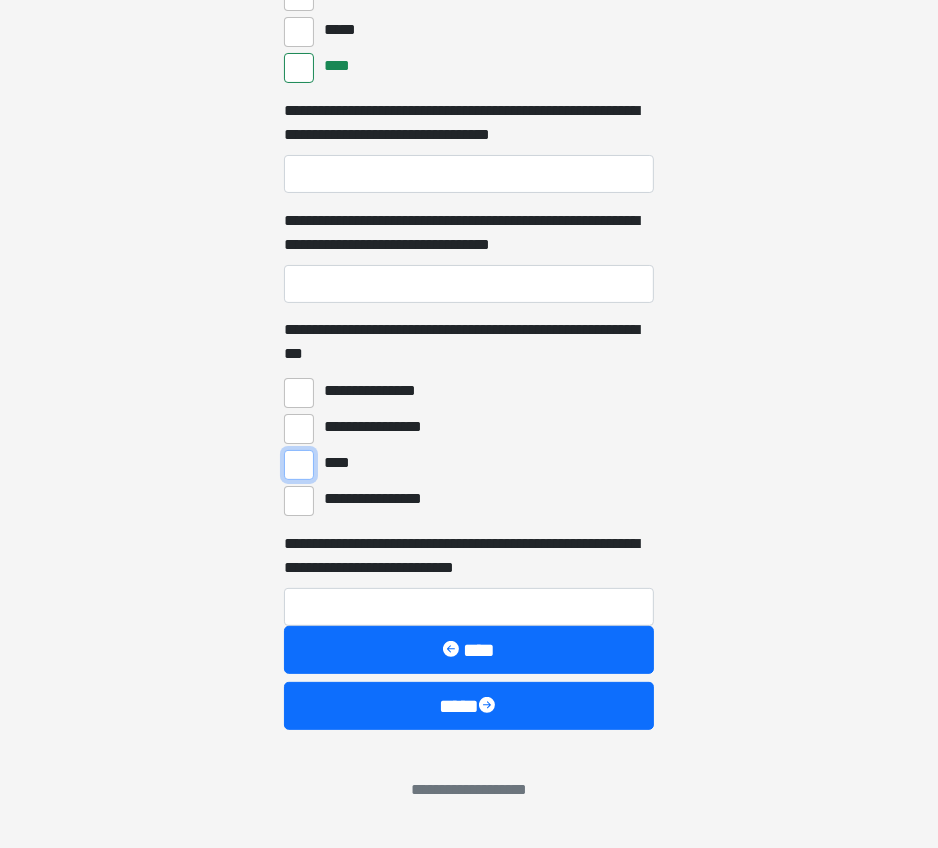 click on "****" at bounding box center (299, 465) 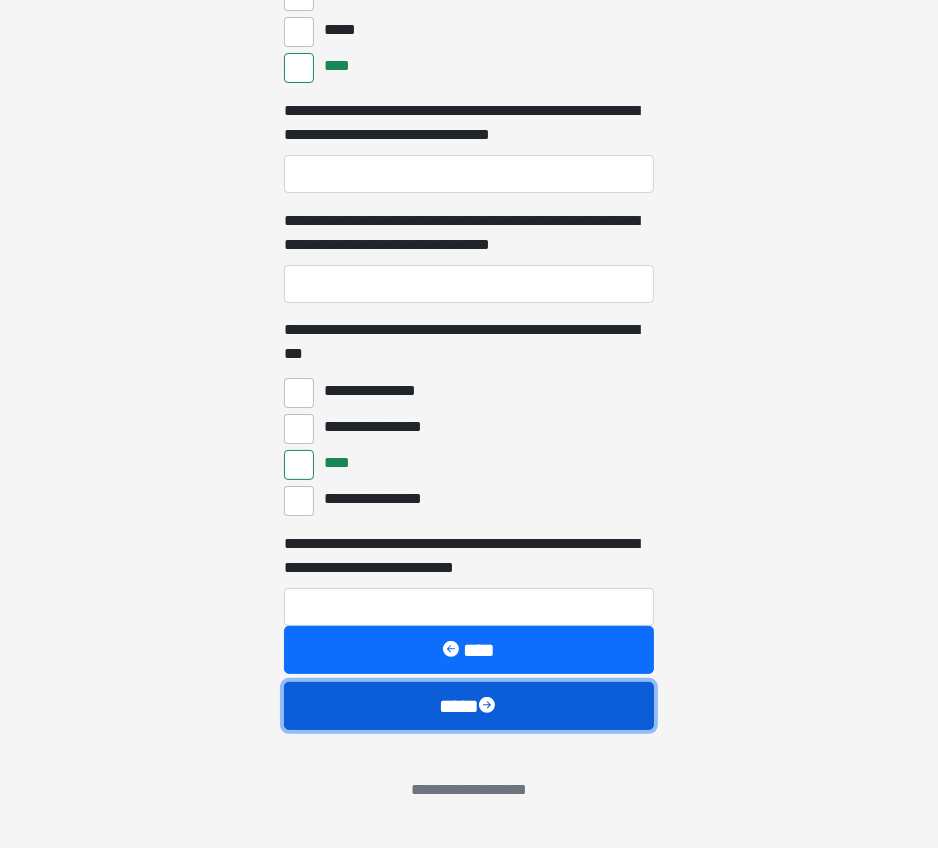 click on "****" at bounding box center (469, 706) 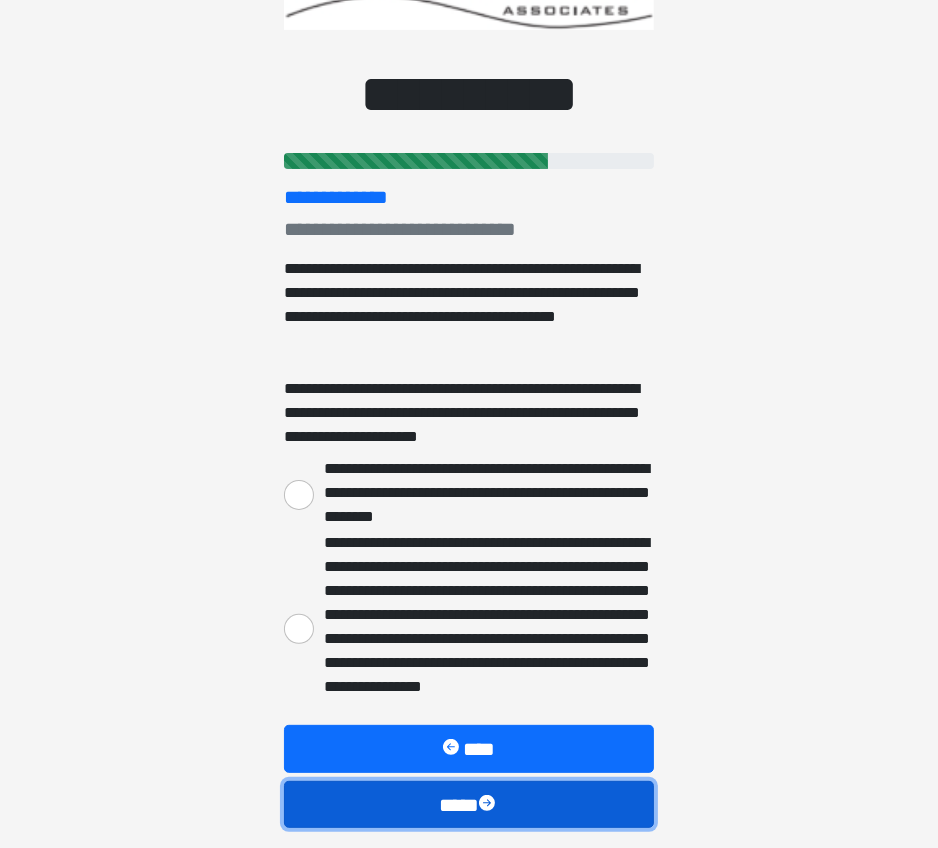 scroll, scrollTop: 199, scrollLeft: 0, axis: vertical 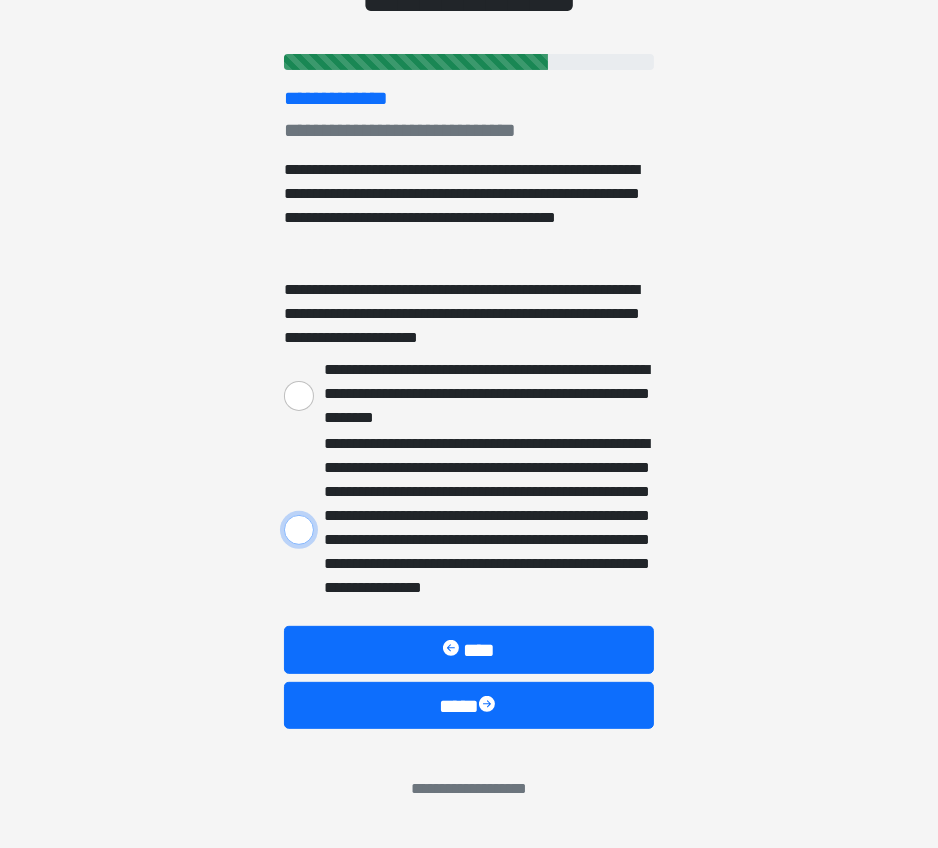 click on "**********" at bounding box center [299, 530] 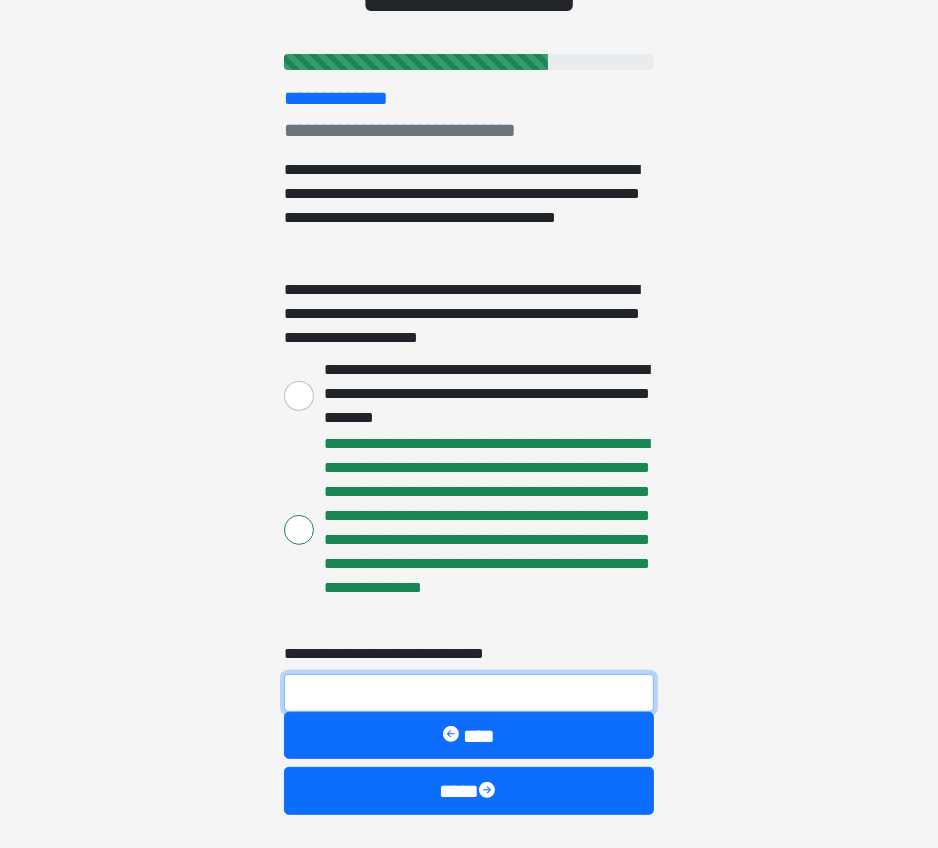 click on "**********" at bounding box center [469, 693] 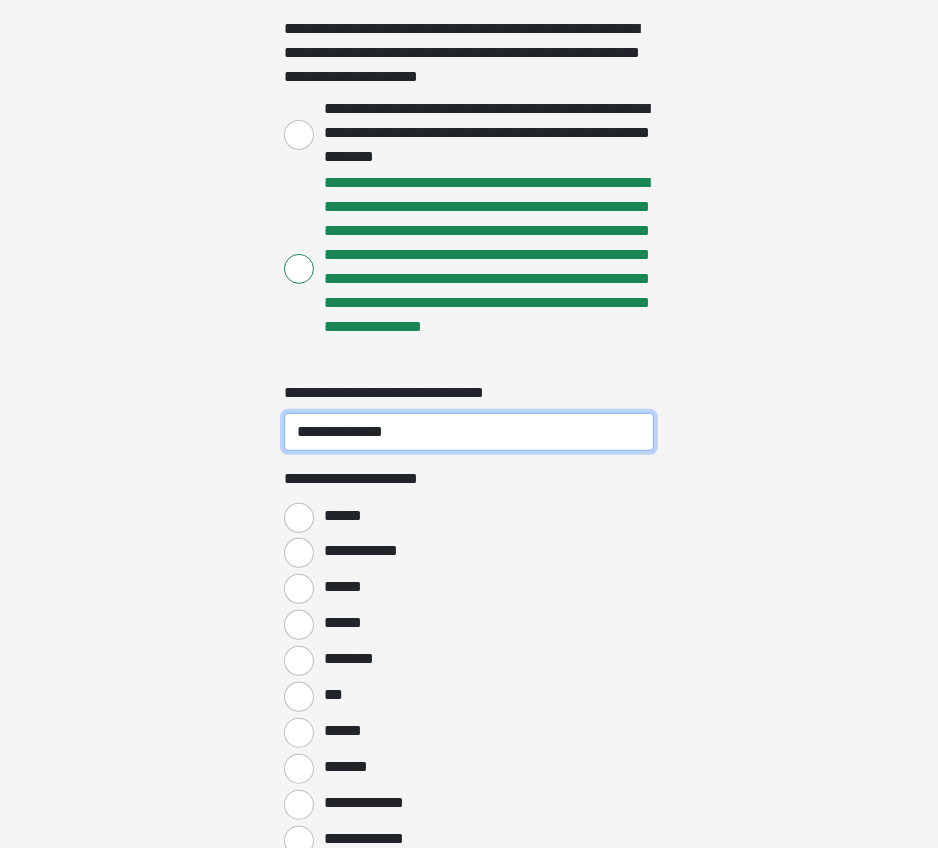 scroll, scrollTop: 599, scrollLeft: 0, axis: vertical 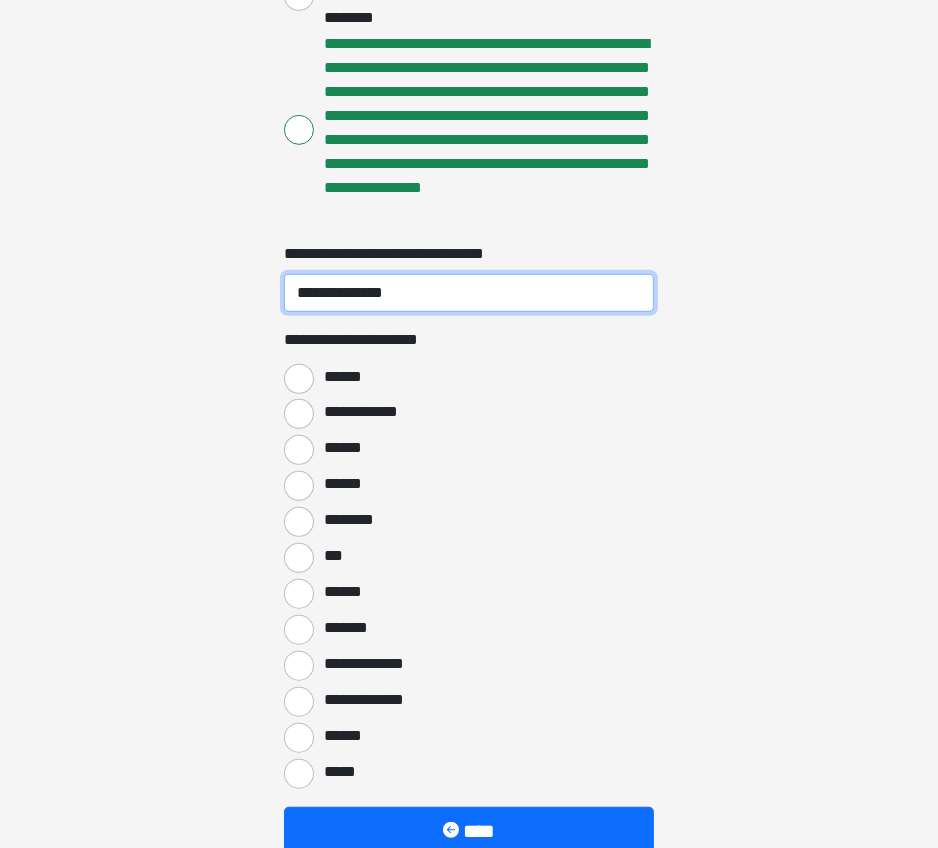 type on "**********" 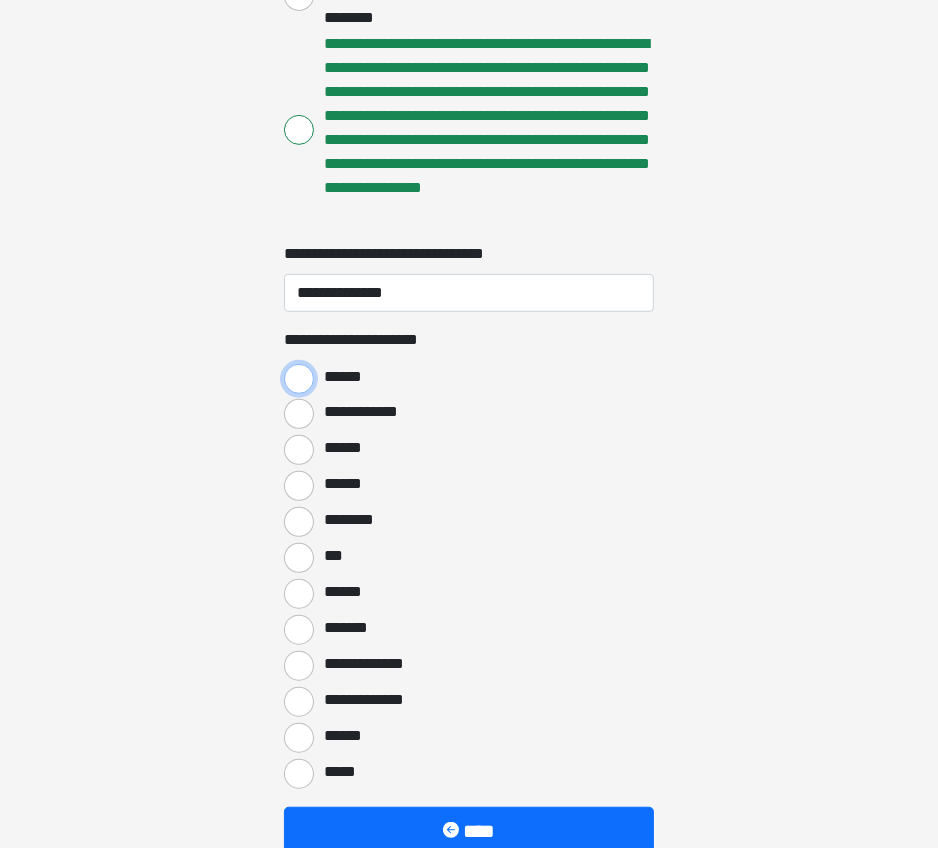 click on "******" at bounding box center [299, 379] 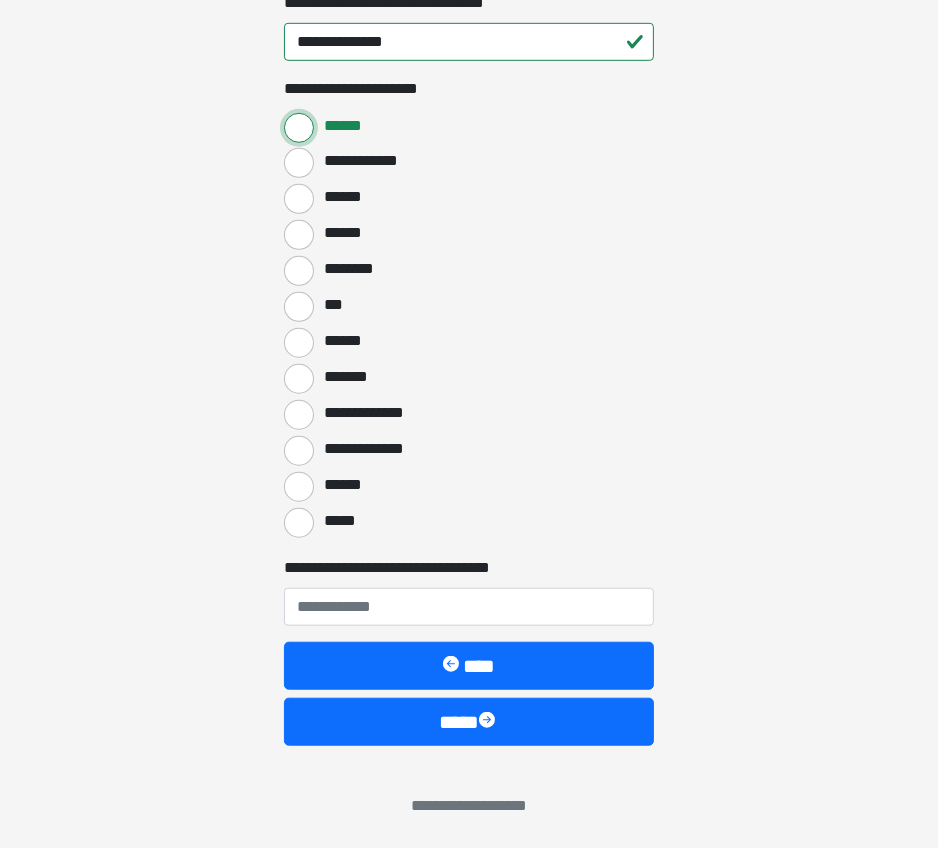scroll, scrollTop: 850, scrollLeft: 0, axis: vertical 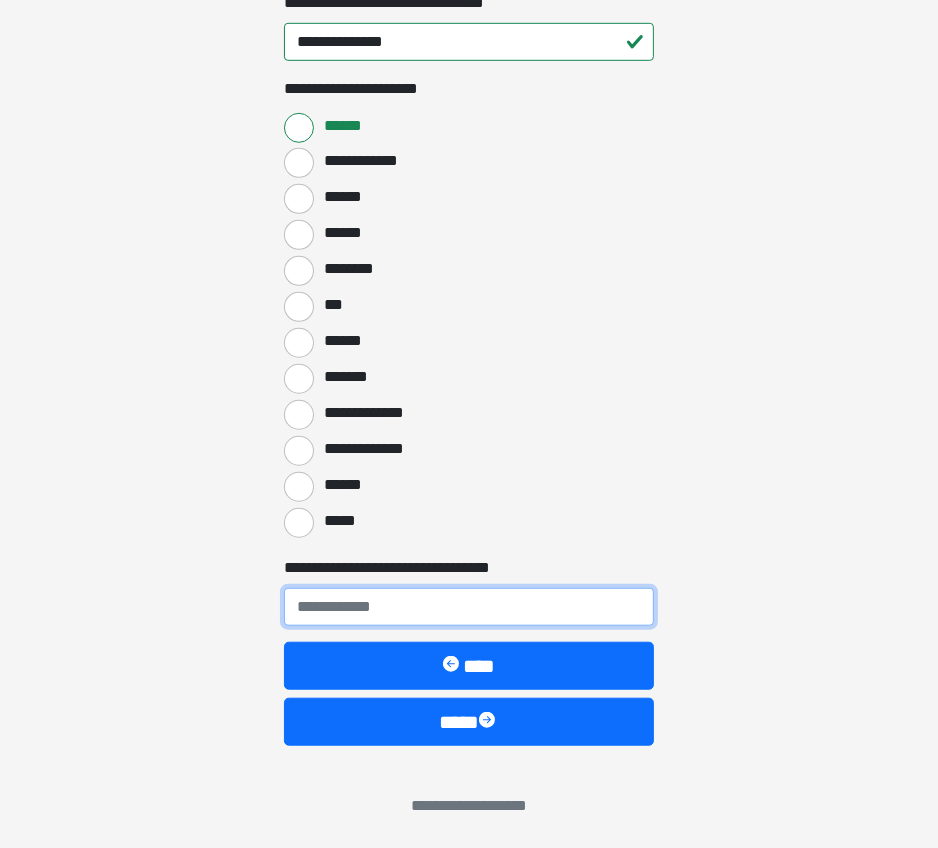 click on "**********" at bounding box center [469, 607] 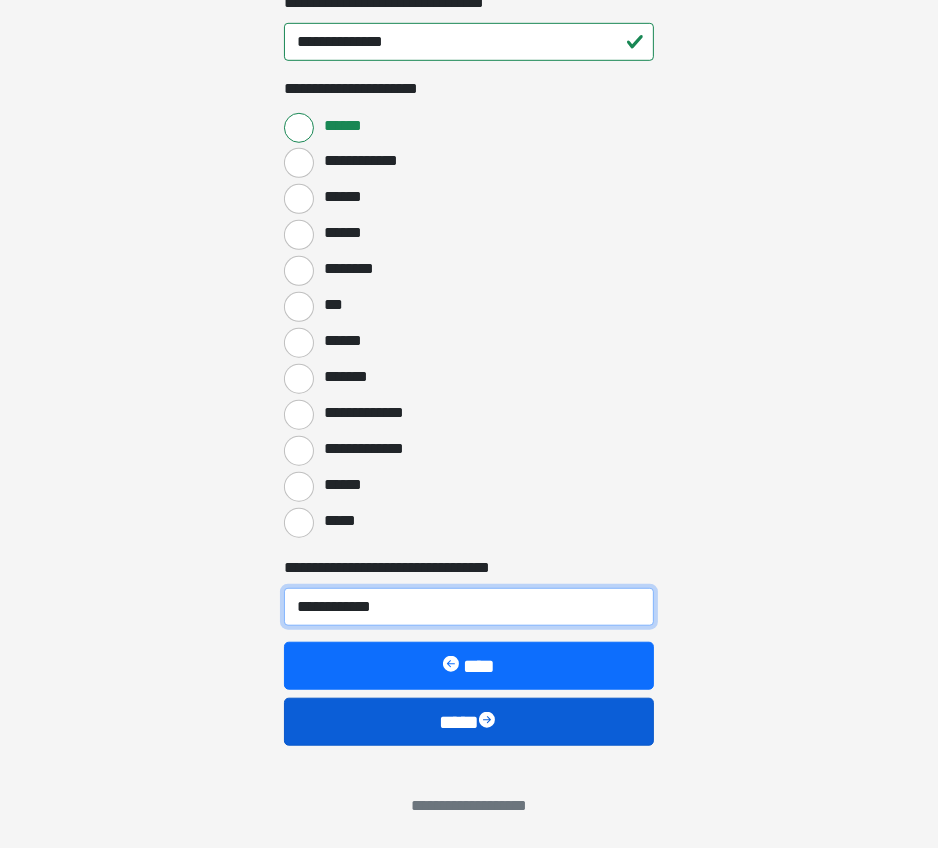 type on "**********" 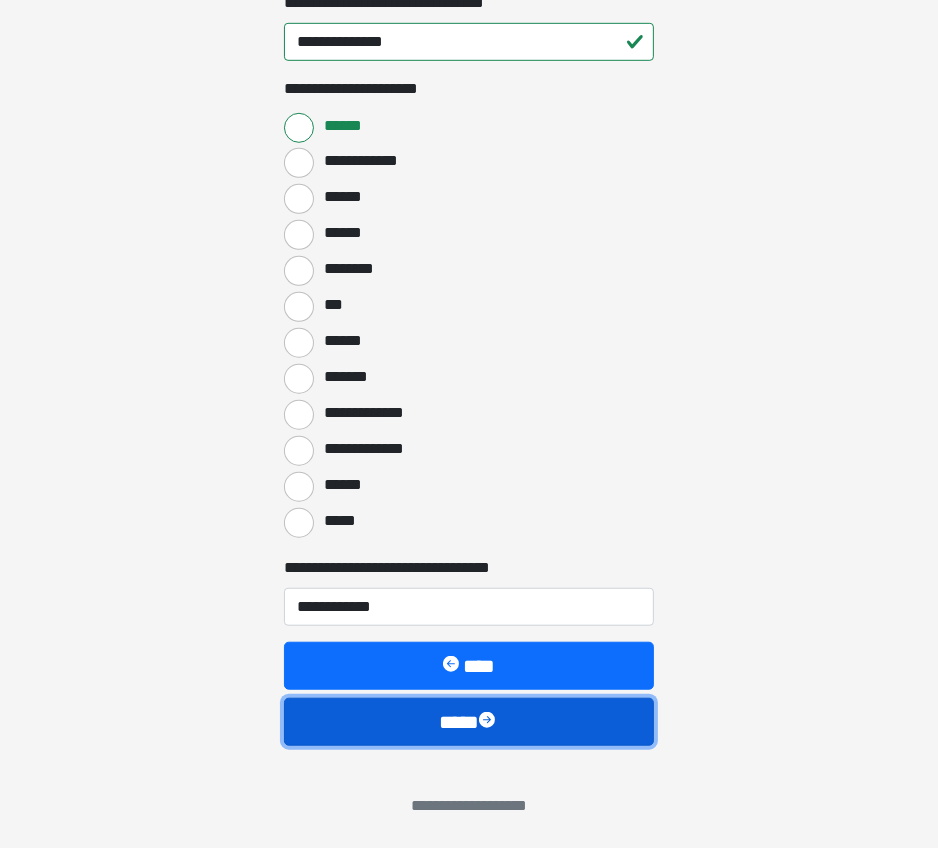 click on "****" at bounding box center (469, 722) 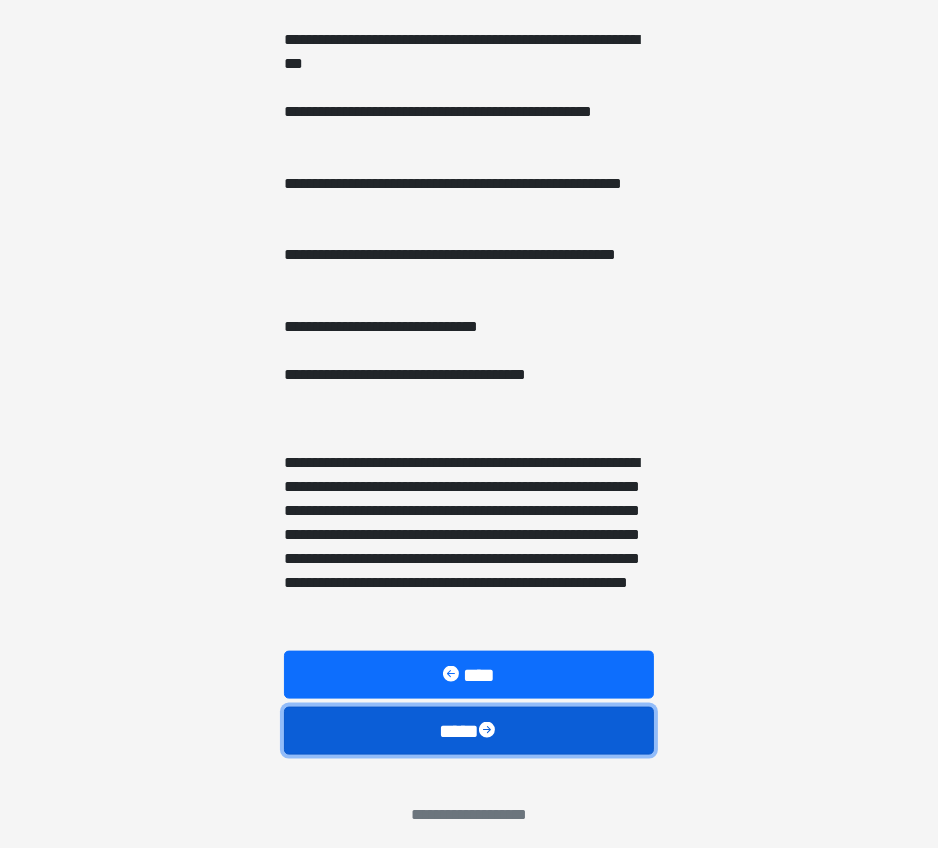 scroll, scrollTop: 1370, scrollLeft: 0, axis: vertical 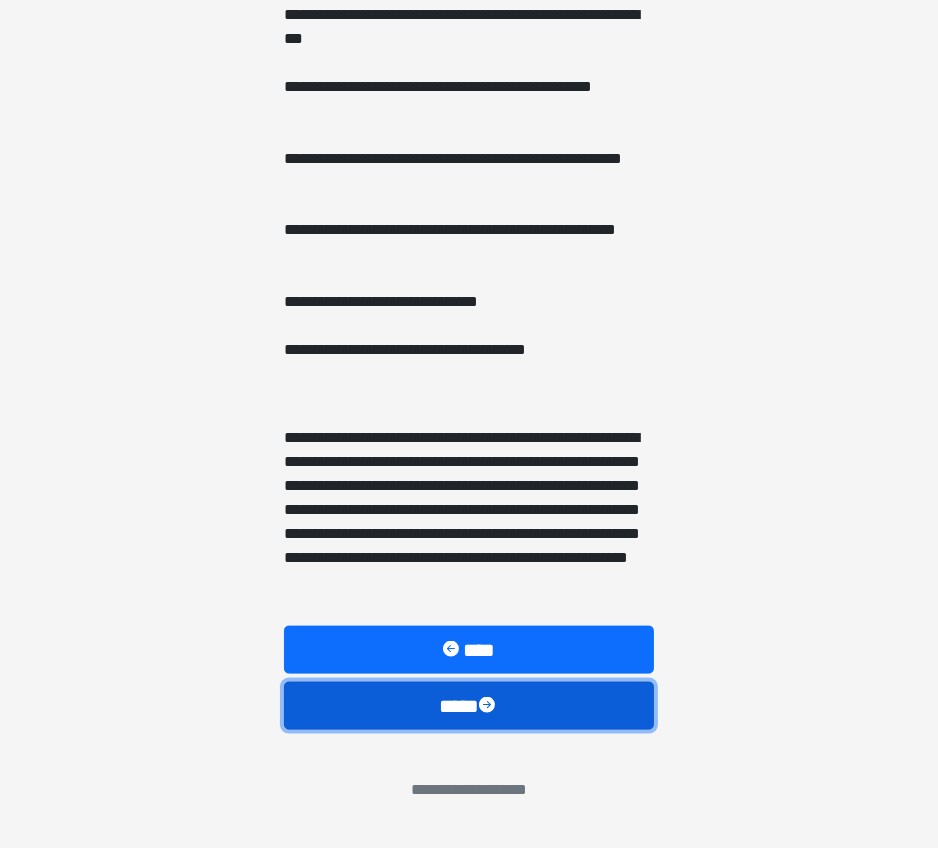 click on "****" at bounding box center (469, 706) 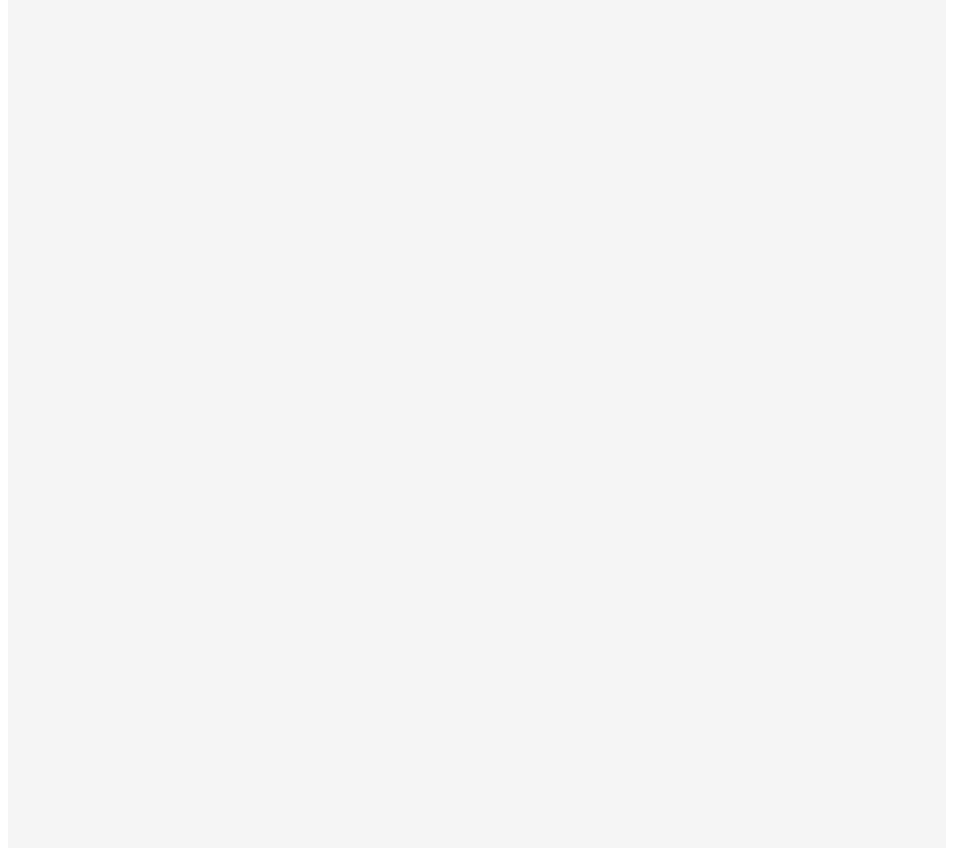 scroll, scrollTop: 0, scrollLeft: 0, axis: both 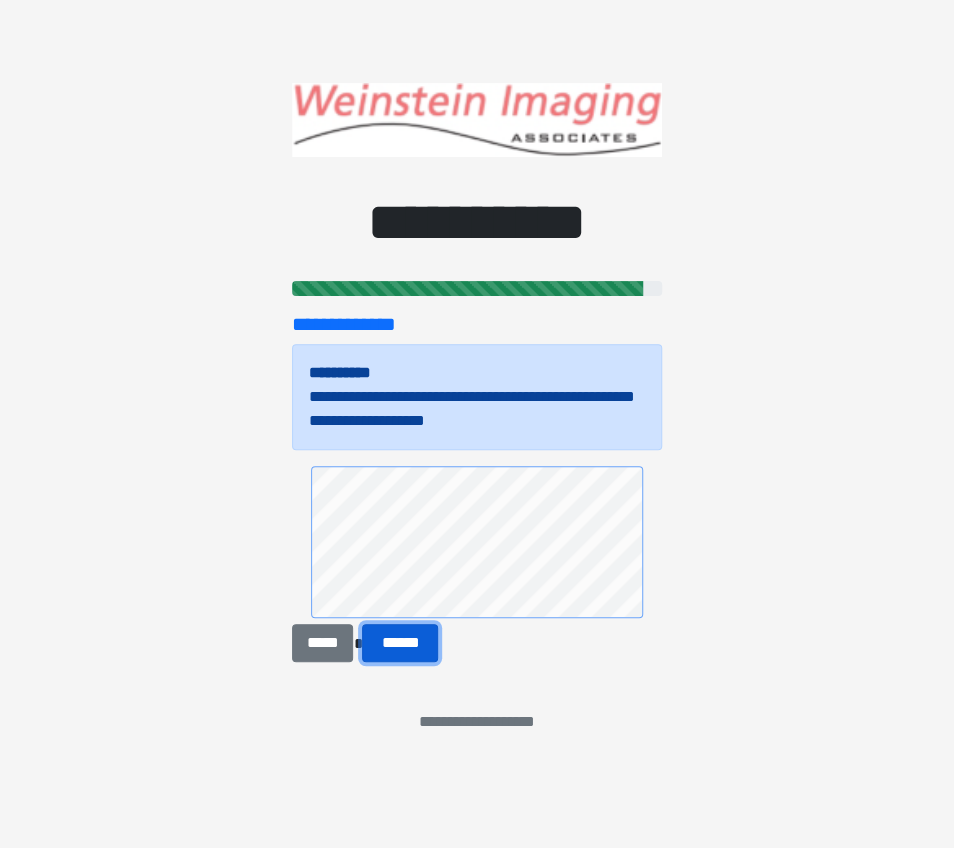 click on "******" at bounding box center [400, 643] 